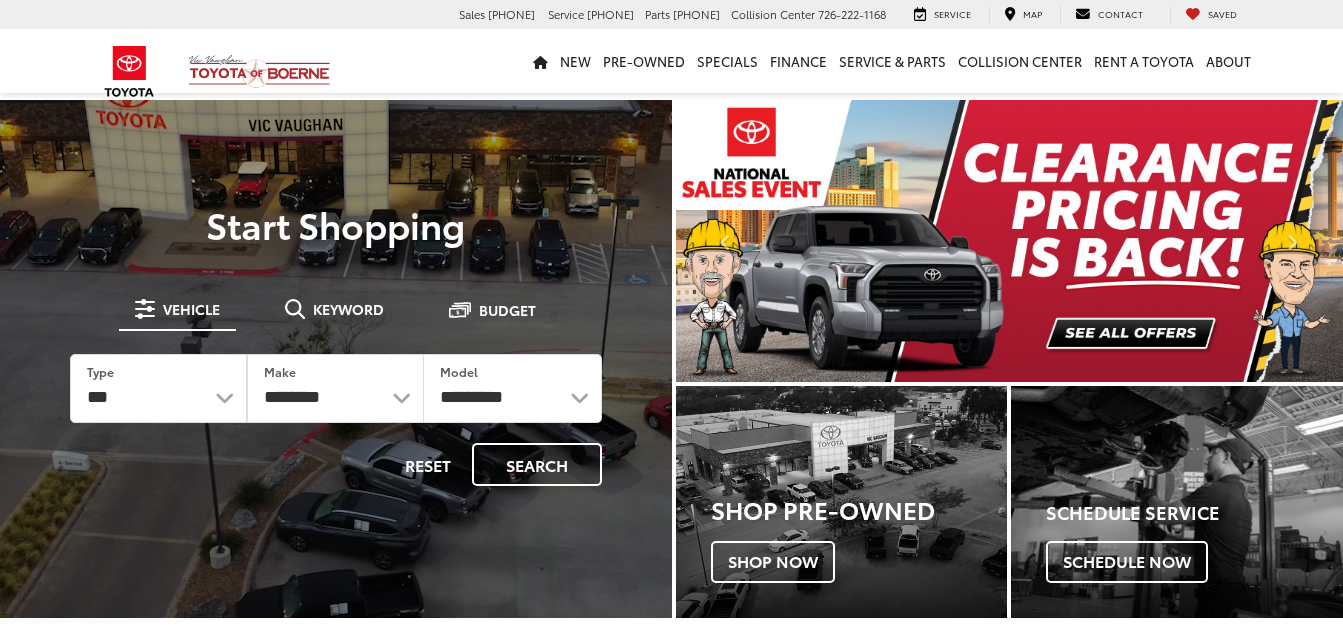 scroll, scrollTop: 0, scrollLeft: 0, axis: both 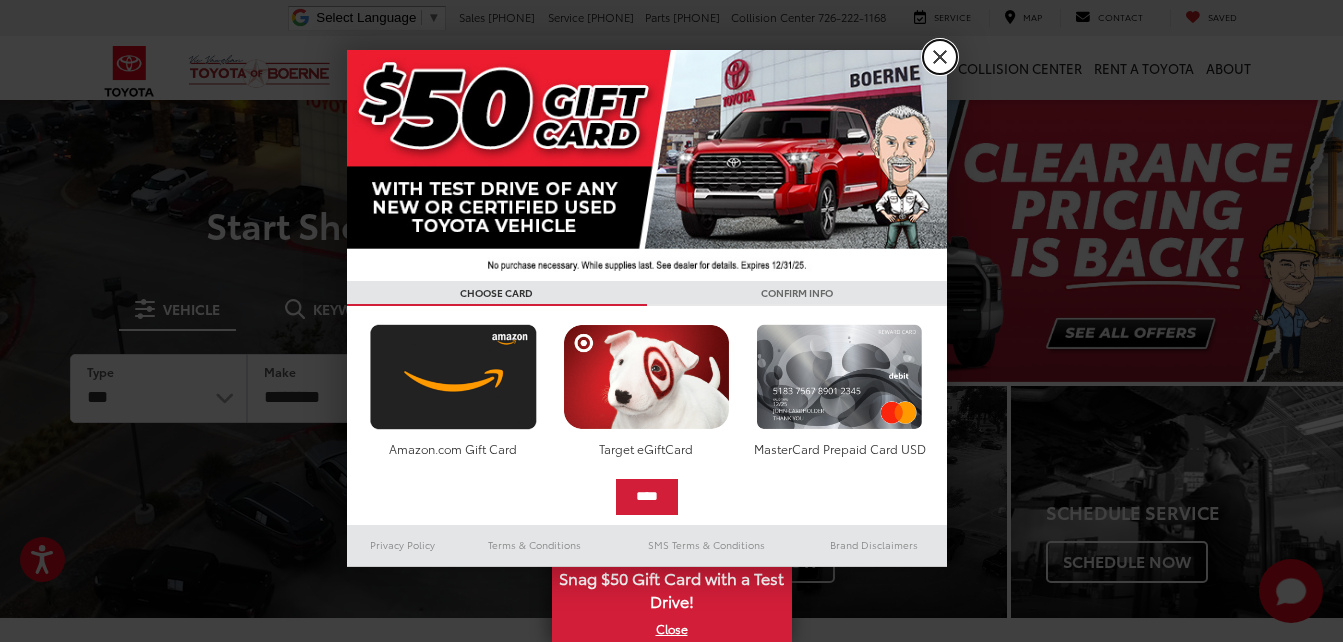 click on "X" at bounding box center (940, 57) 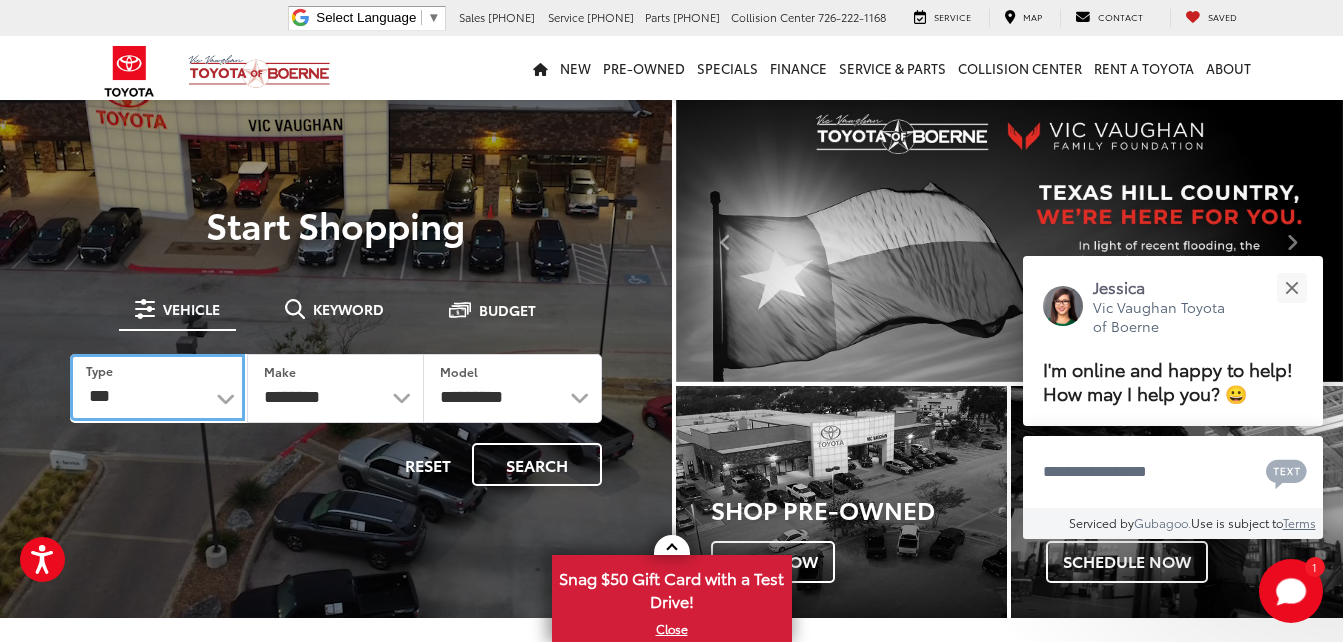 click on "***
***
****
*********" at bounding box center (157, 387) 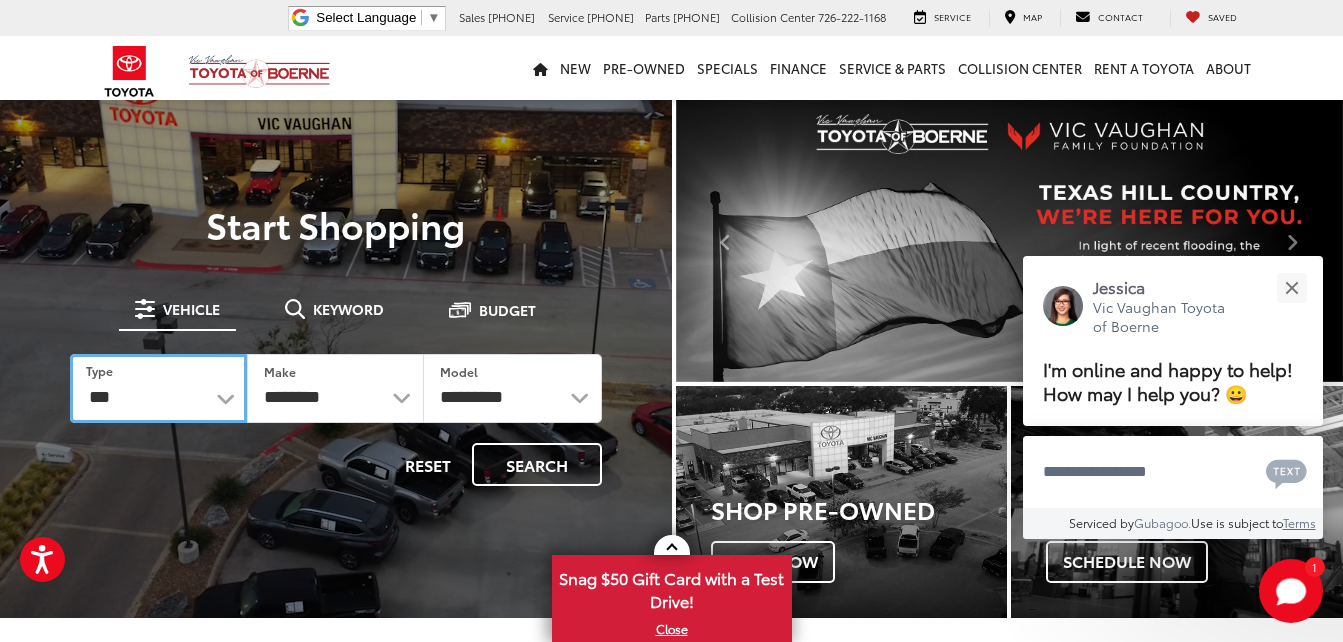 select on "******" 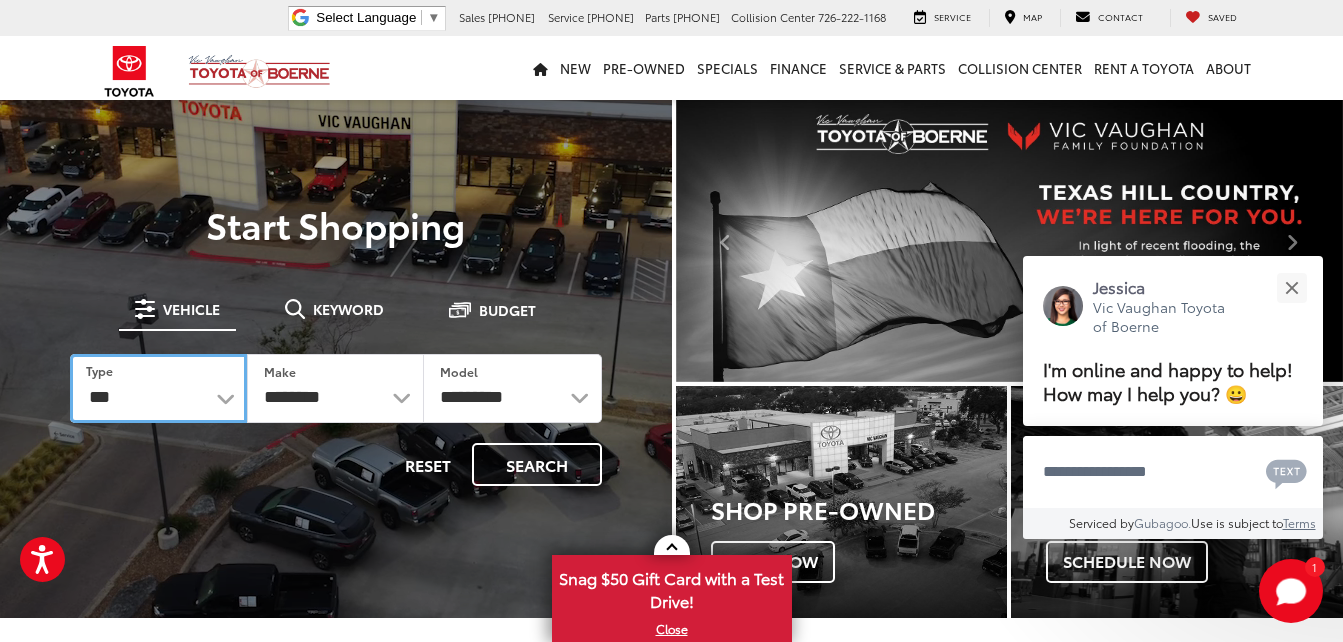 click on "***
***
****
*********" at bounding box center (158, 388) 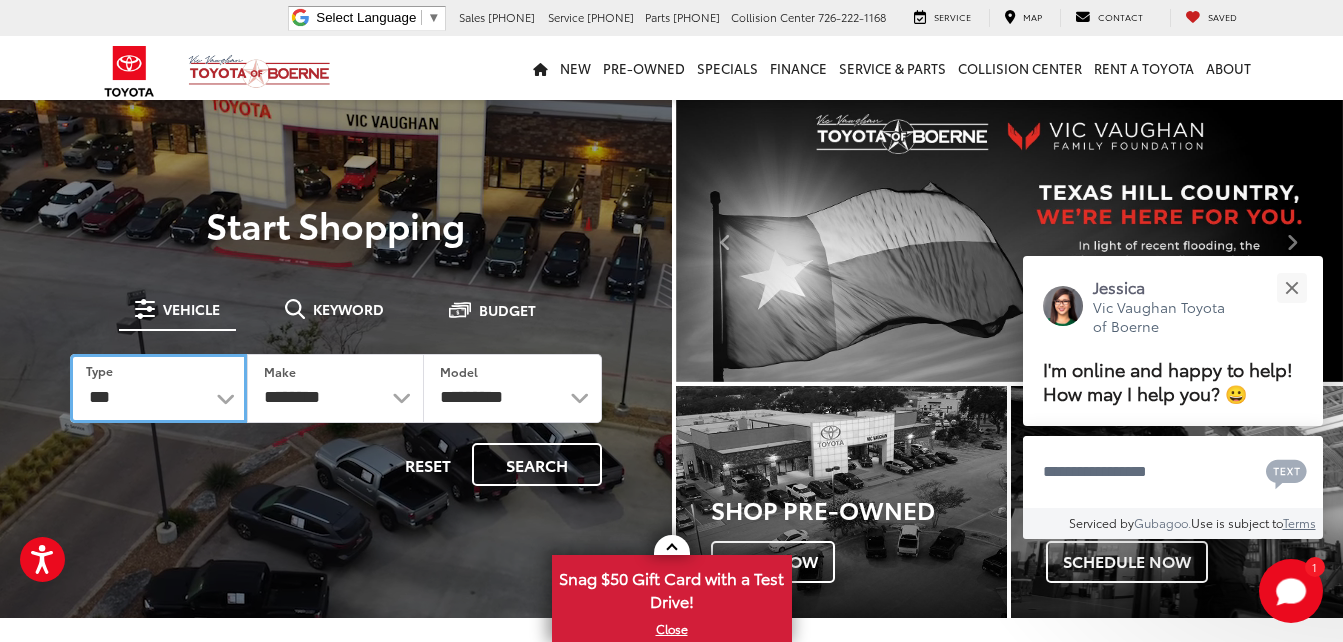 select on "******" 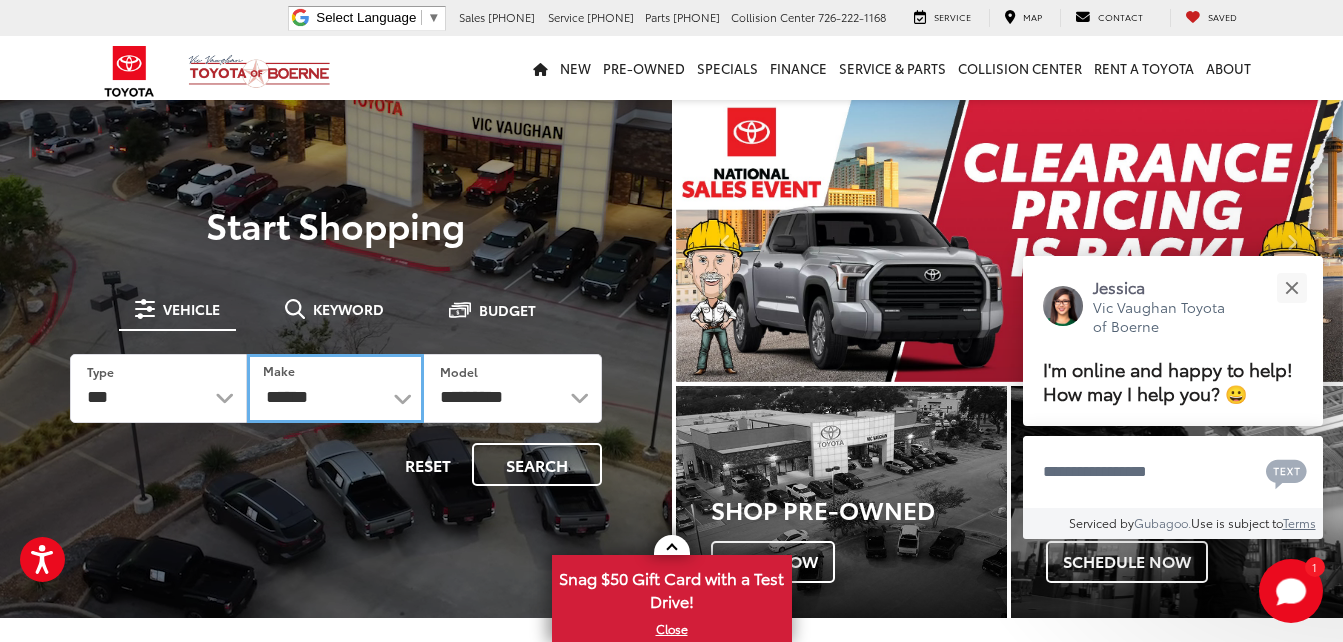 click on "******** ******" at bounding box center [335, 388] 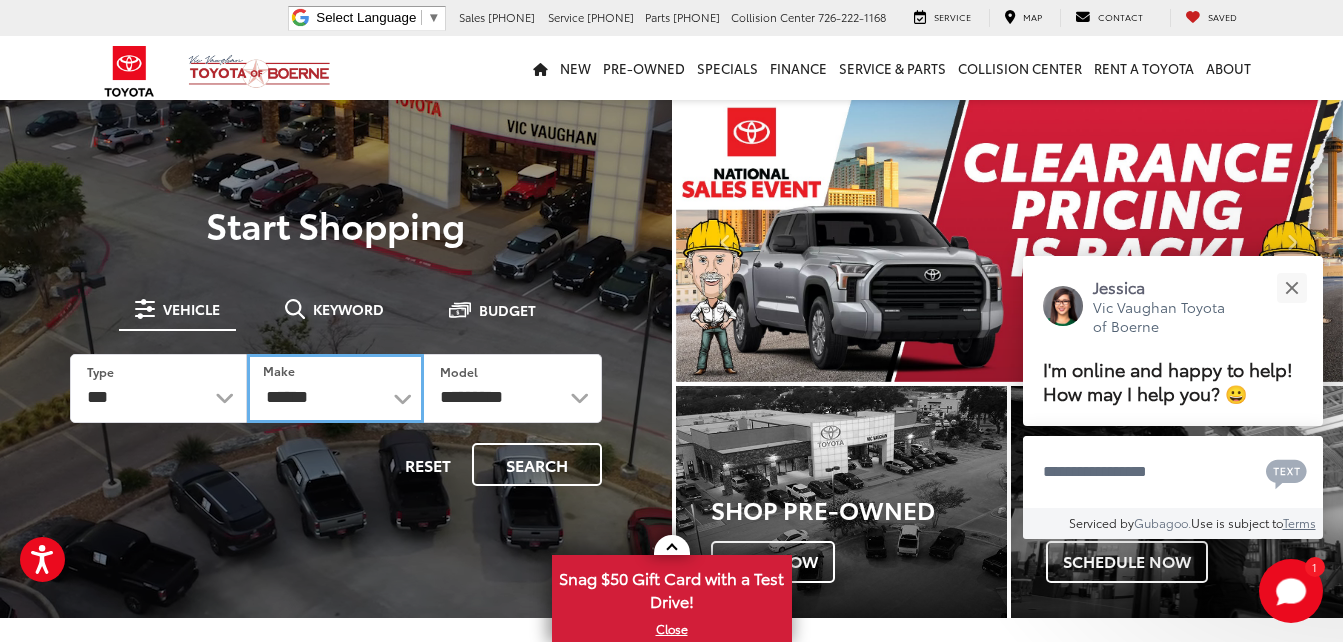 click on "******** ******" at bounding box center [335, 388] 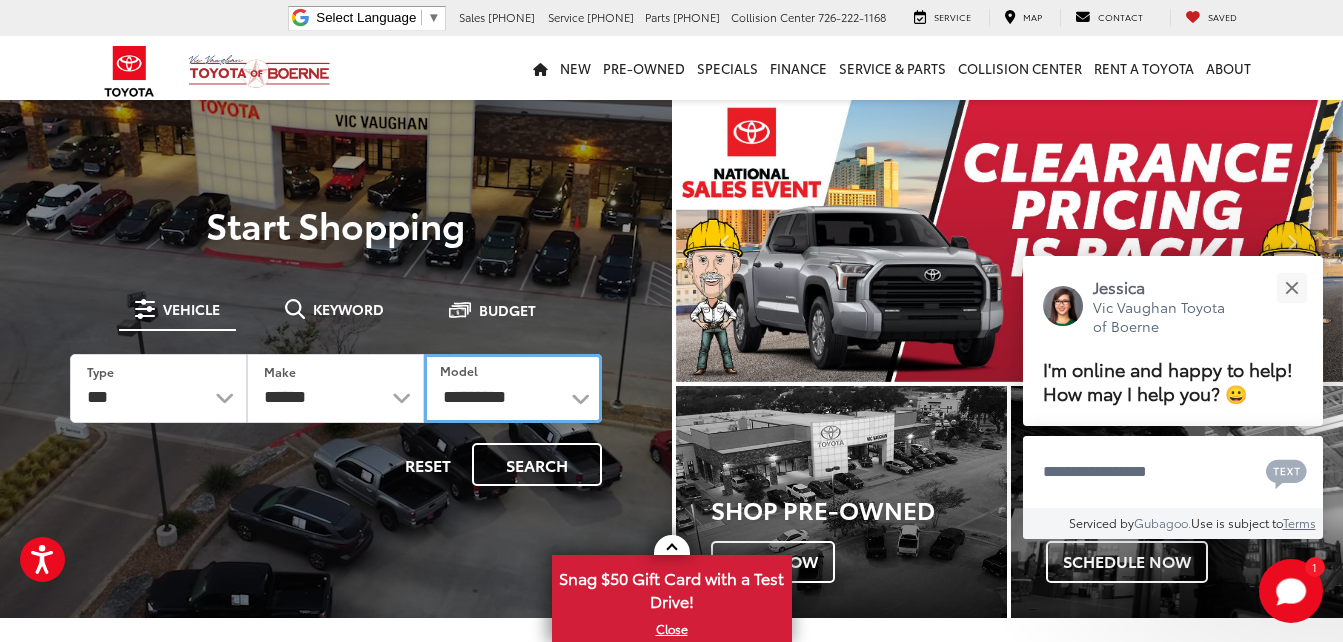 click on "**********" at bounding box center [512, 388] 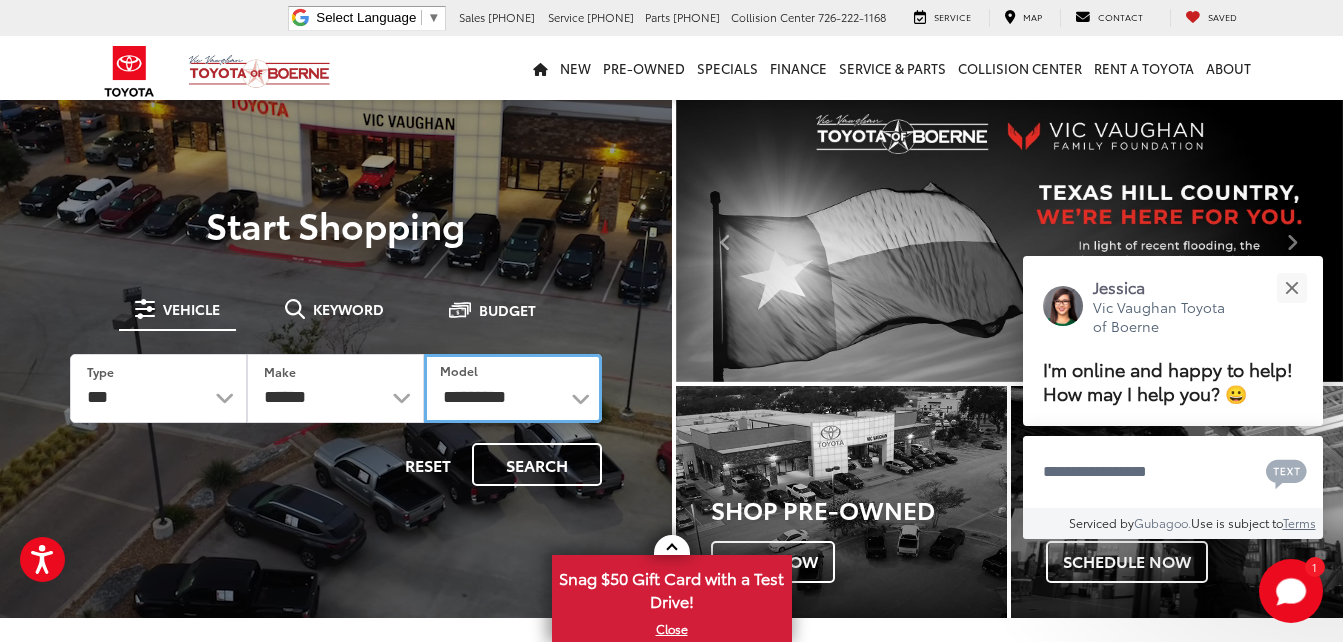 select on "*****" 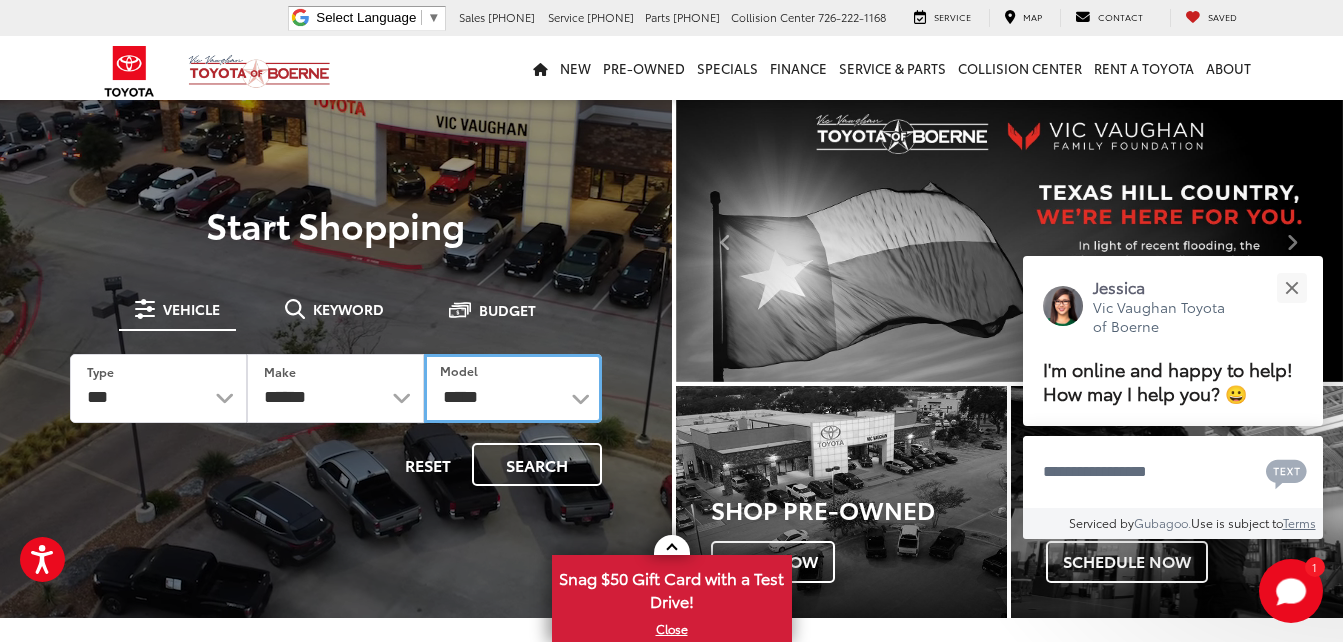 click on "**********" at bounding box center [512, 388] 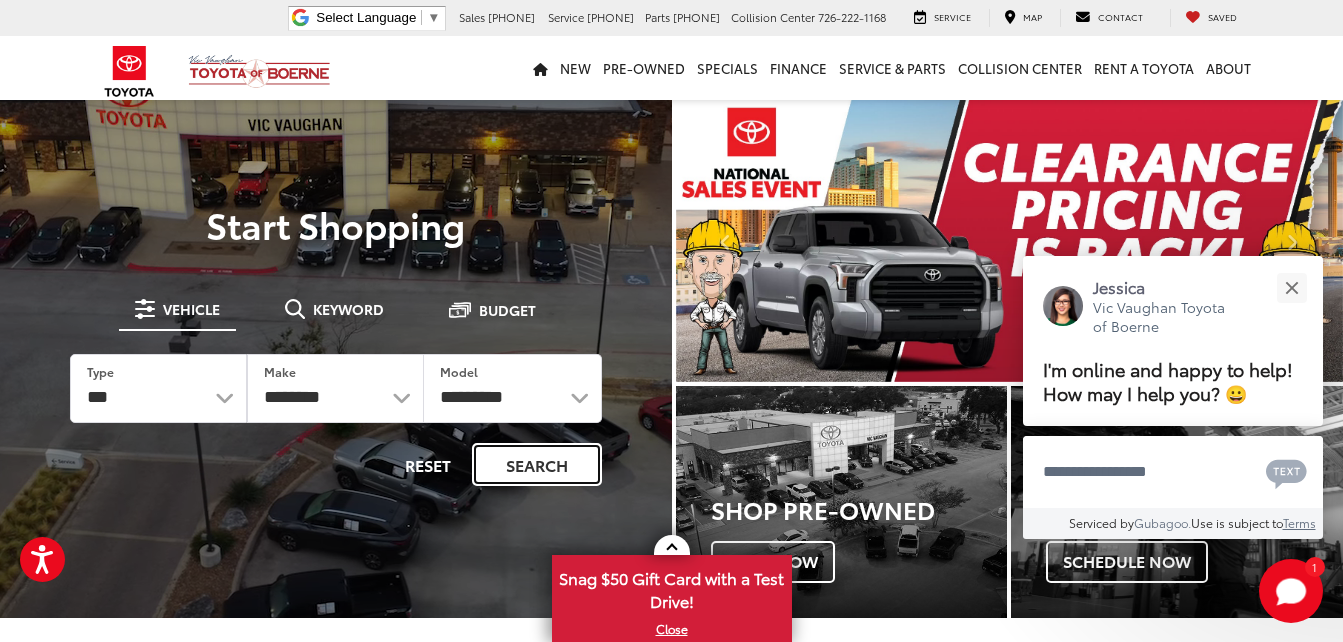 click on "Search" at bounding box center [537, 464] 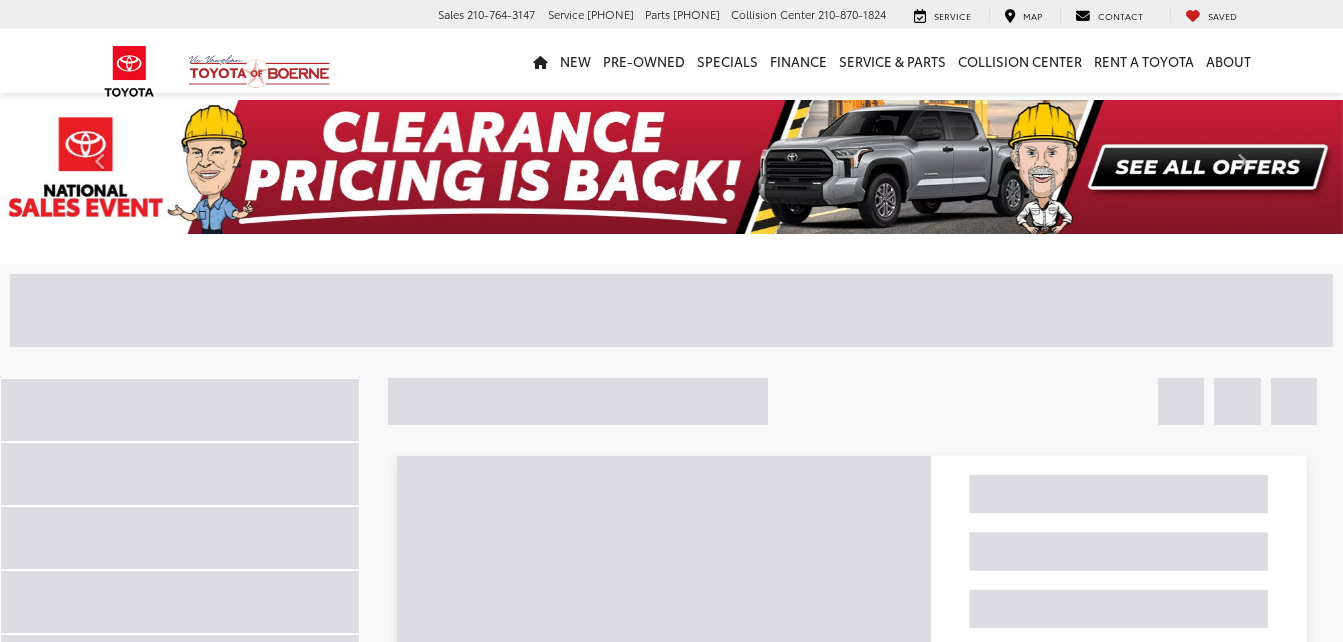 scroll, scrollTop: 0, scrollLeft: 0, axis: both 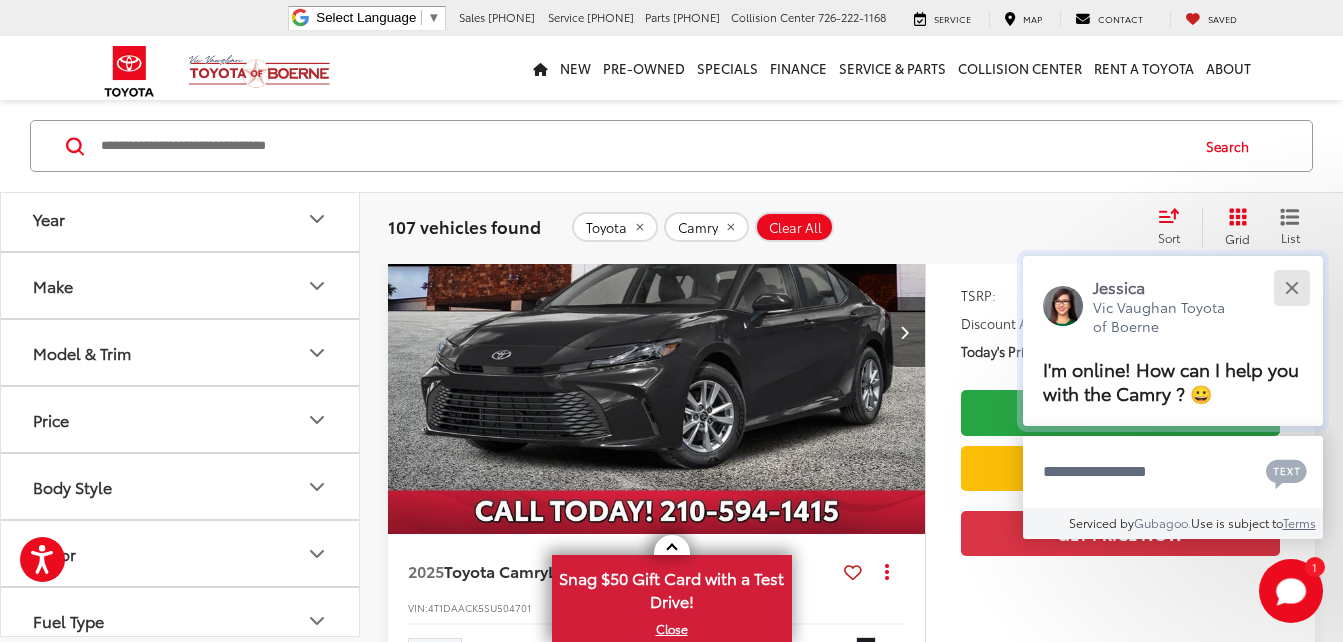 click at bounding box center (1291, 287) 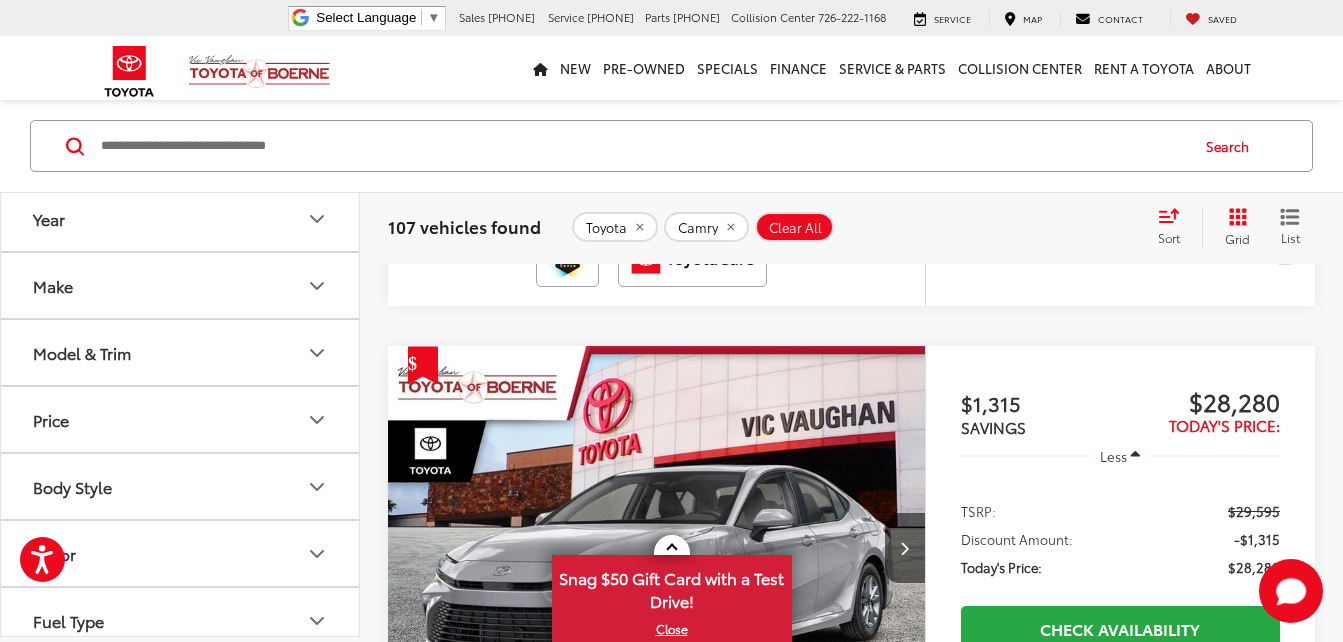 scroll, scrollTop: 800, scrollLeft: 0, axis: vertical 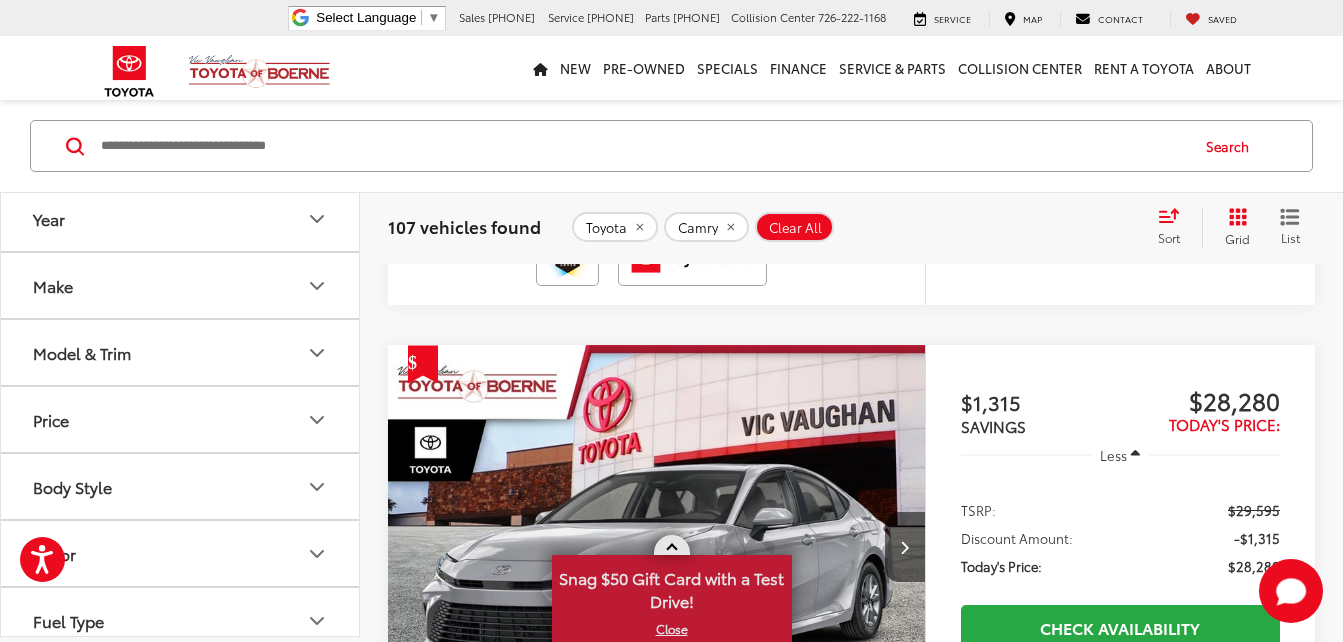 click at bounding box center (672, 545) 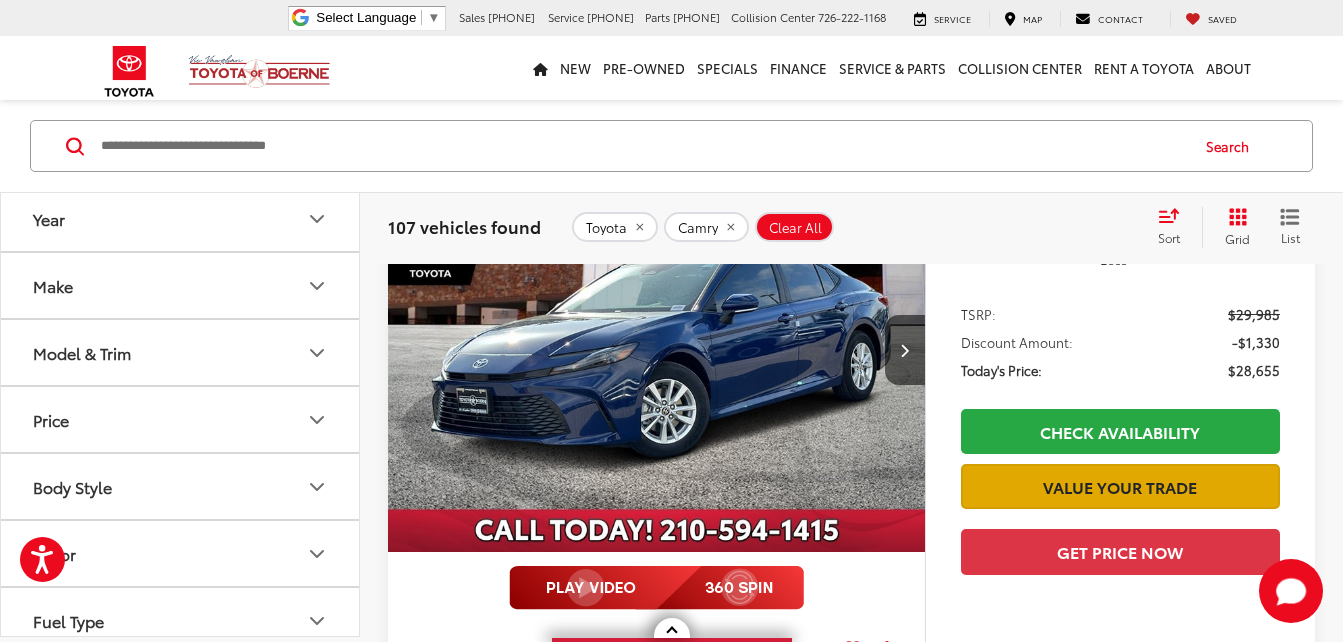 scroll, scrollTop: 3100, scrollLeft: 0, axis: vertical 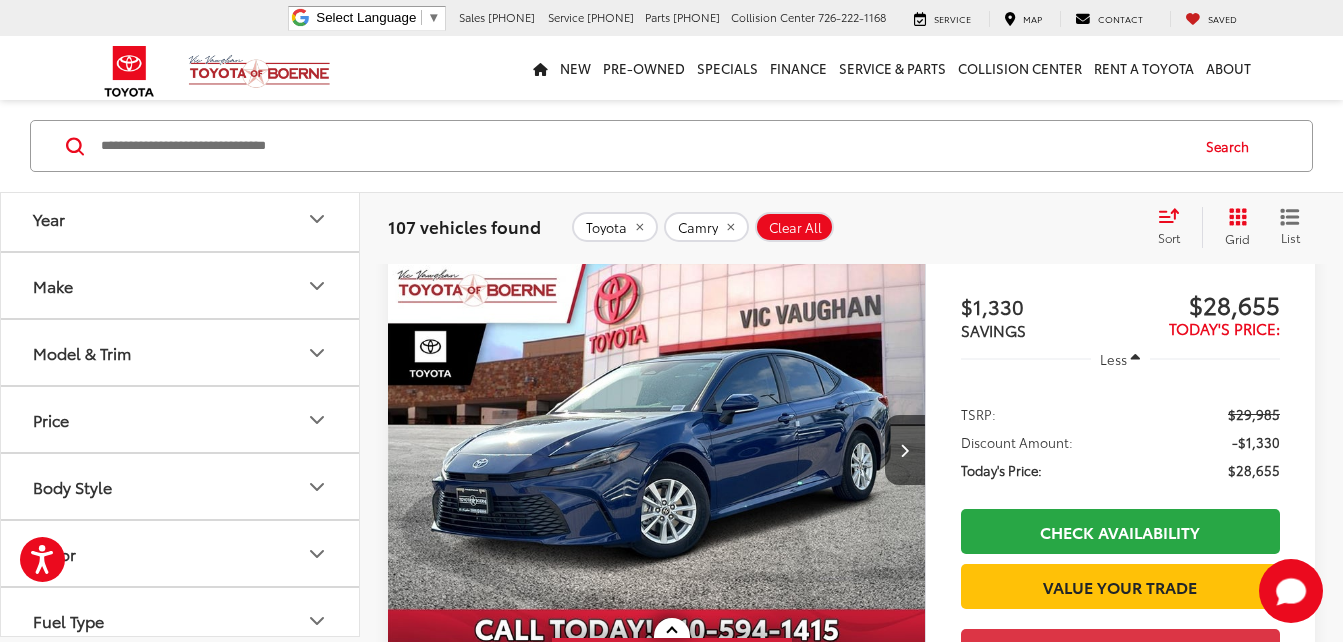 click at bounding box center (657, 451) 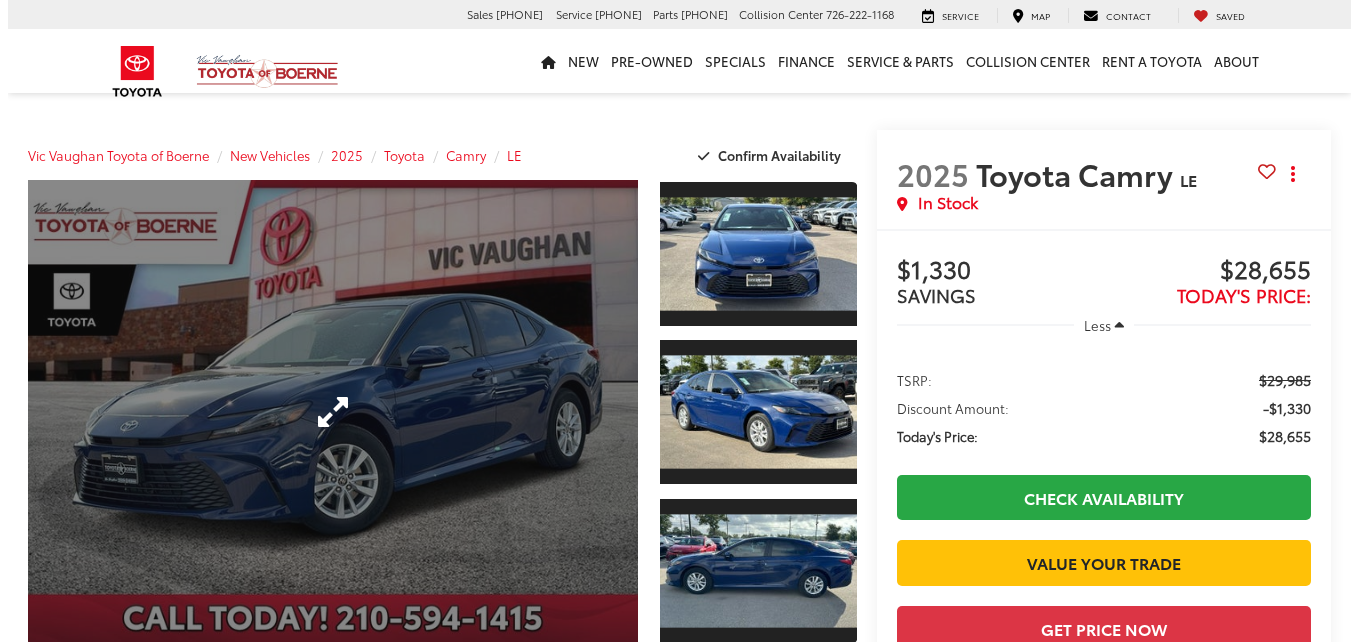 scroll, scrollTop: 0, scrollLeft: 0, axis: both 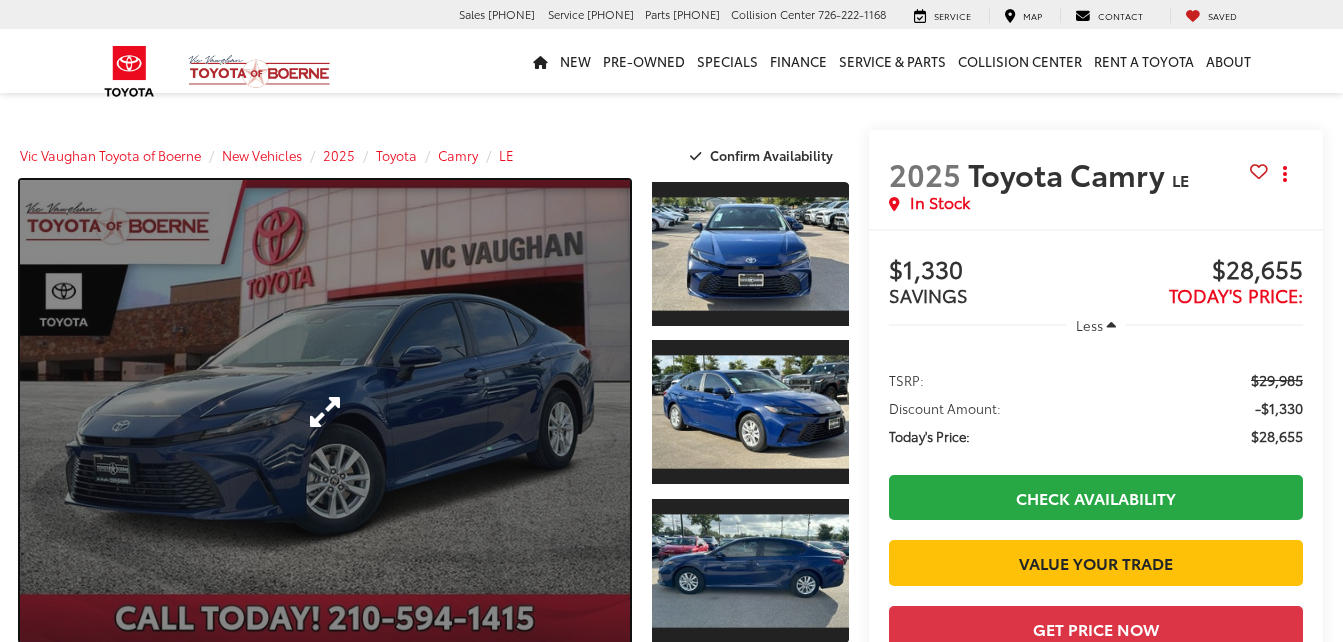click at bounding box center [325, 412] 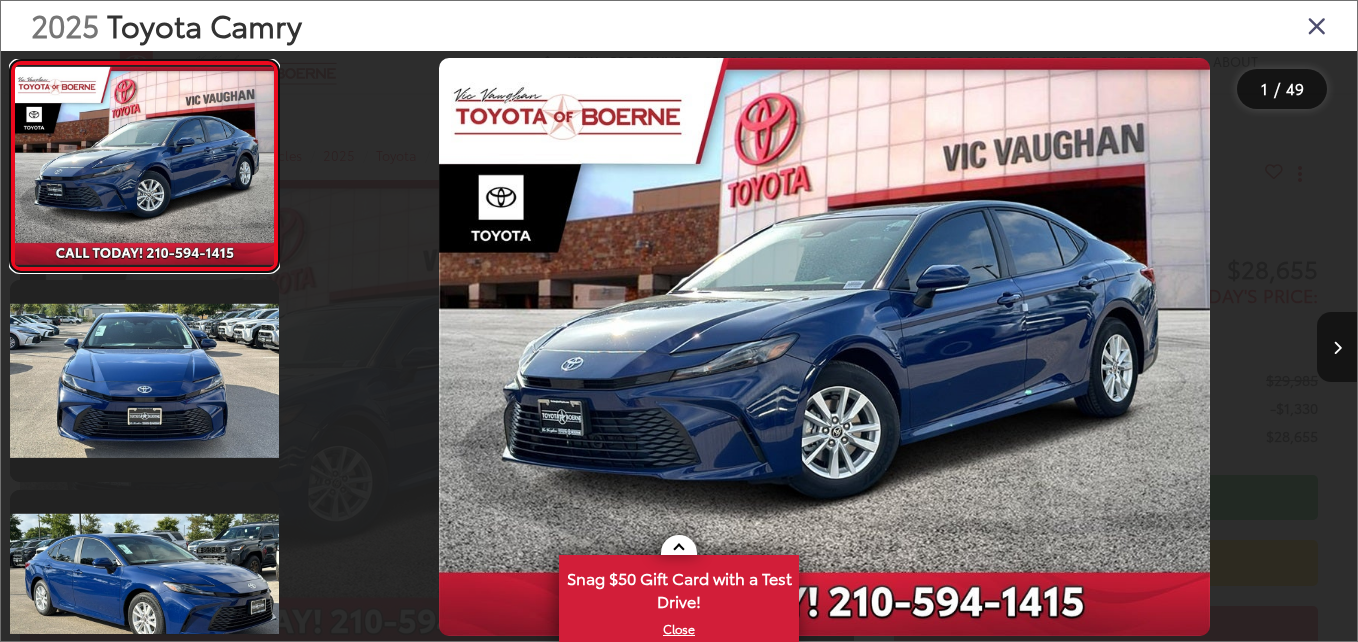 scroll, scrollTop: 0, scrollLeft: 0, axis: both 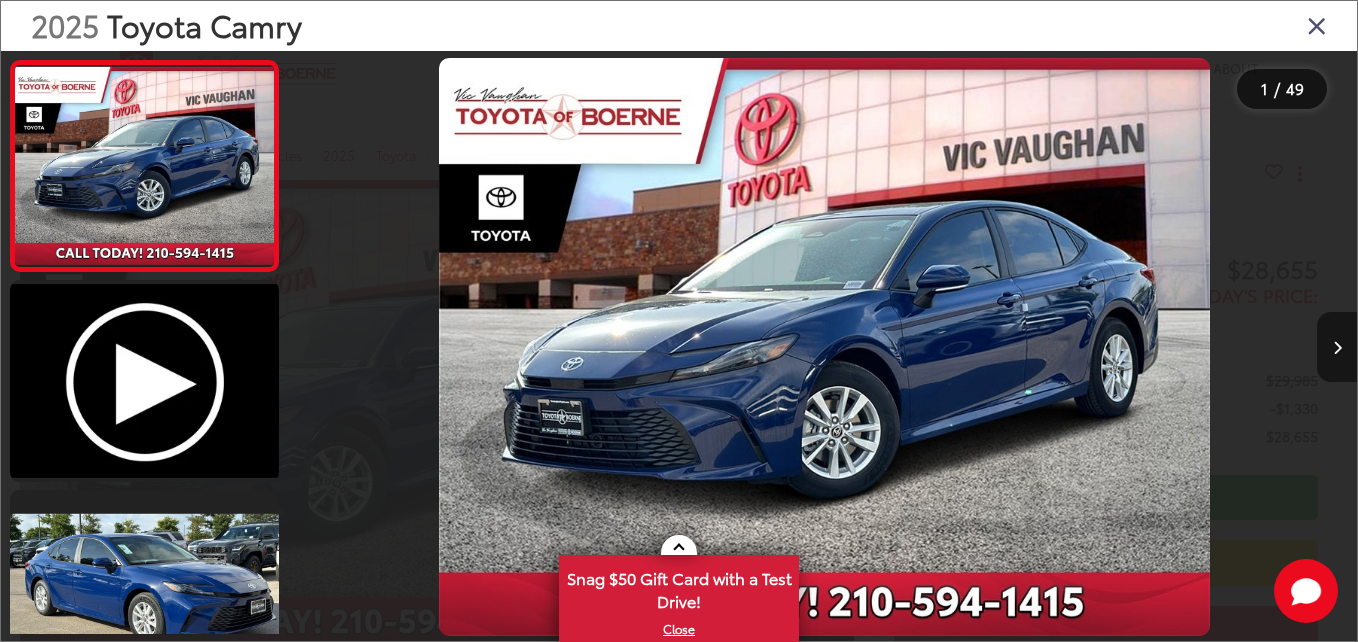 click at bounding box center [1337, 348] 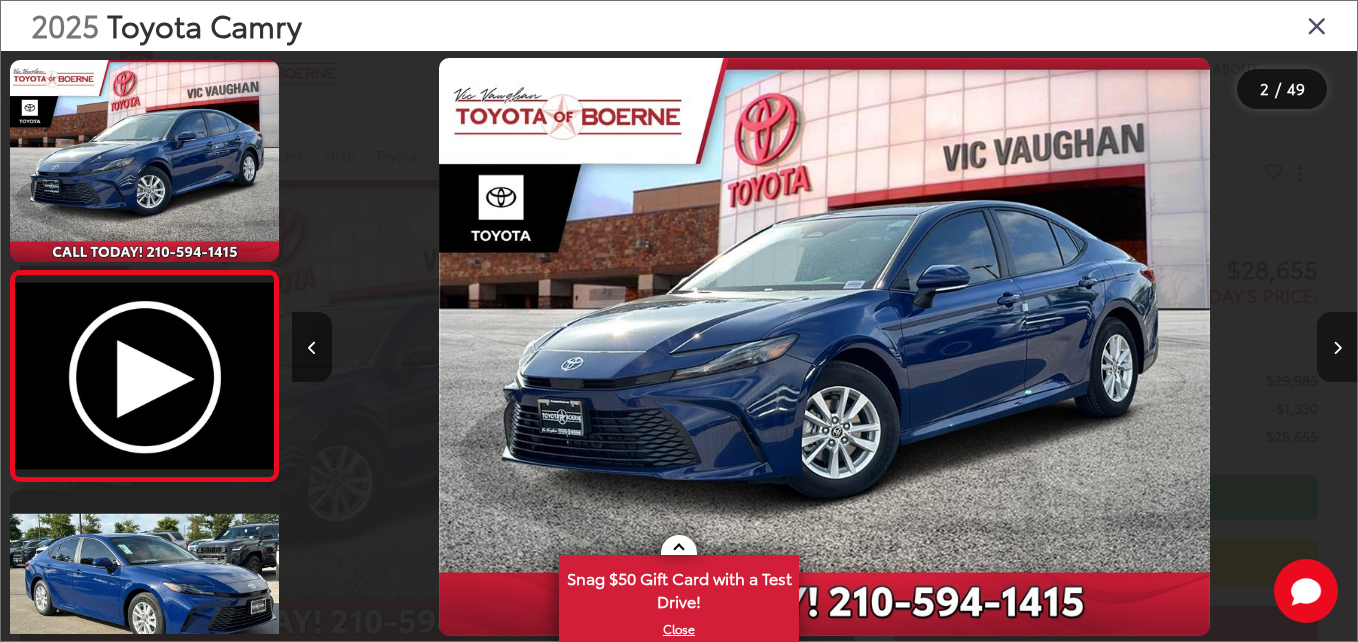 scroll, scrollTop: 0, scrollLeft: 300, axis: horizontal 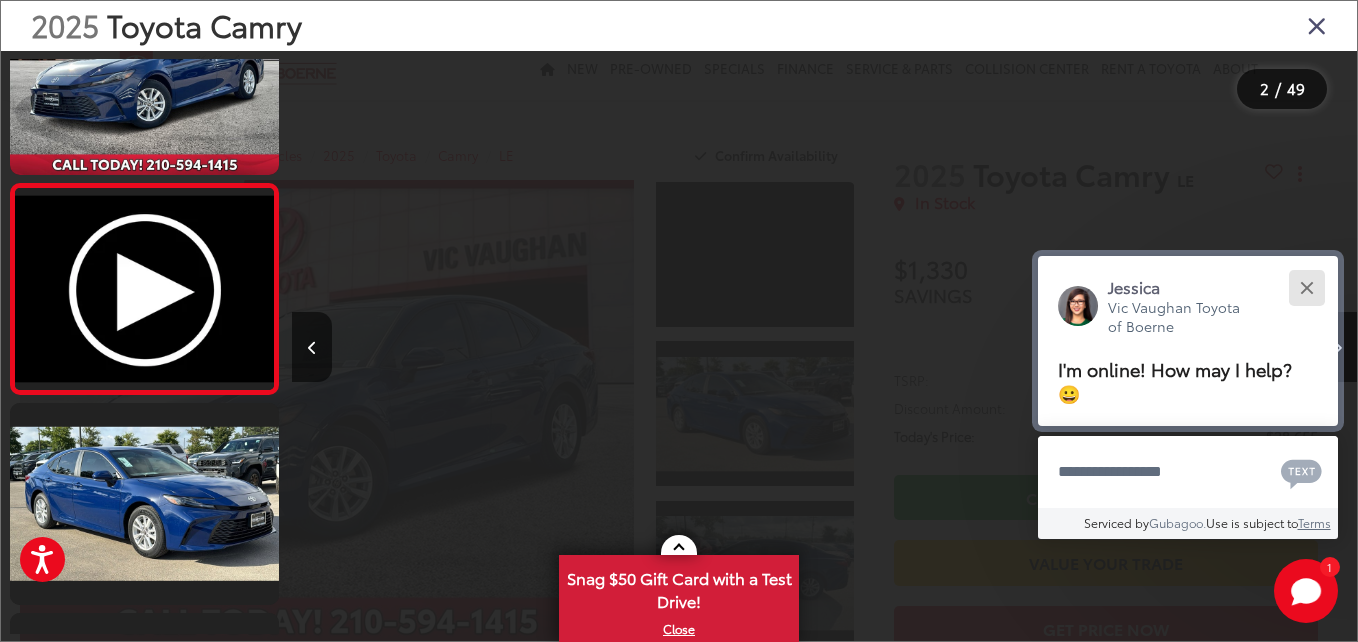 click at bounding box center [1306, 287] 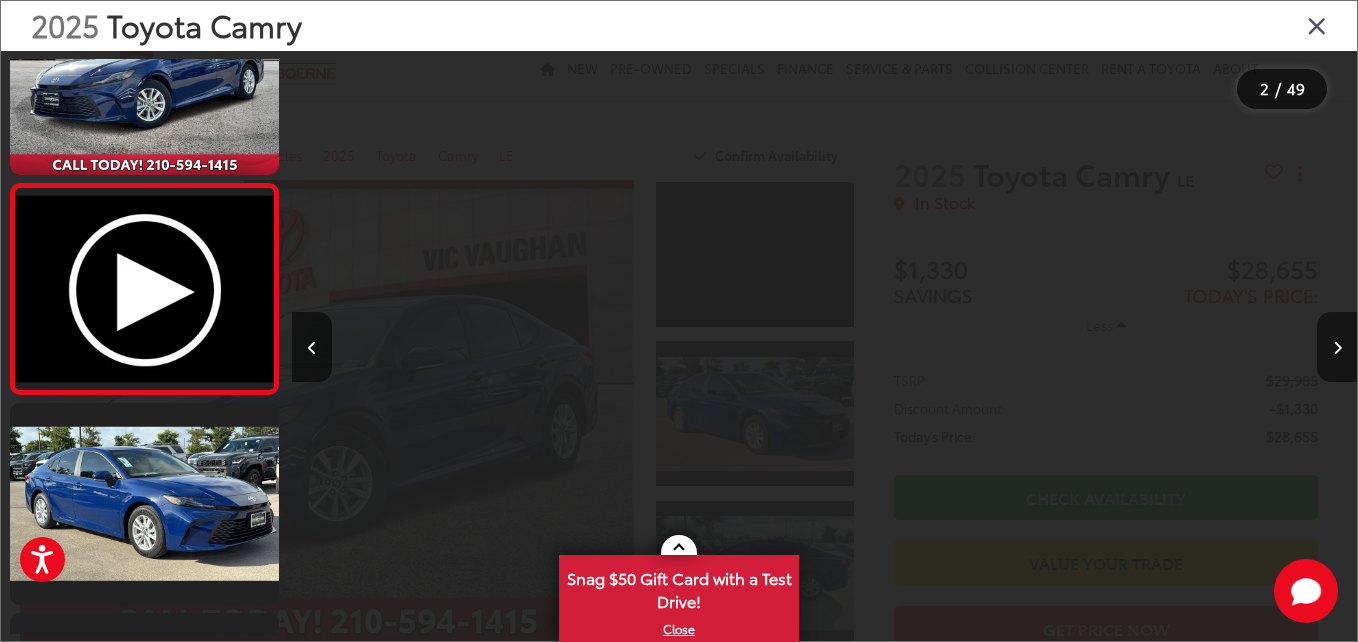 click at bounding box center [1337, 347] 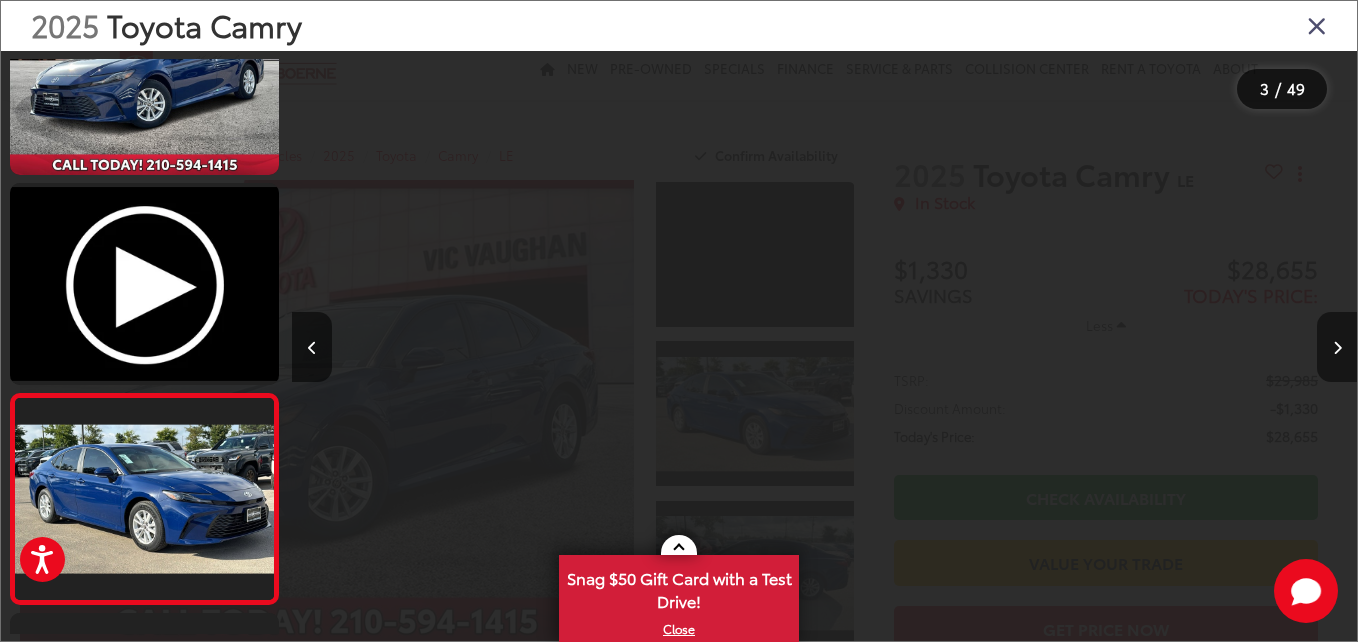 scroll, scrollTop: 0, scrollLeft: 1233, axis: horizontal 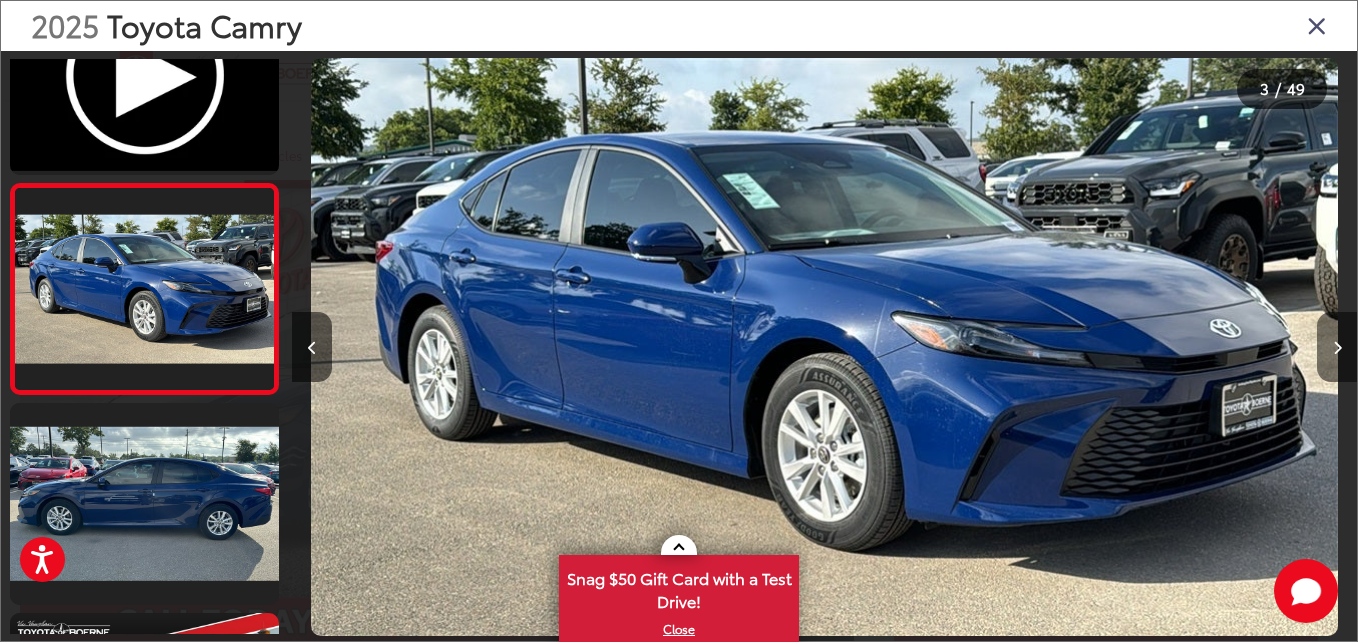 click at bounding box center [1337, 347] 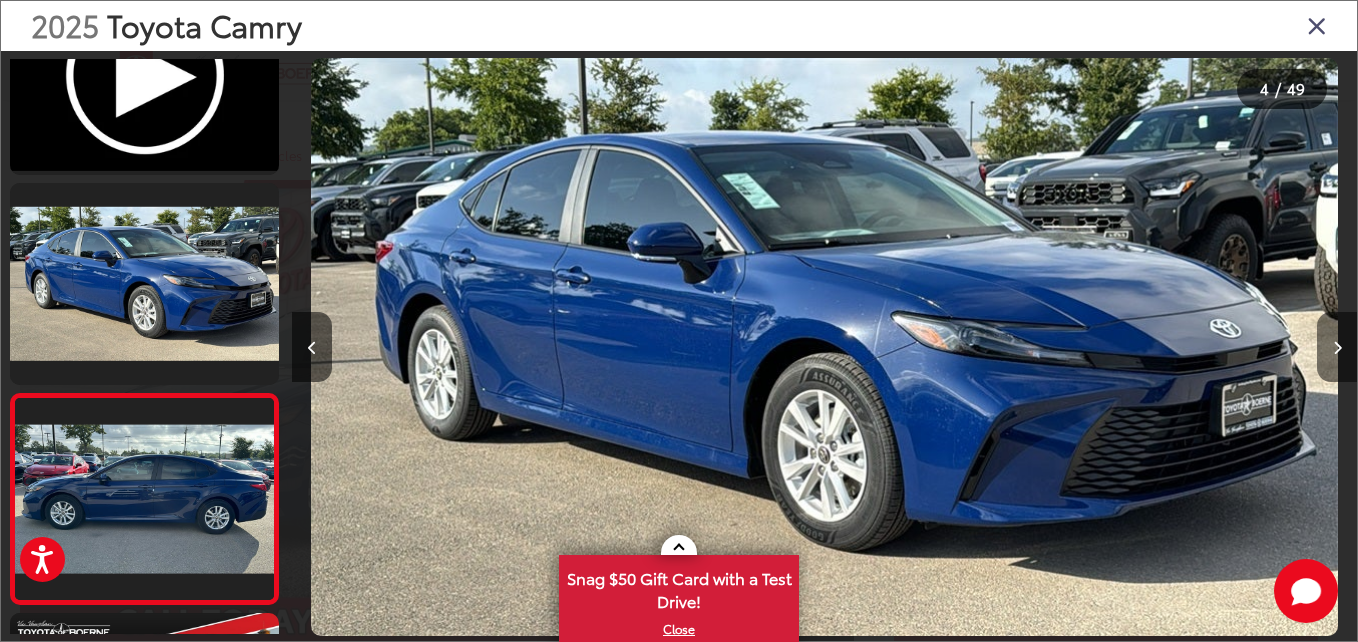 scroll, scrollTop: 0, scrollLeft: 2912, axis: horizontal 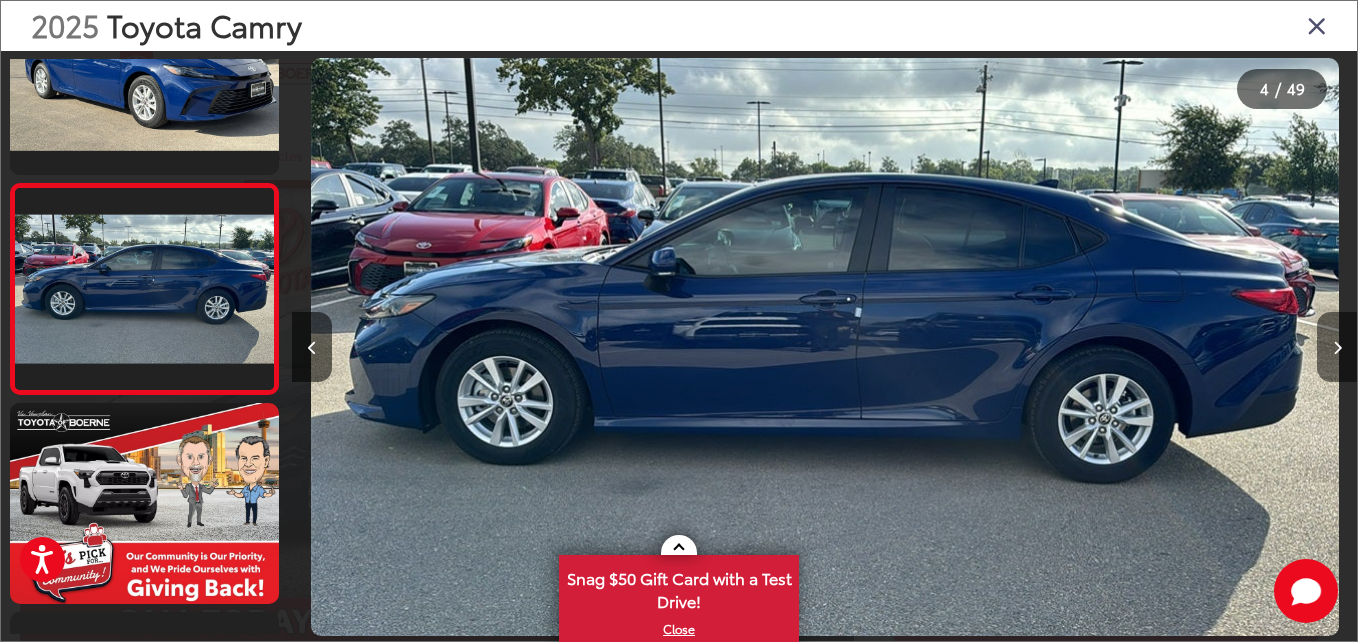 click at bounding box center (1337, 347) 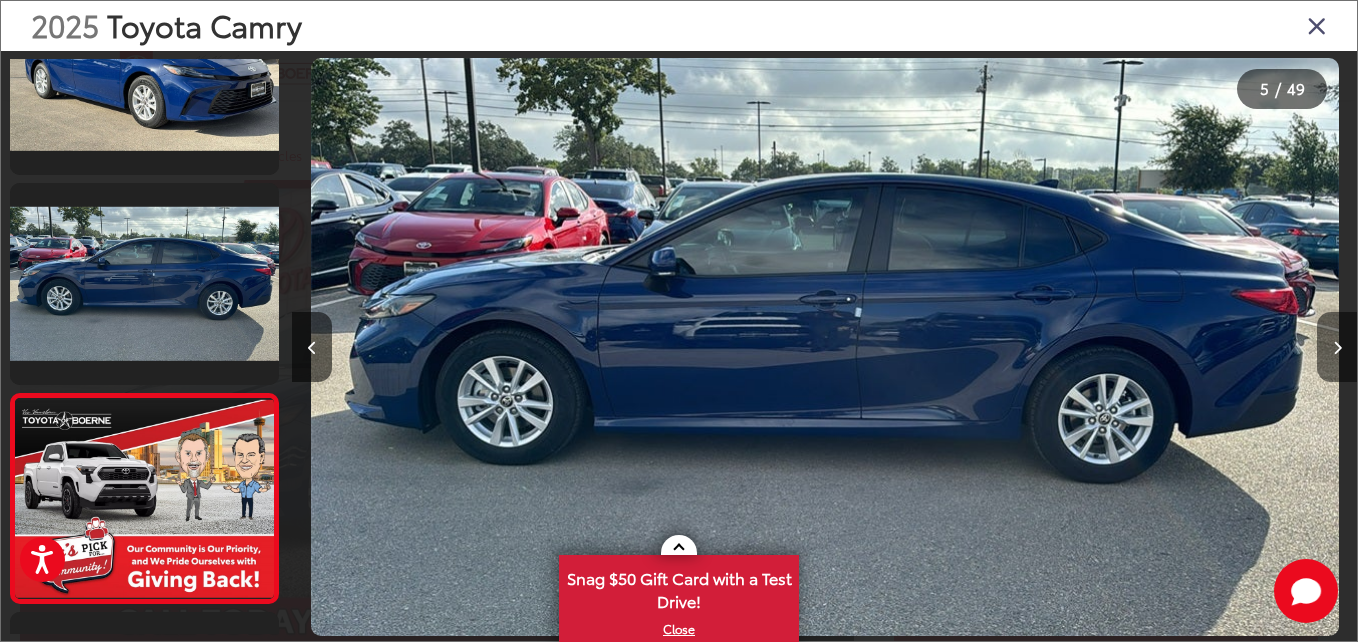 scroll, scrollTop: 0, scrollLeft: 3295, axis: horizontal 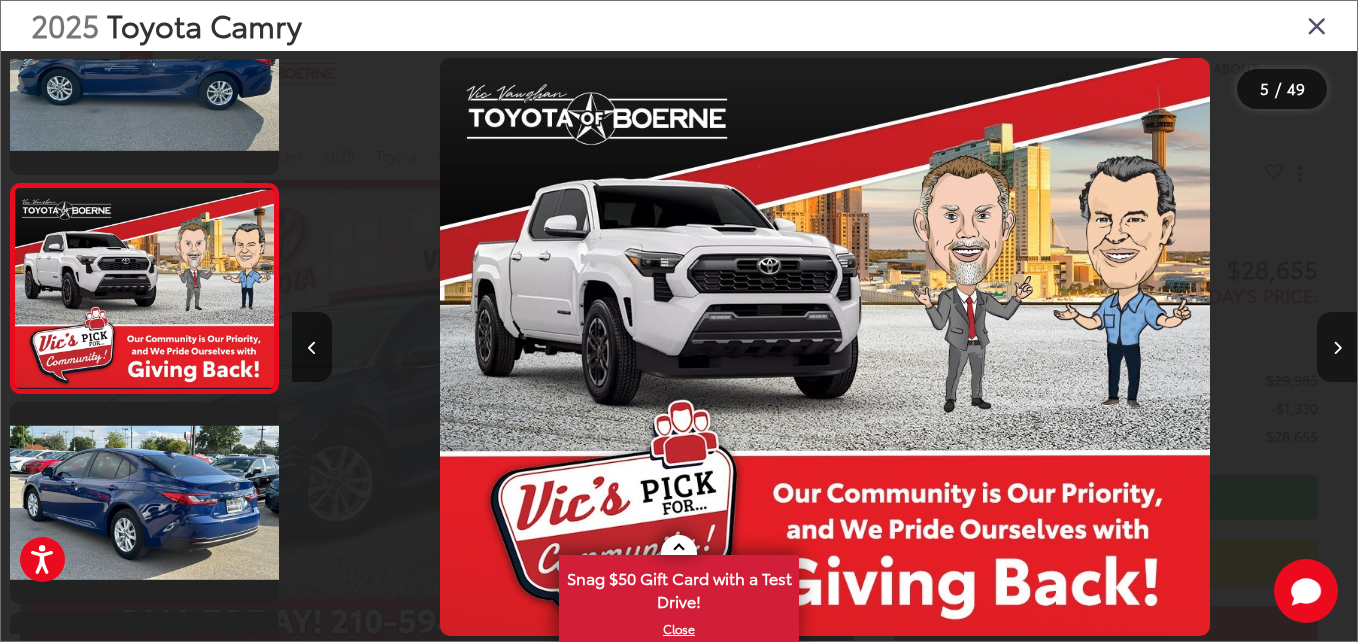 click at bounding box center [1337, 347] 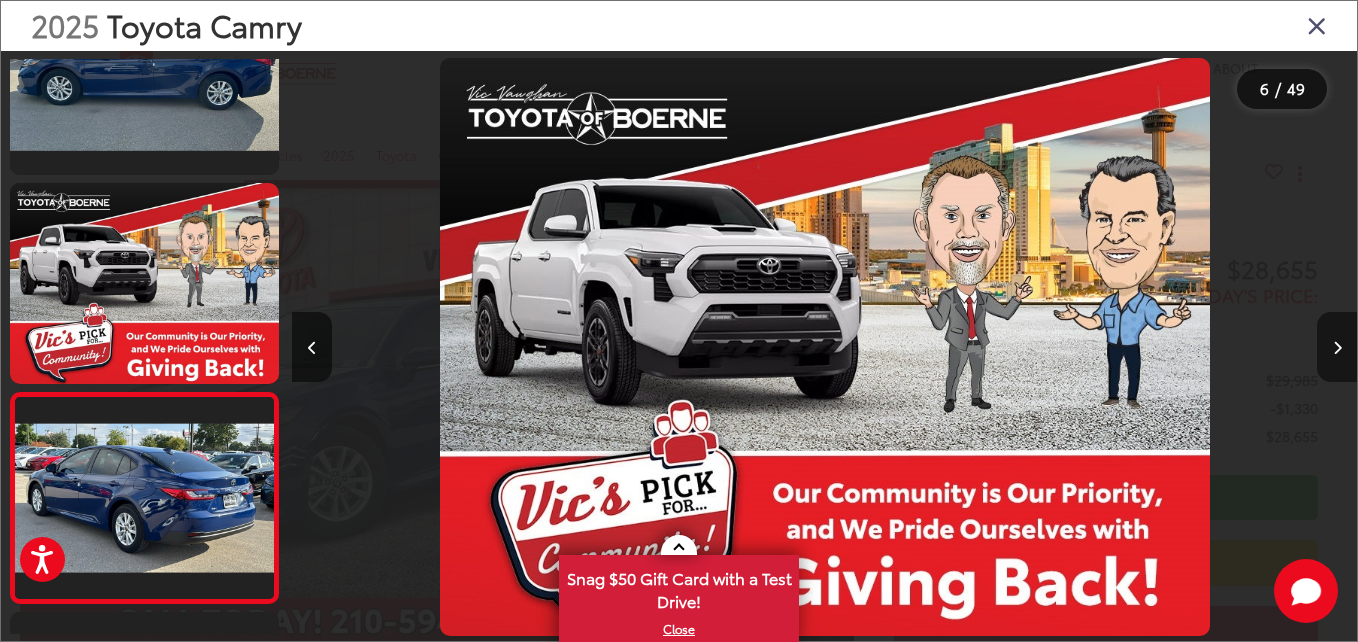 scroll, scrollTop: 0, scrollLeft: 4655, axis: horizontal 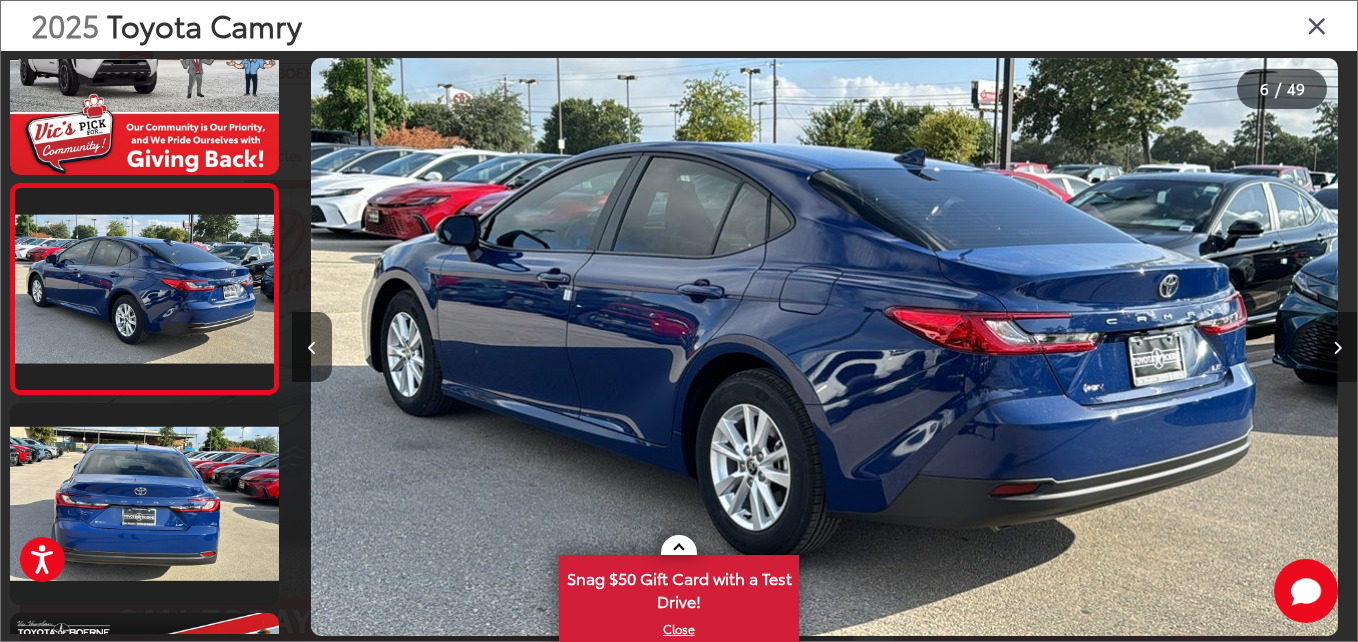 click at bounding box center (1337, 347) 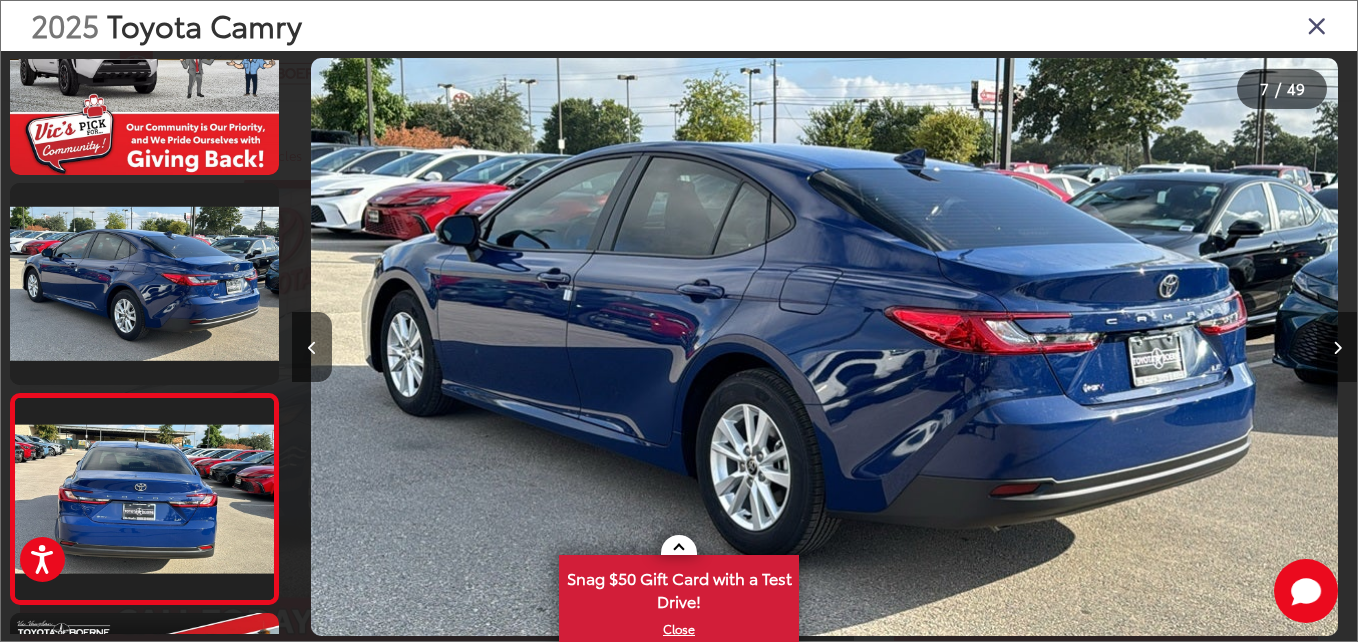 scroll, scrollTop: 0, scrollLeft: 5727, axis: horizontal 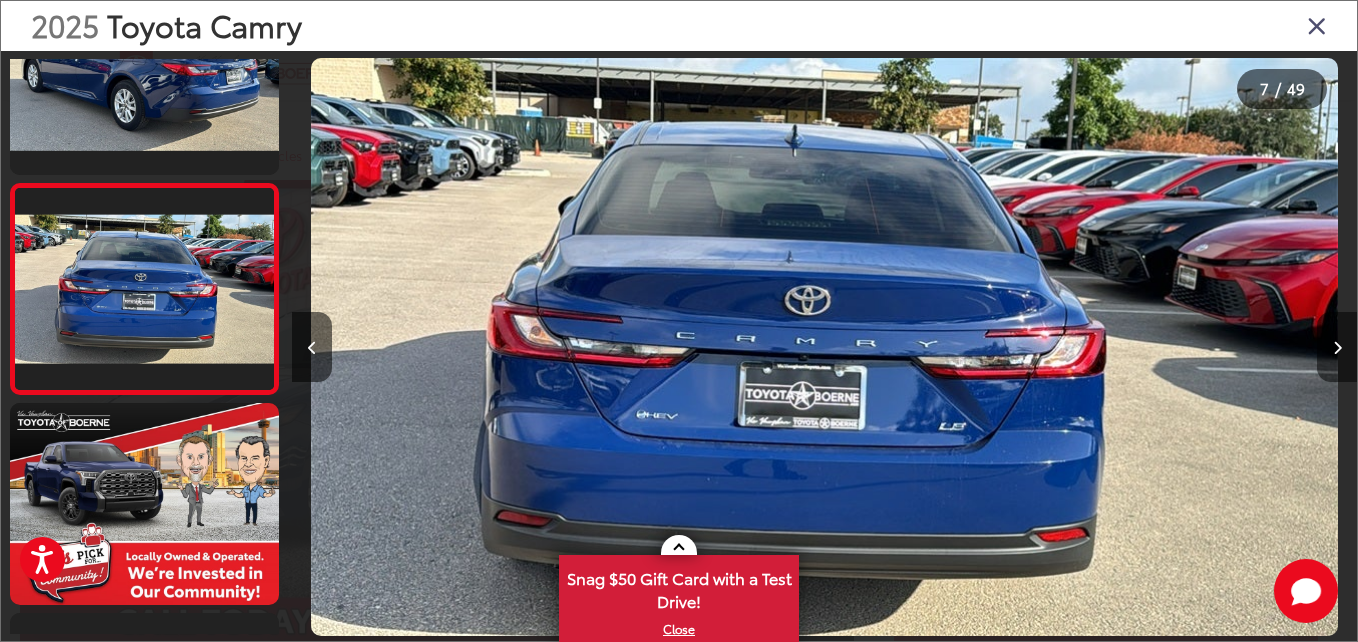 click at bounding box center (1337, 347) 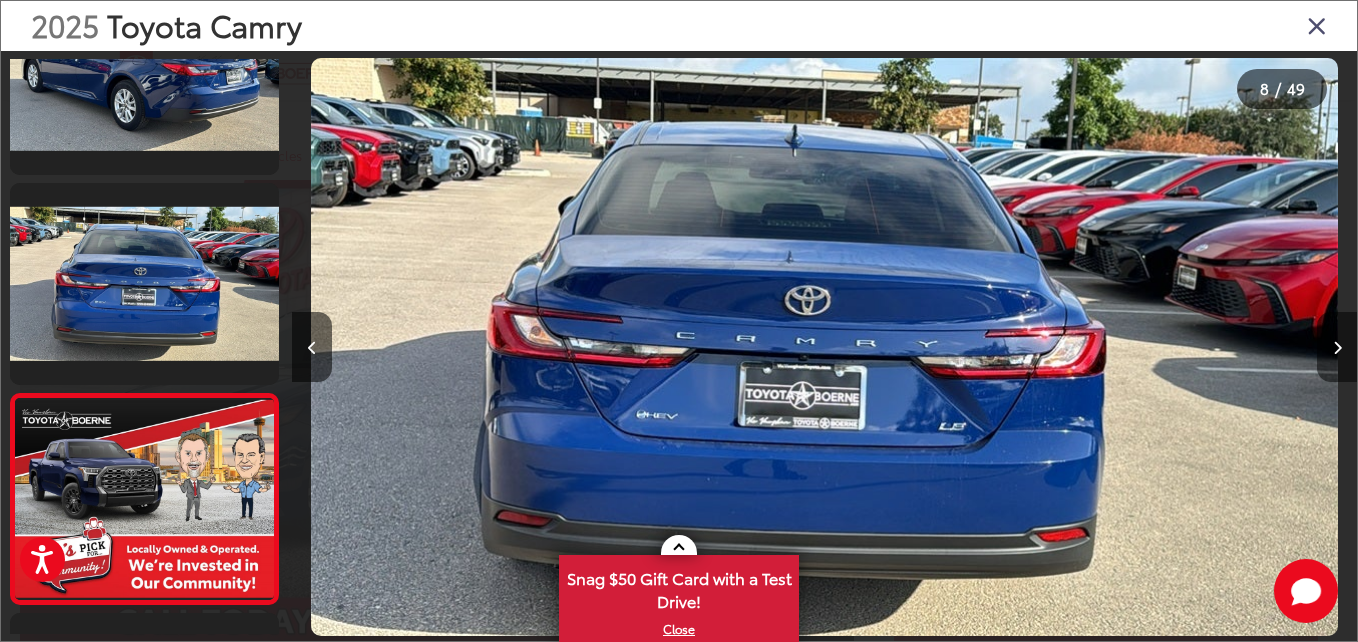 scroll, scrollTop: 0, scrollLeft: 6792, axis: horizontal 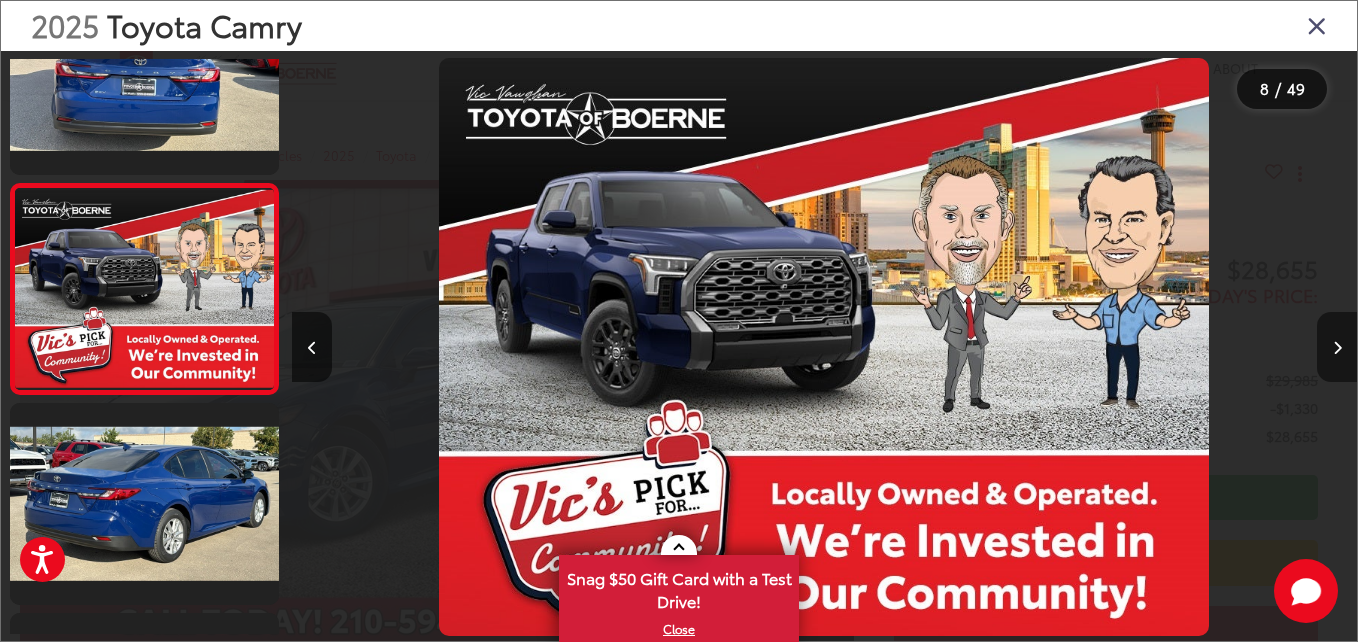 click at bounding box center [1337, 347] 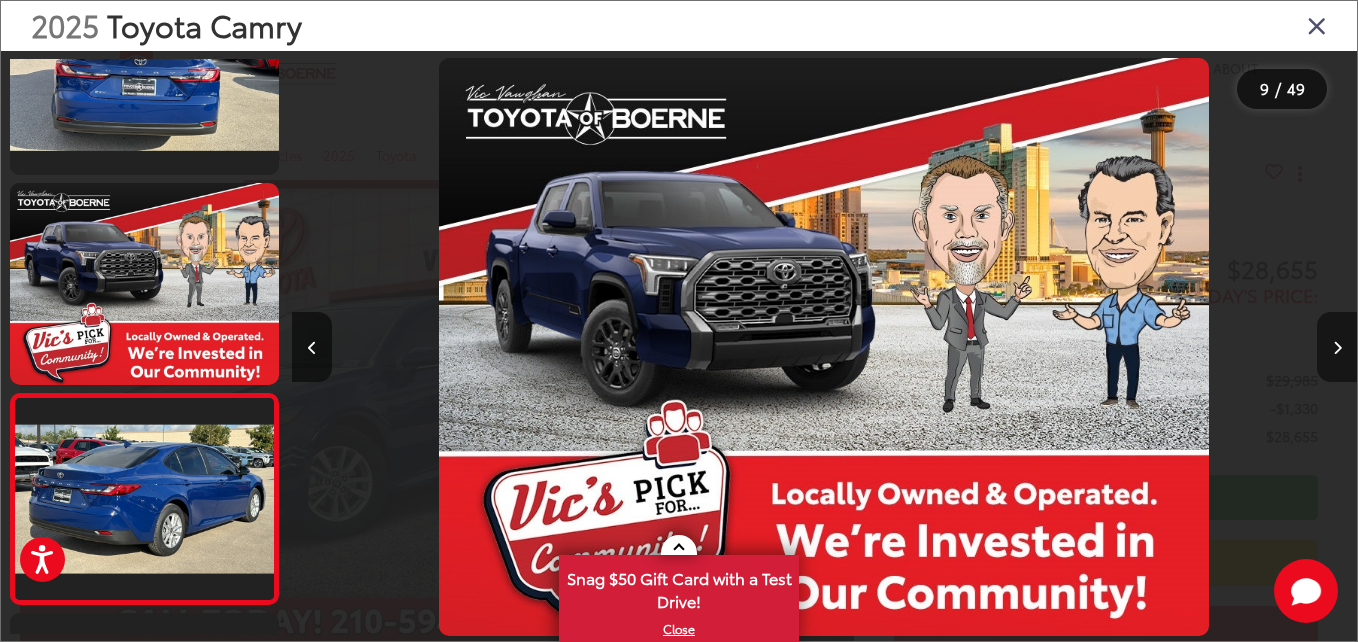 scroll, scrollTop: 0, scrollLeft: 7969, axis: horizontal 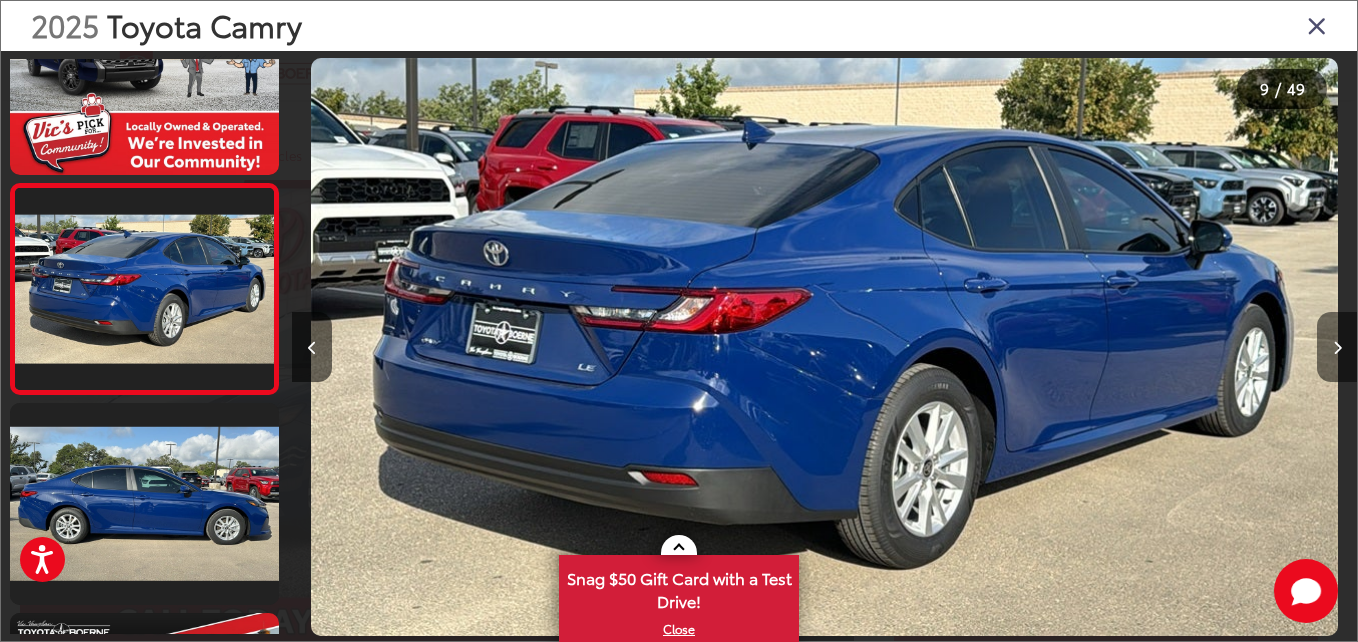 click at bounding box center (1337, 347) 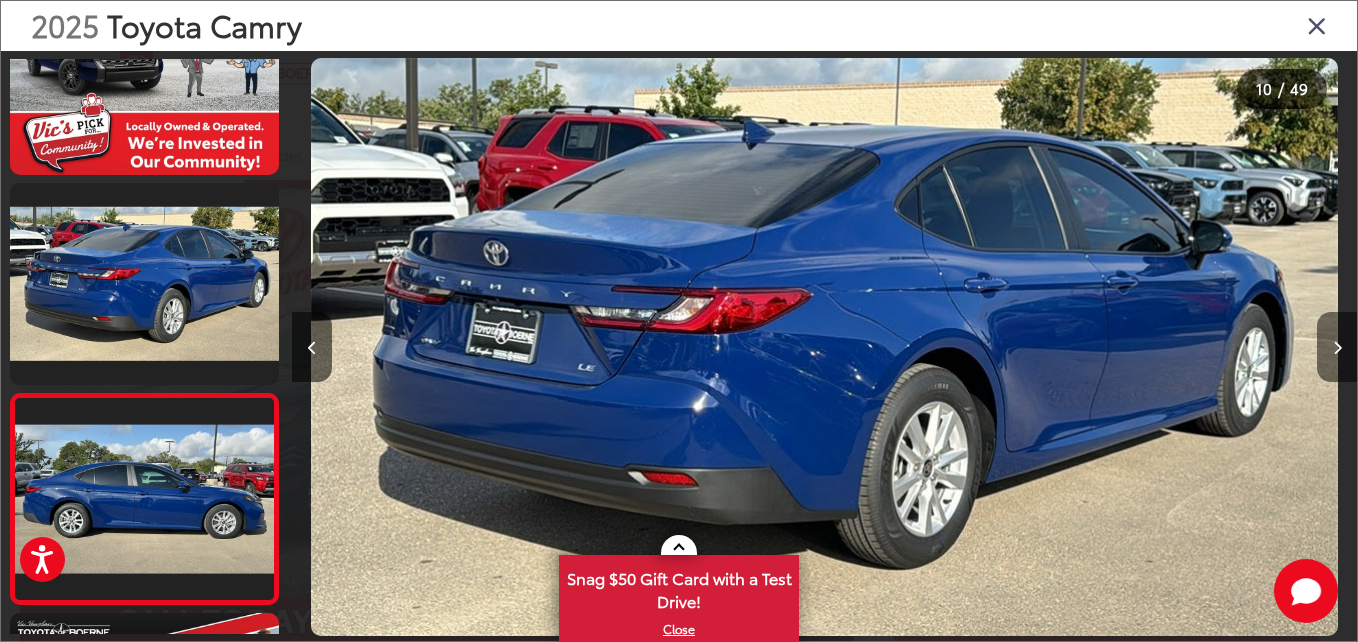 scroll, scrollTop: 0, scrollLeft: 8619, axis: horizontal 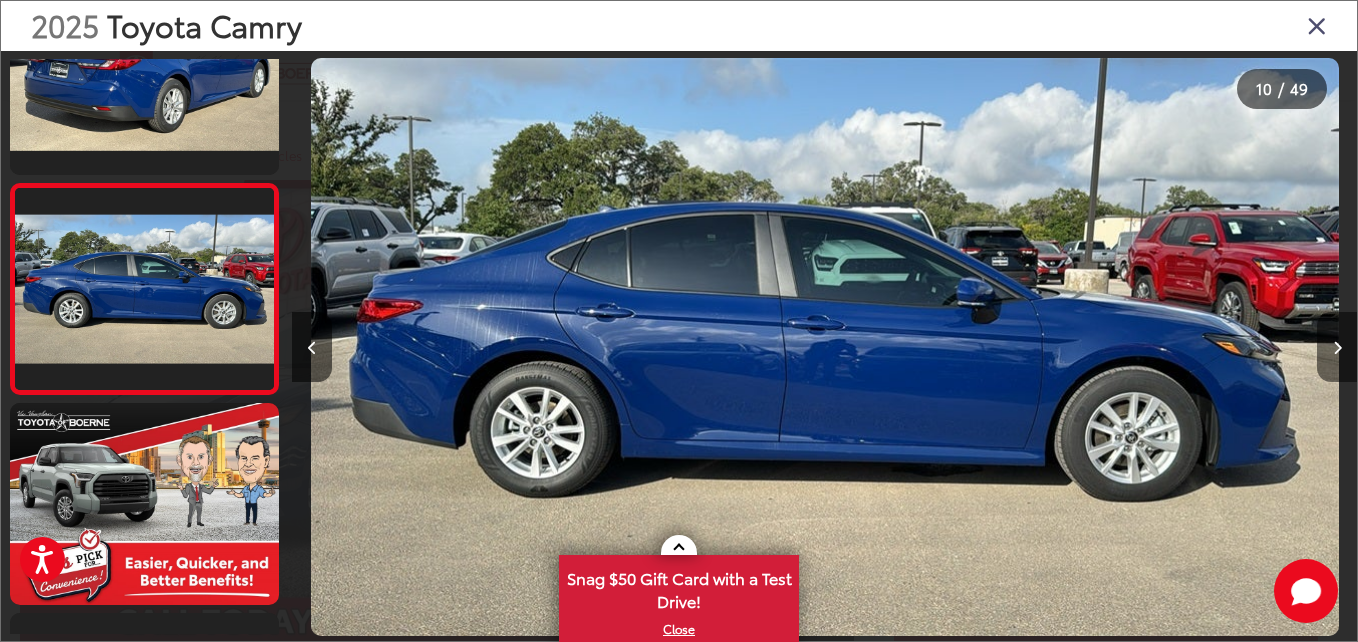 click at bounding box center [1337, 347] 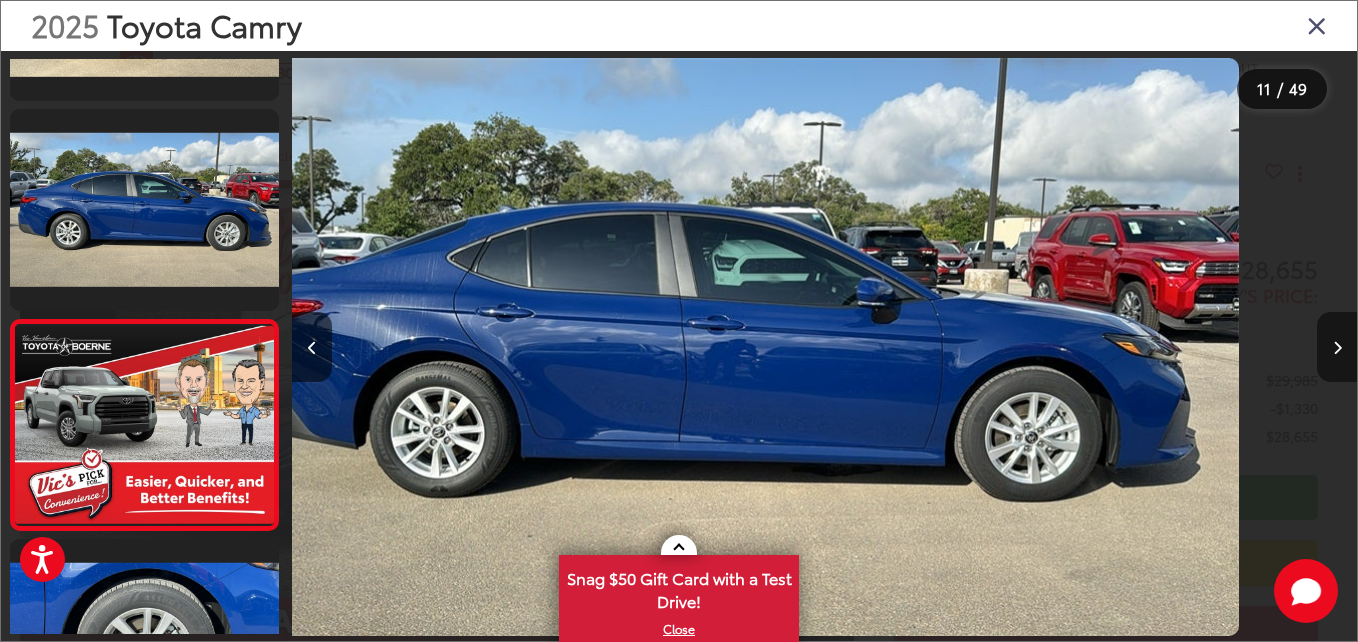 scroll, scrollTop: 1972, scrollLeft: 0, axis: vertical 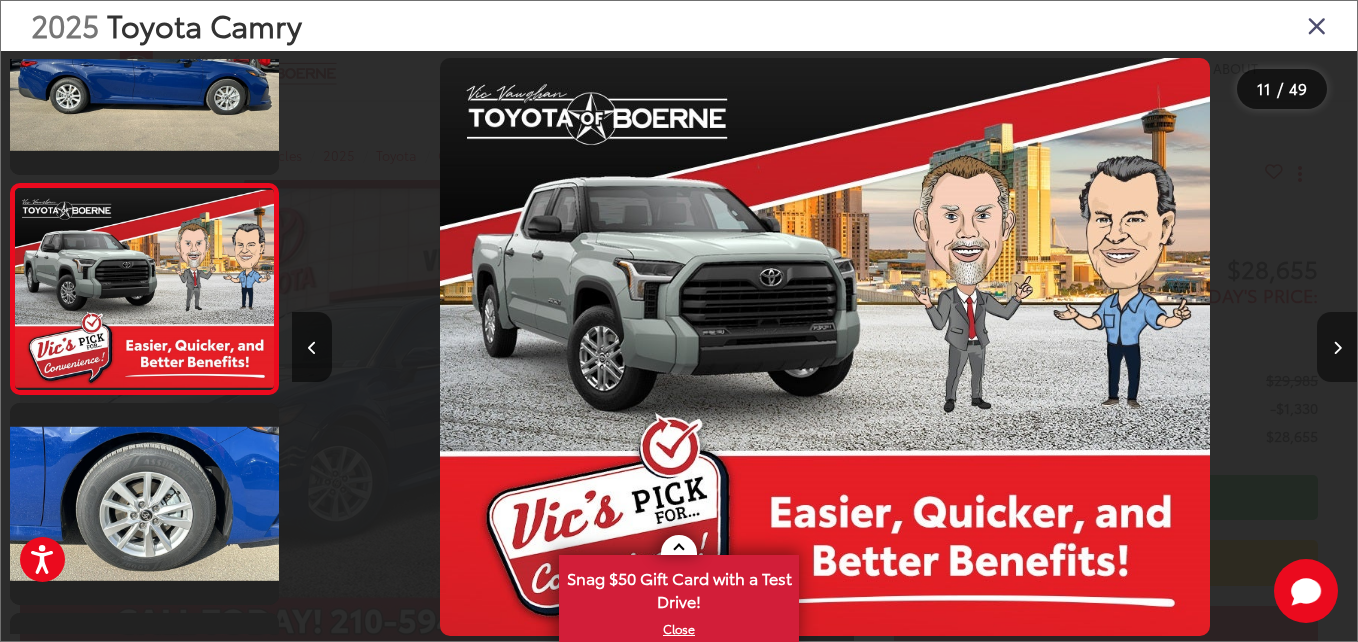 click at bounding box center (1337, 347) 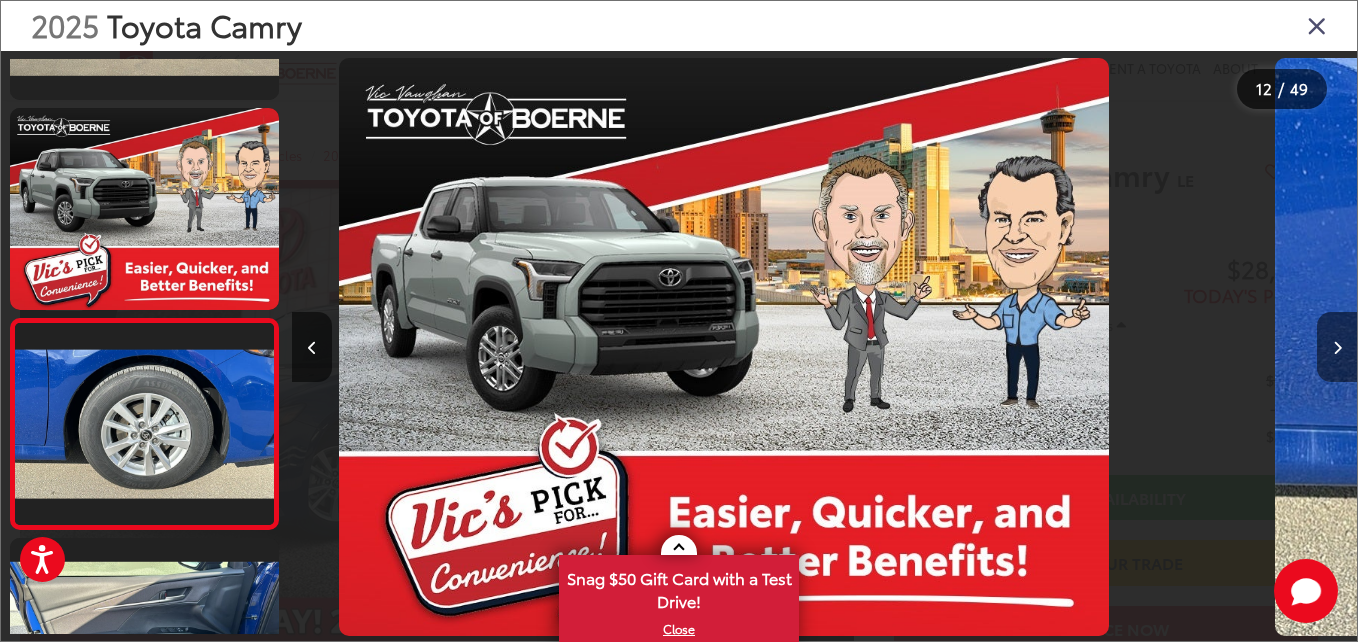 scroll, scrollTop: 2182, scrollLeft: 0, axis: vertical 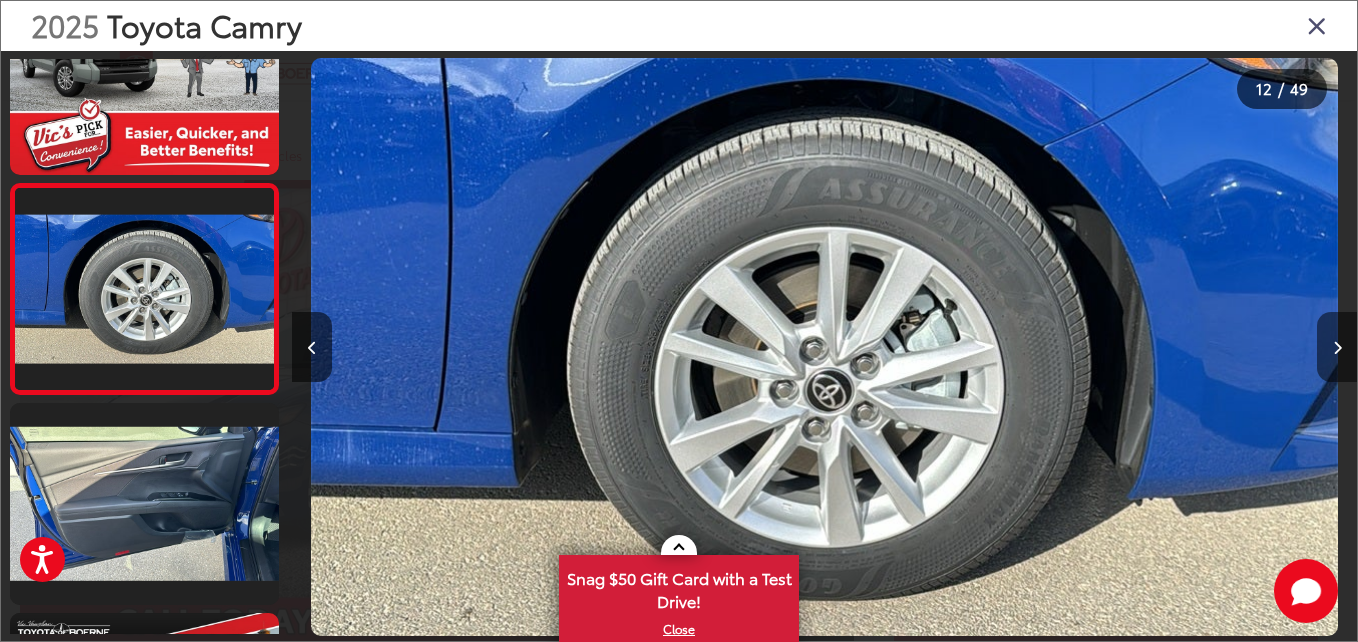 click at bounding box center [1337, 347] 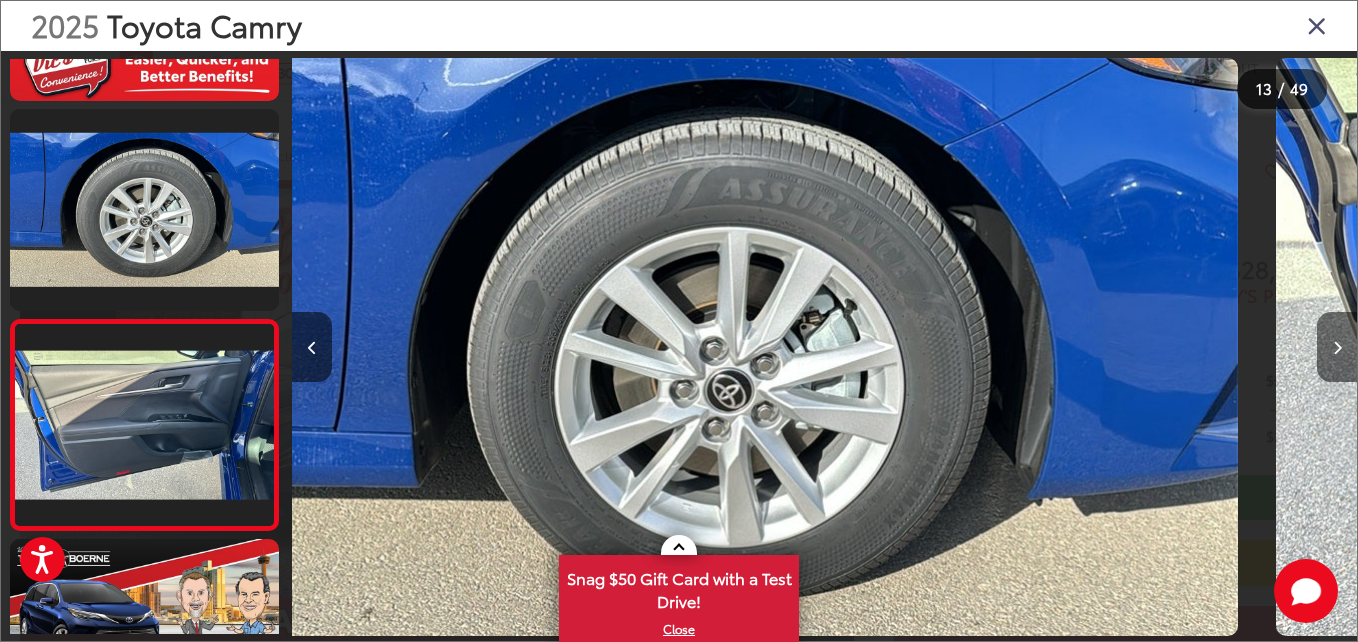 scroll 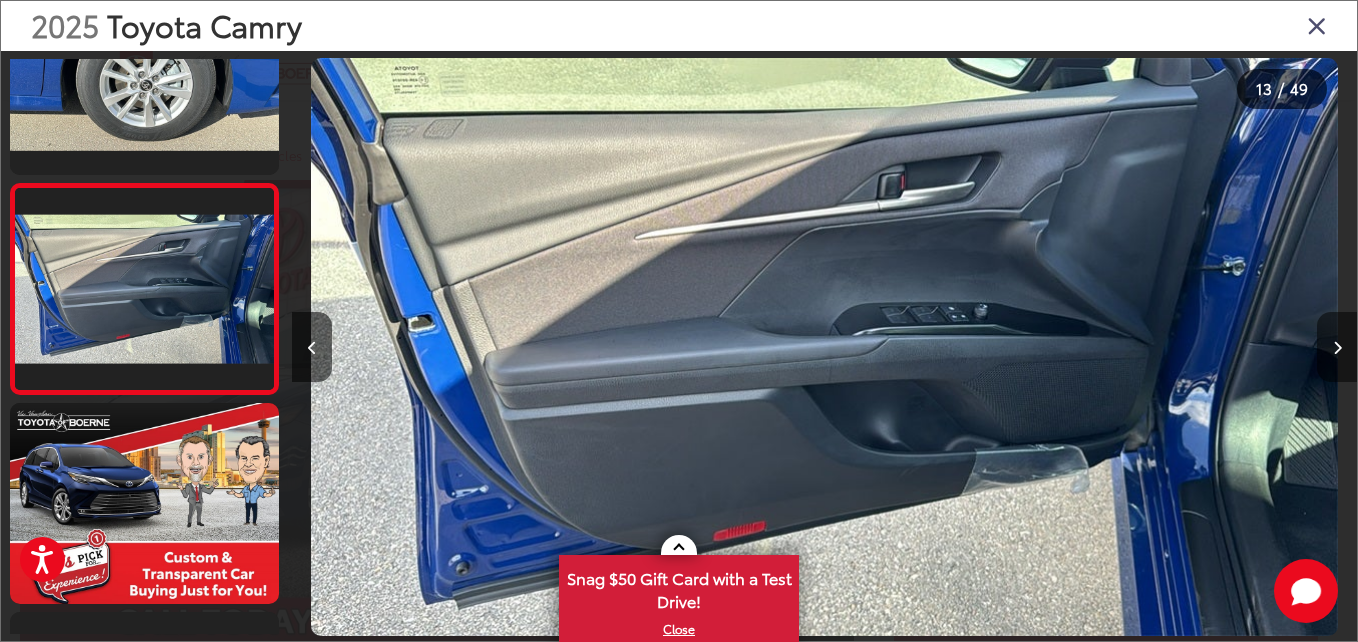 click at bounding box center [1337, 347] 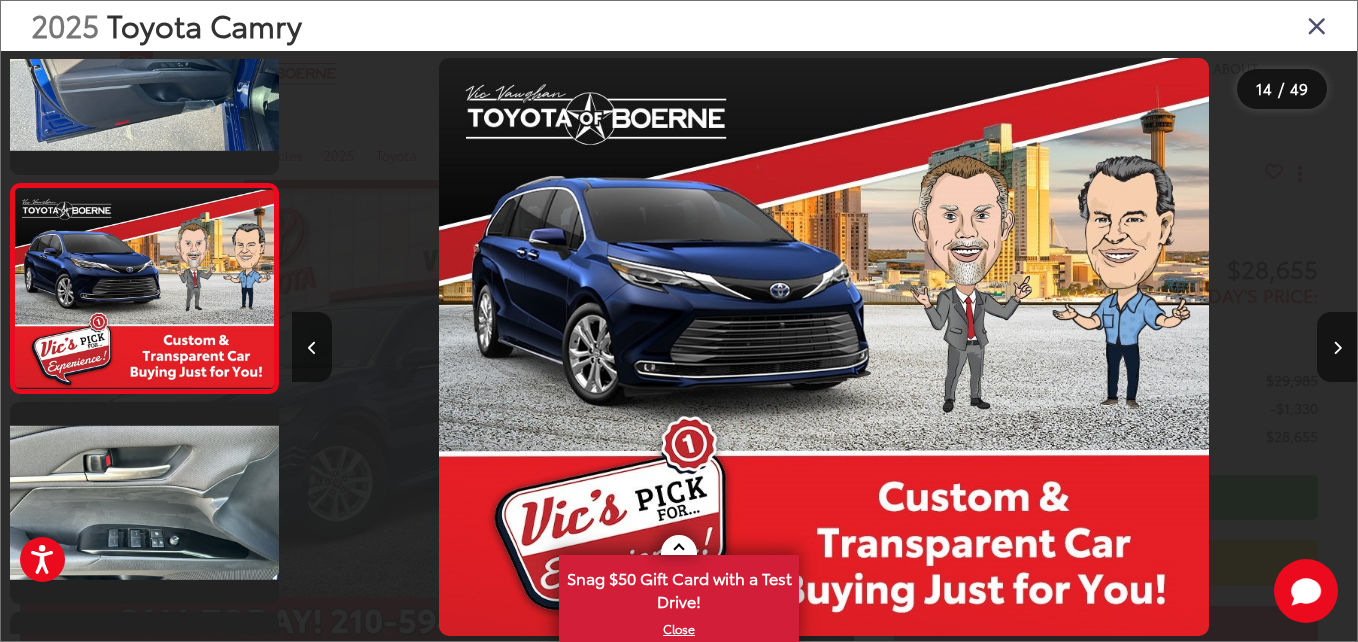 click at bounding box center (1317, 25) 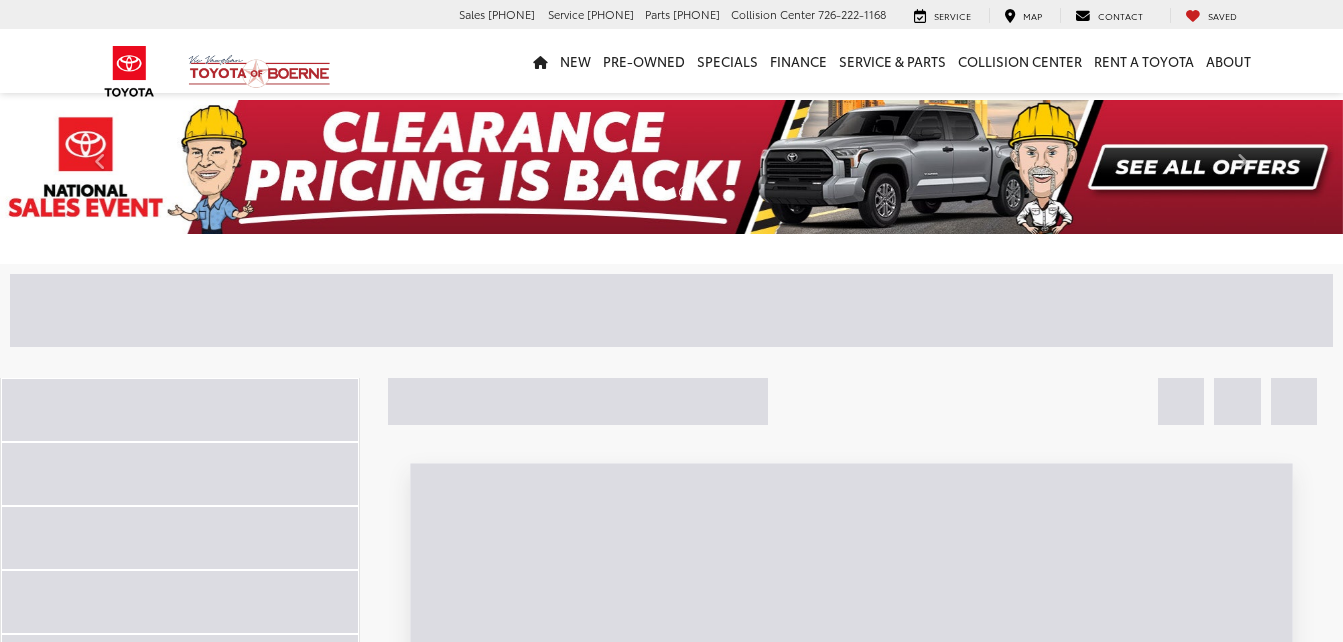 scroll, scrollTop: 3100, scrollLeft: 0, axis: vertical 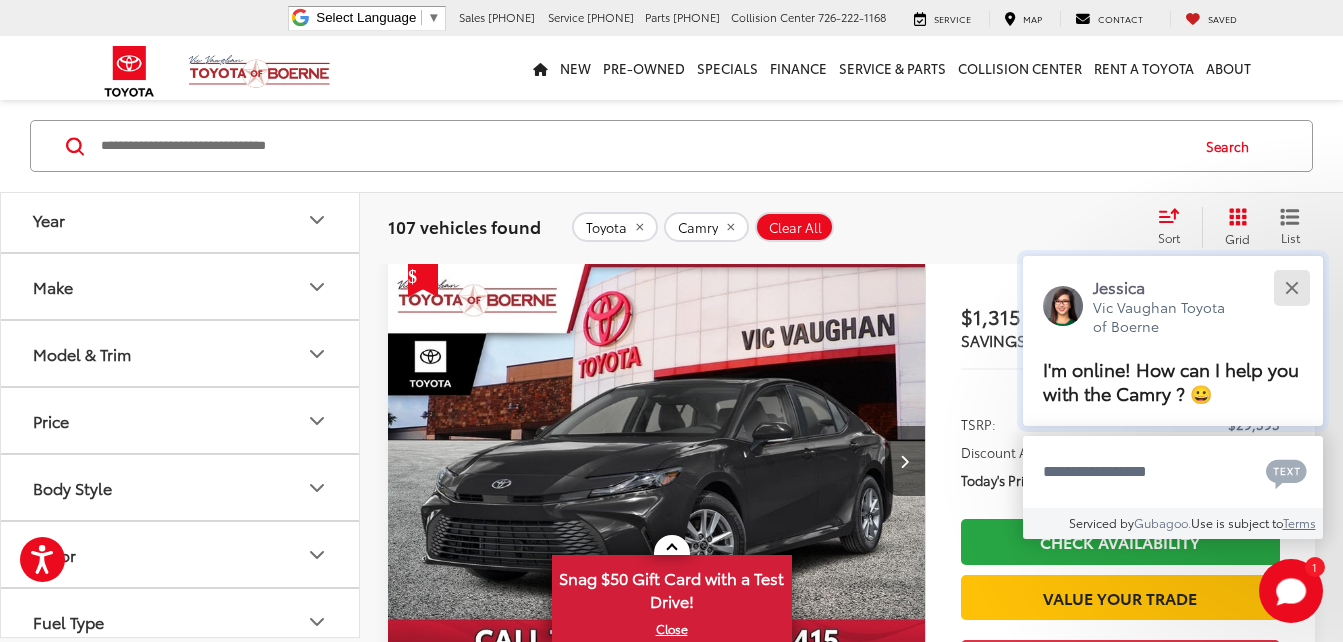 click at bounding box center (1291, 287) 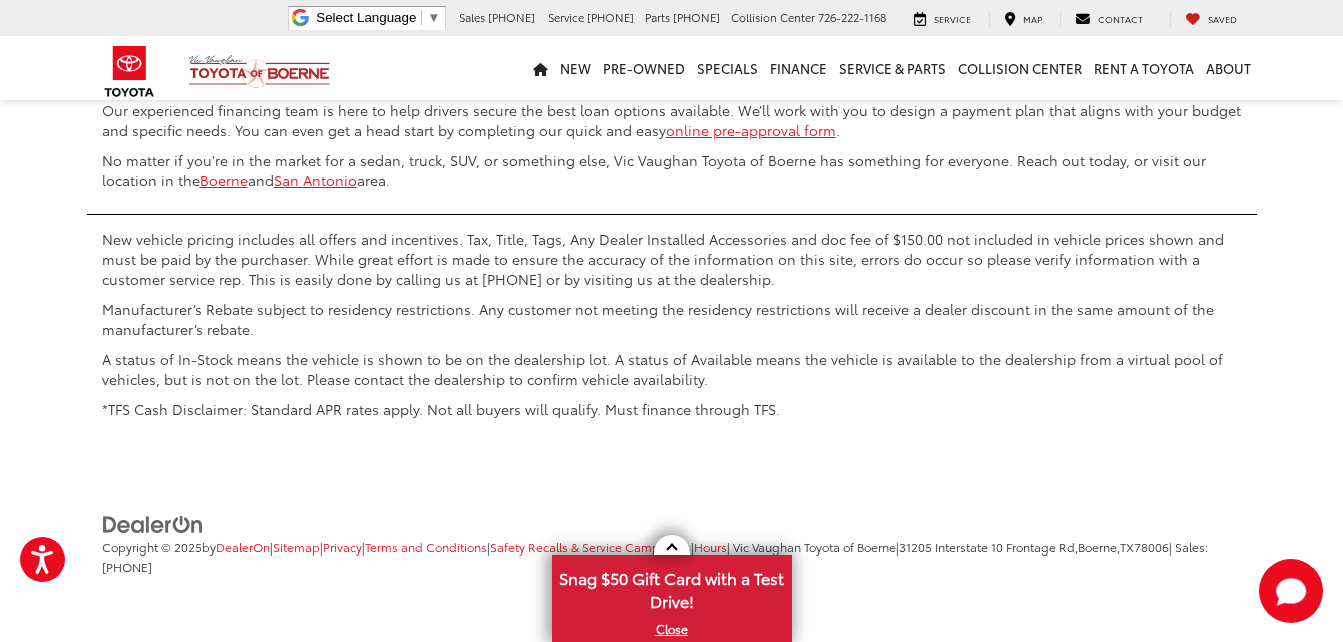 scroll, scrollTop: 9371, scrollLeft: 0, axis: vertical 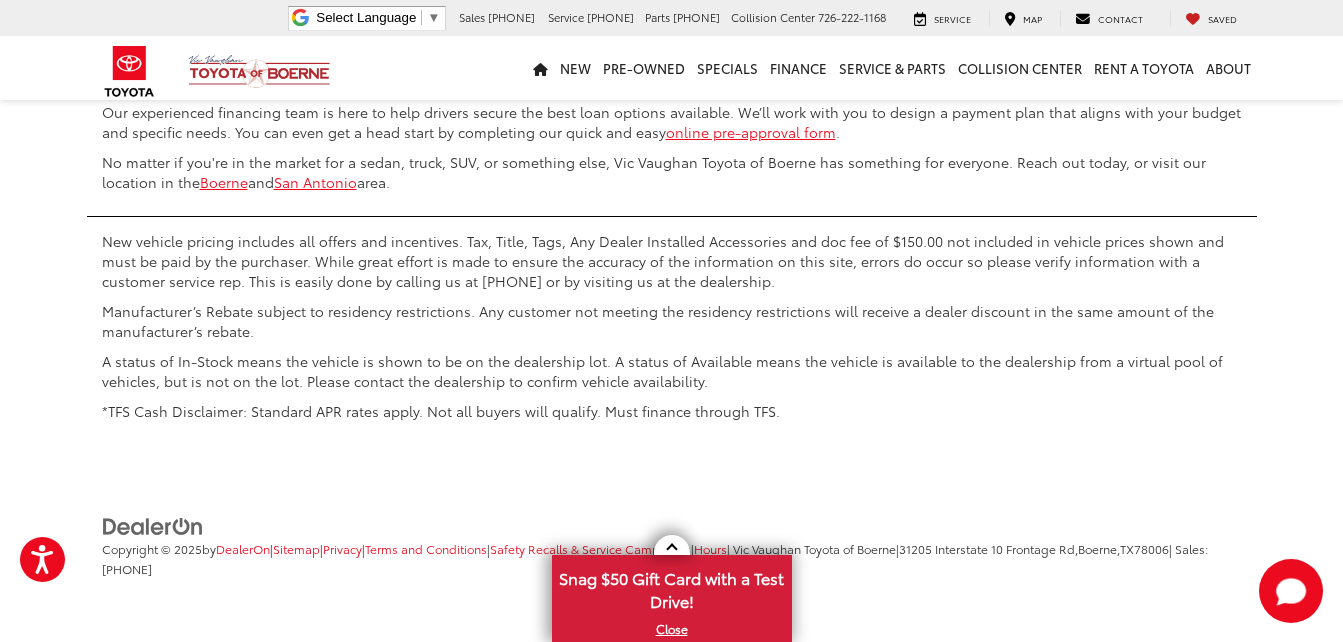 click on "2" at bounding box center [957, -70] 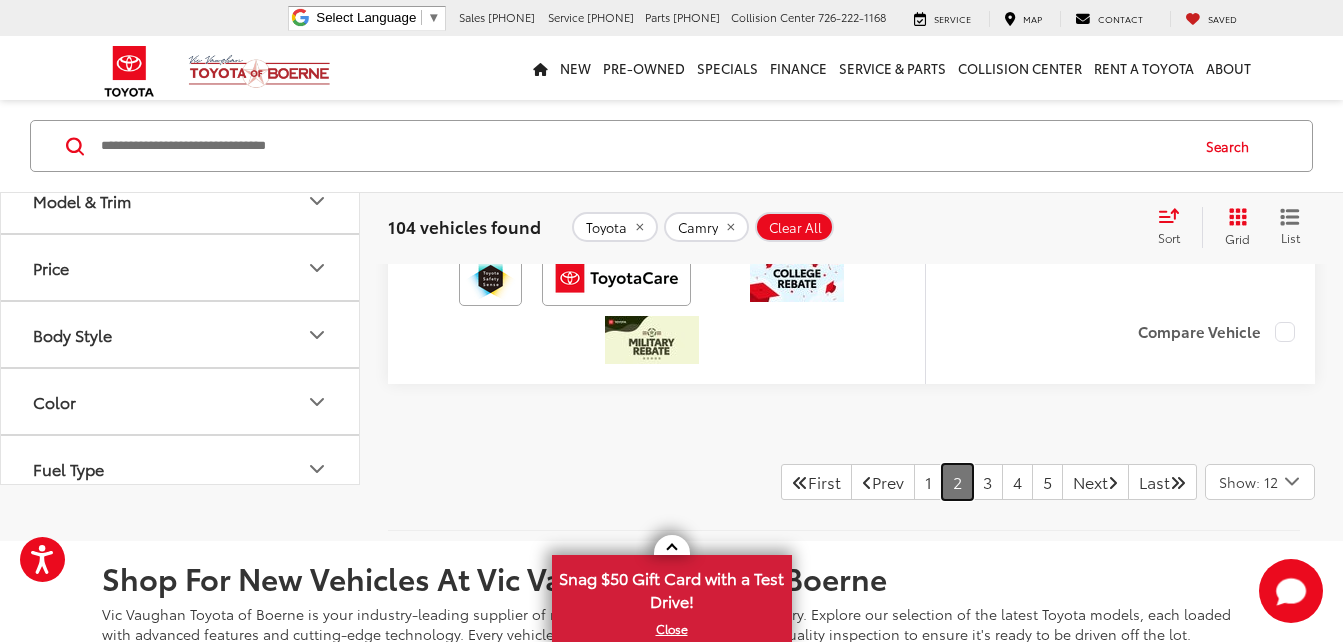 scroll, scrollTop: 9664, scrollLeft: 0, axis: vertical 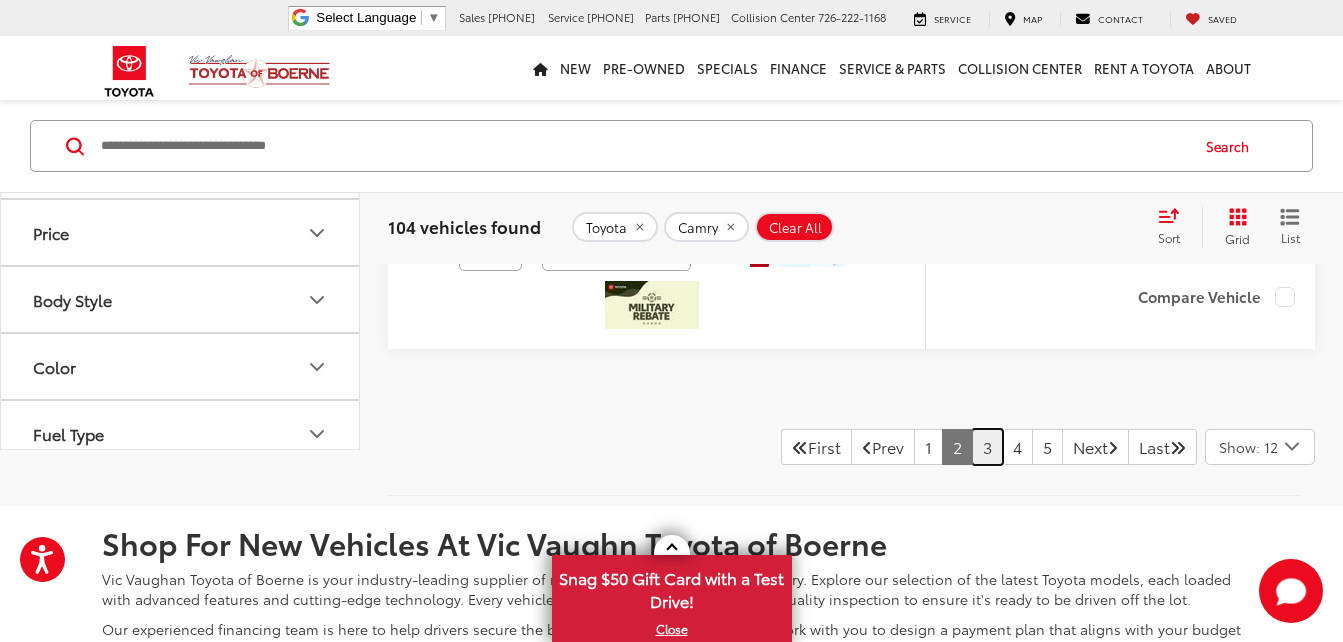 click on "3" at bounding box center [987, 447] 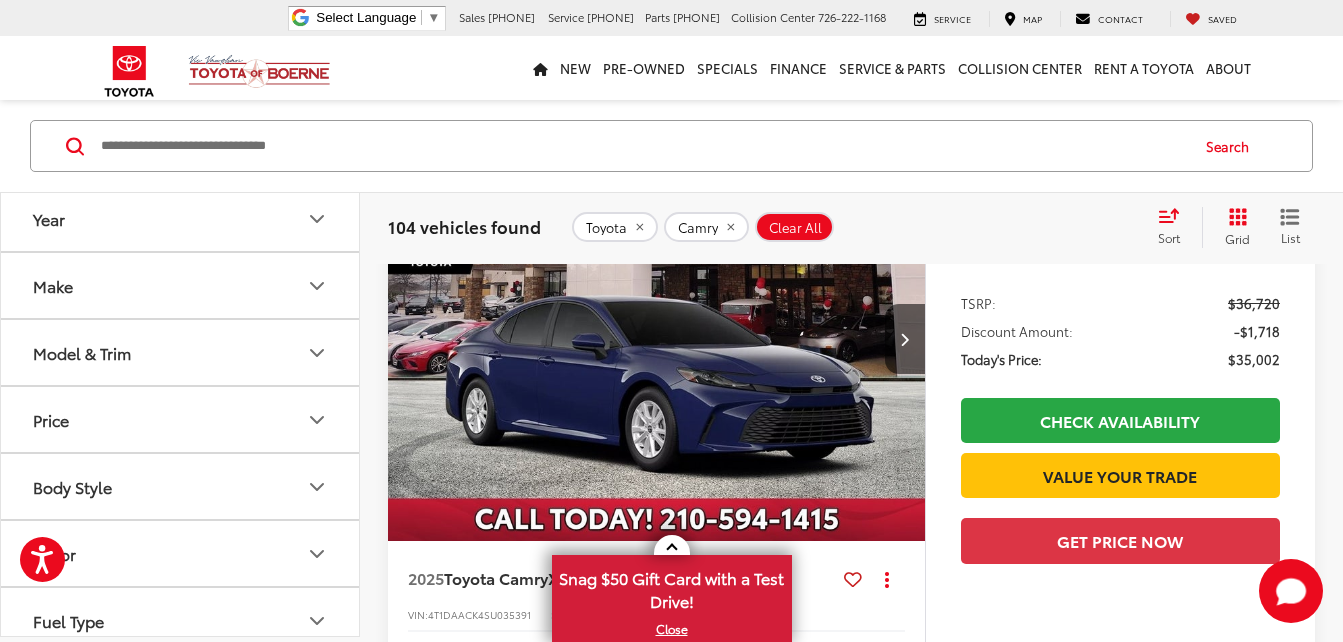 scroll, scrollTop: 6664, scrollLeft: 0, axis: vertical 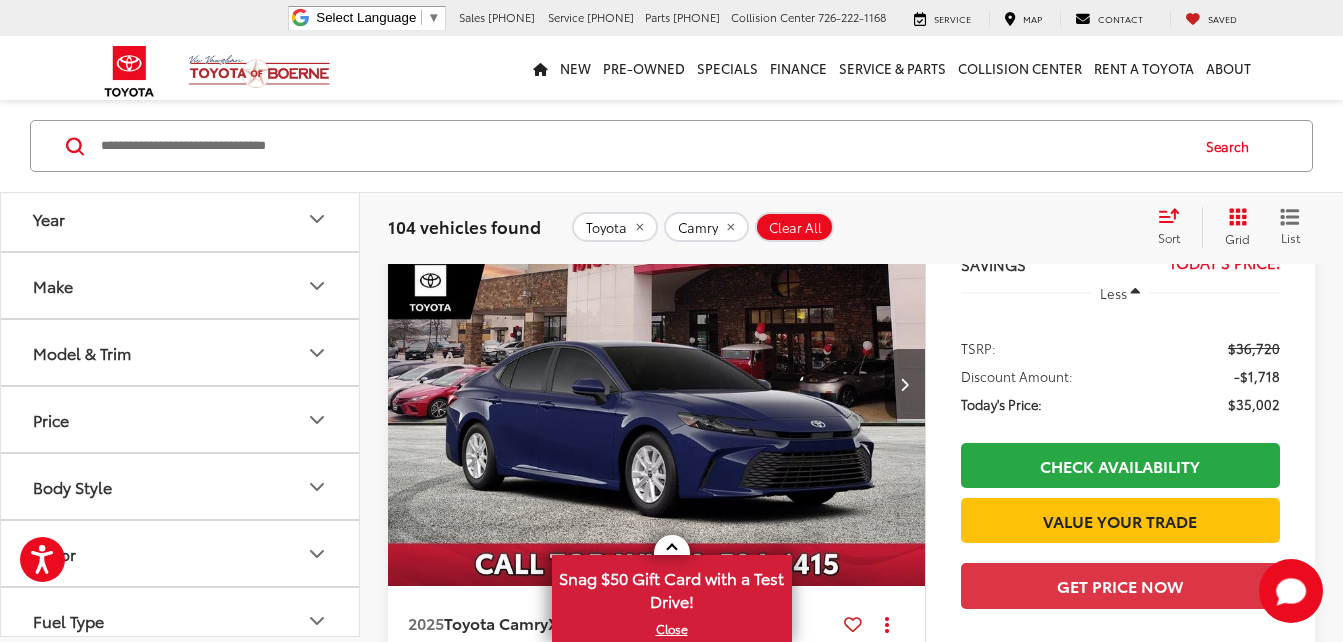 click at bounding box center [657, 385] 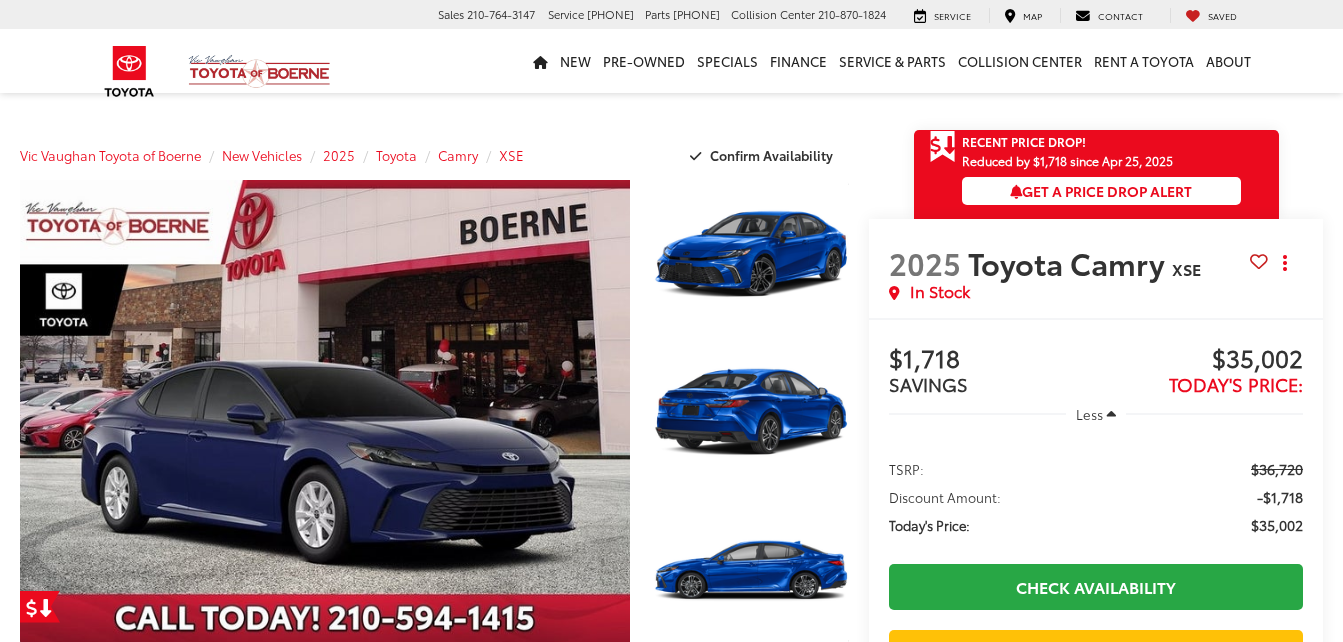 scroll, scrollTop: 0, scrollLeft: 0, axis: both 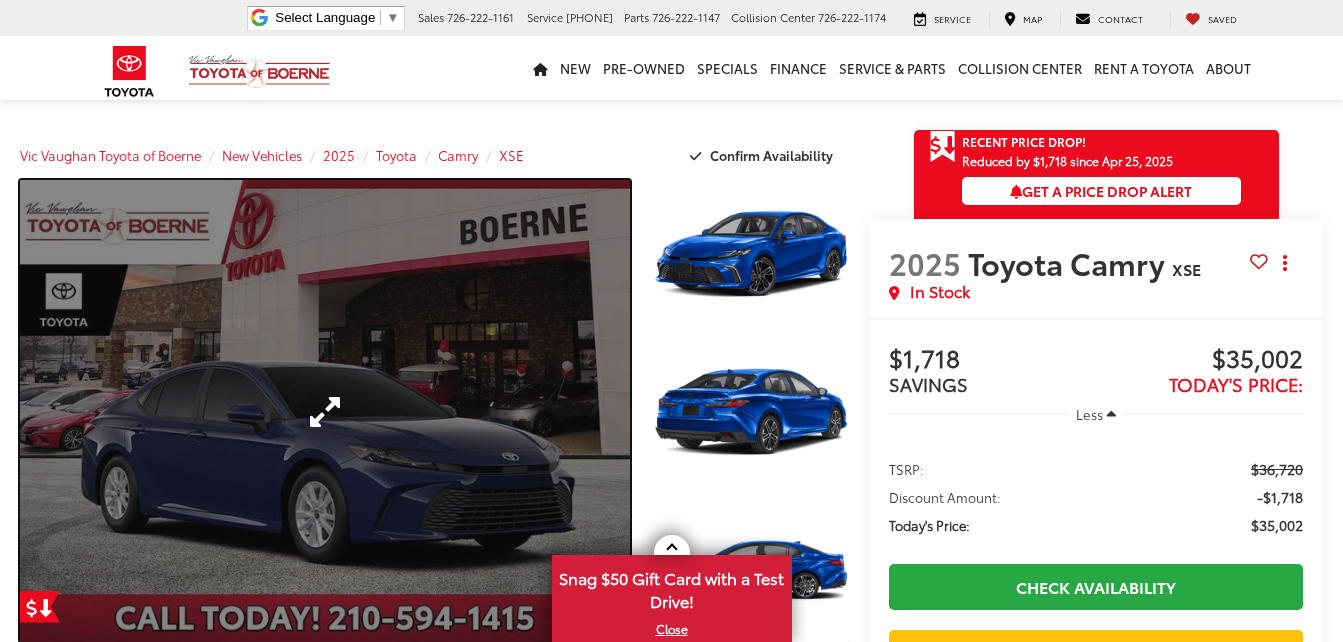click at bounding box center (325, 412) 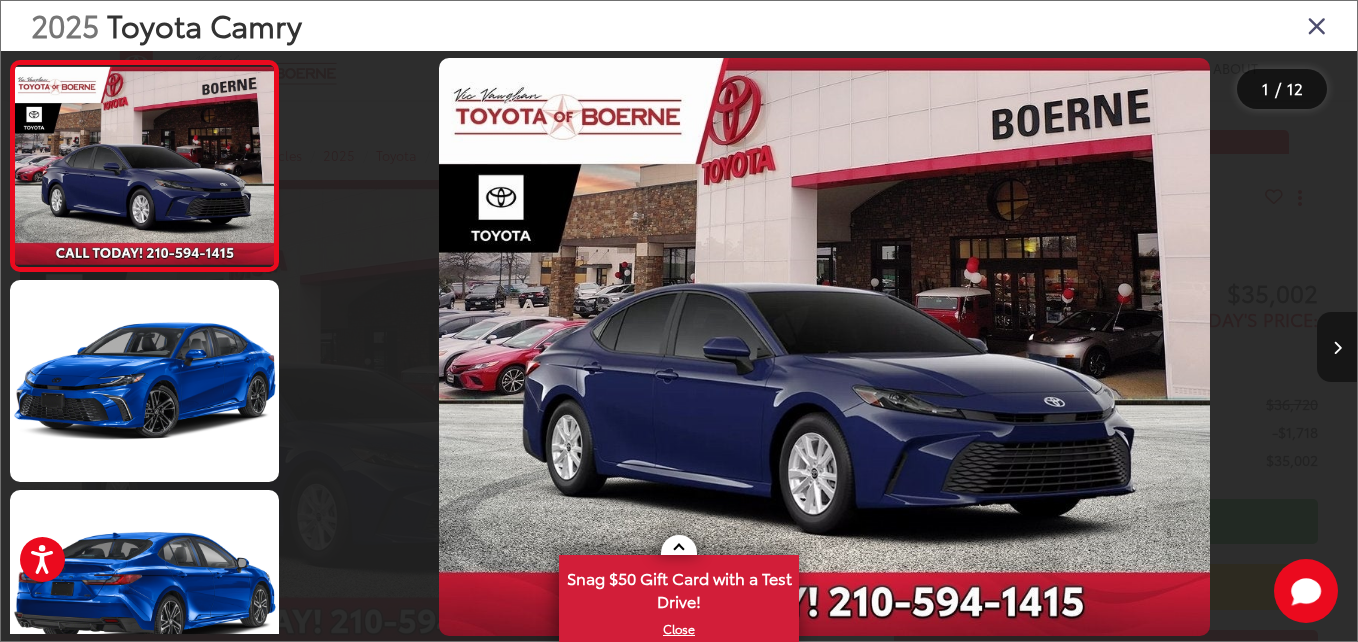 click at bounding box center [1337, 347] 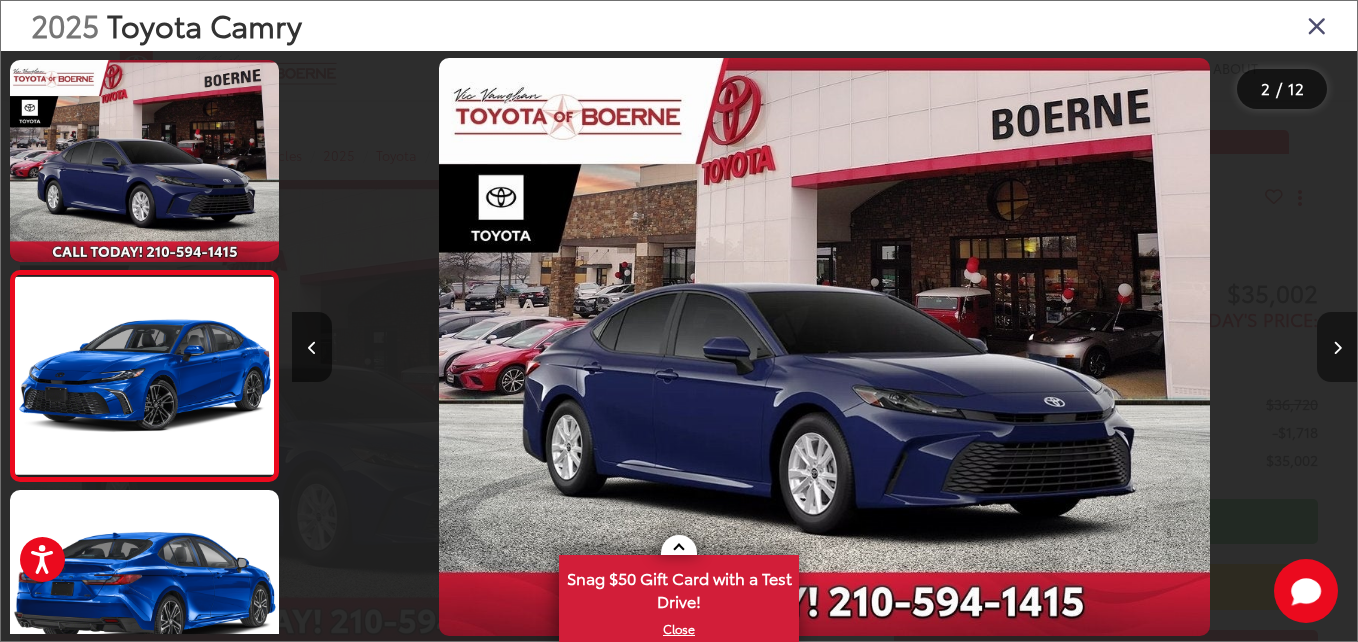 scroll, scrollTop: 0, scrollLeft: 100, axis: horizontal 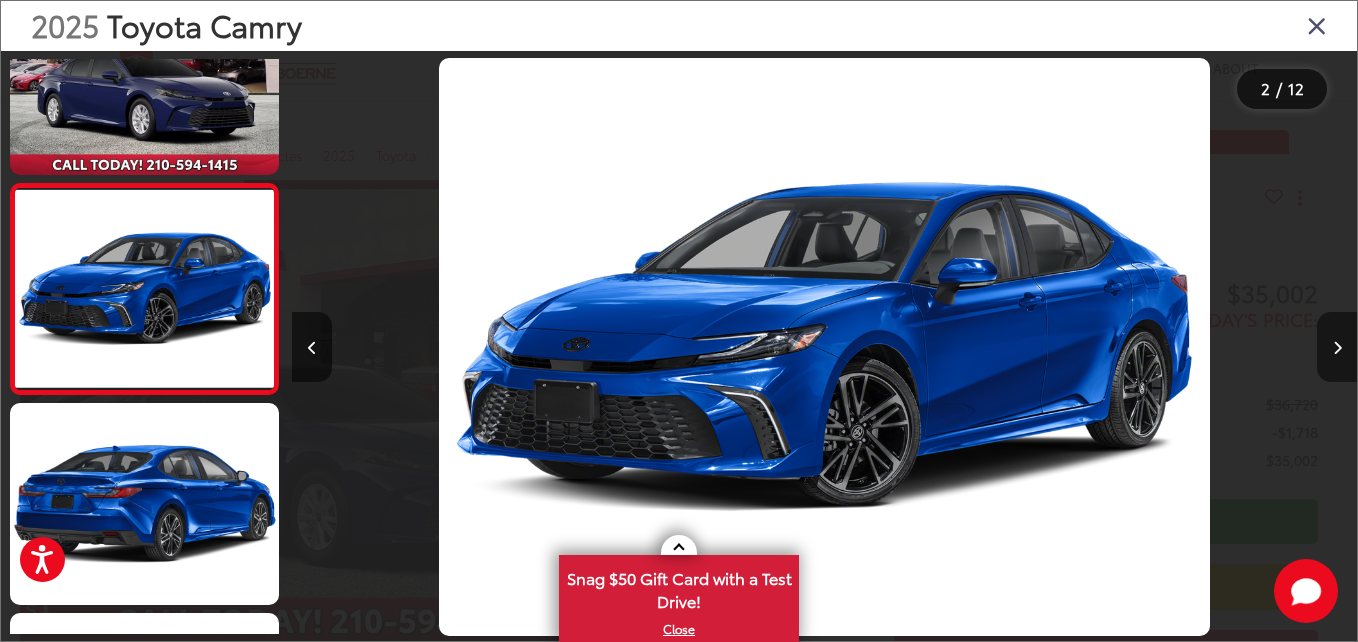 click at bounding box center [1337, 347] 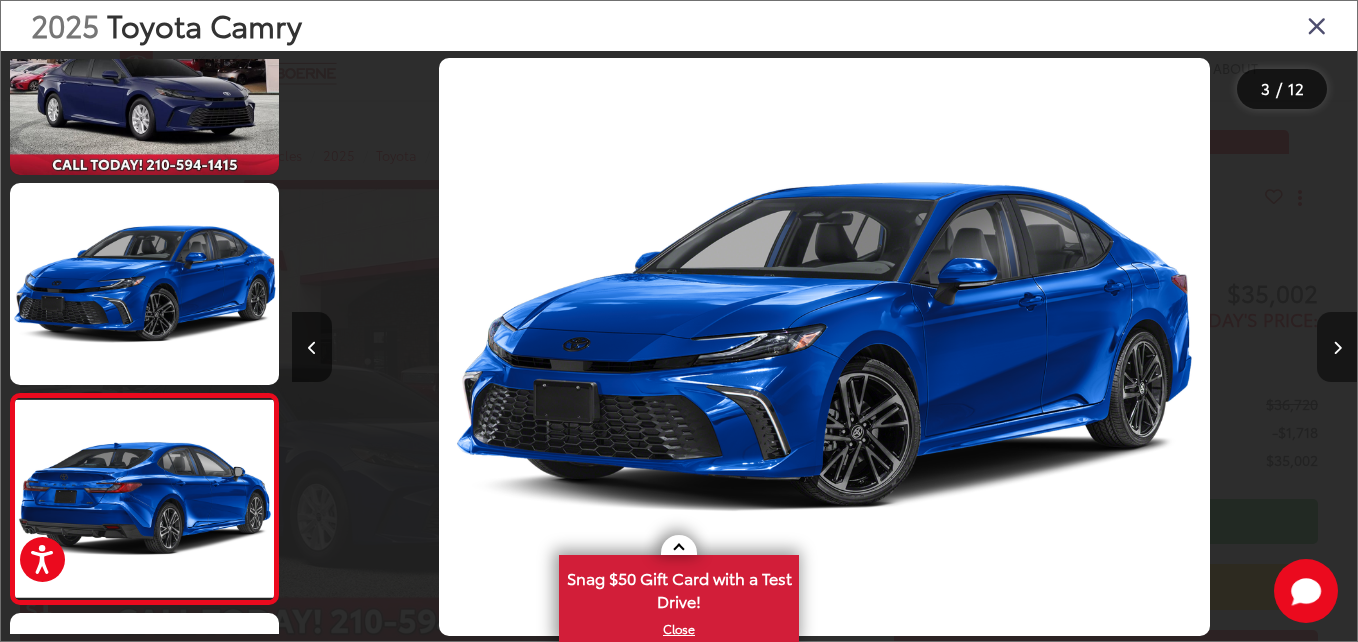 scroll, scrollTop: 0, scrollLeft: 1469, axis: horizontal 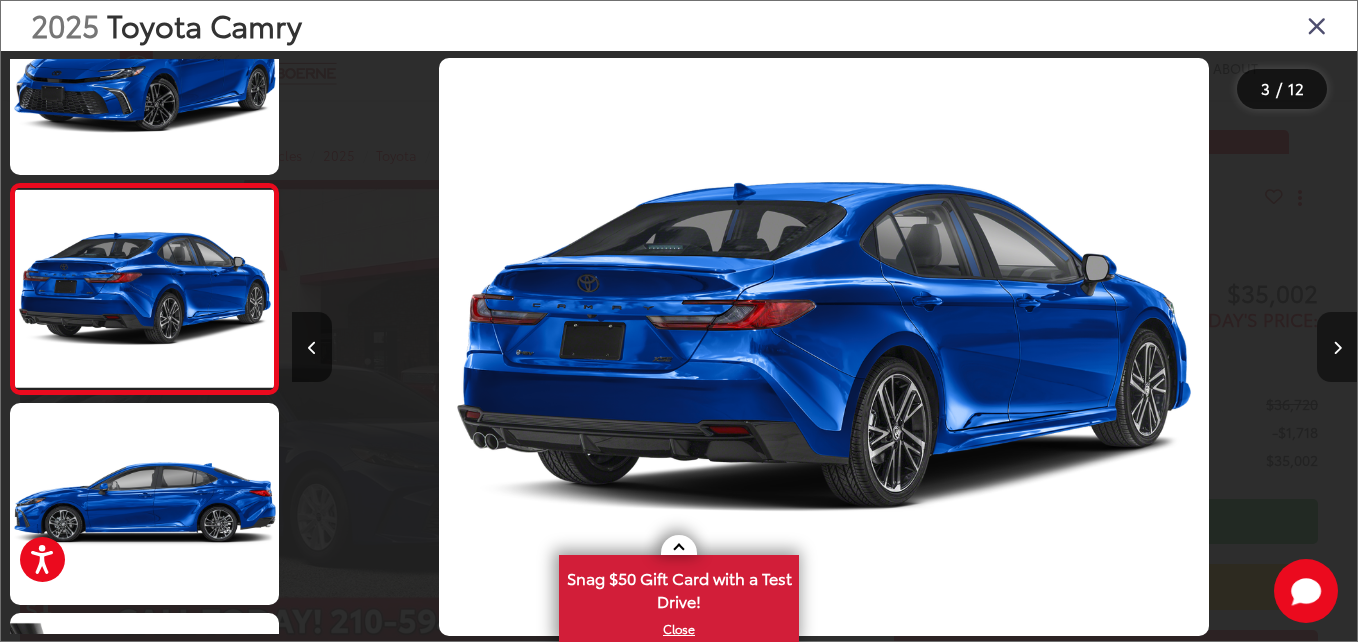click at bounding box center (1337, 347) 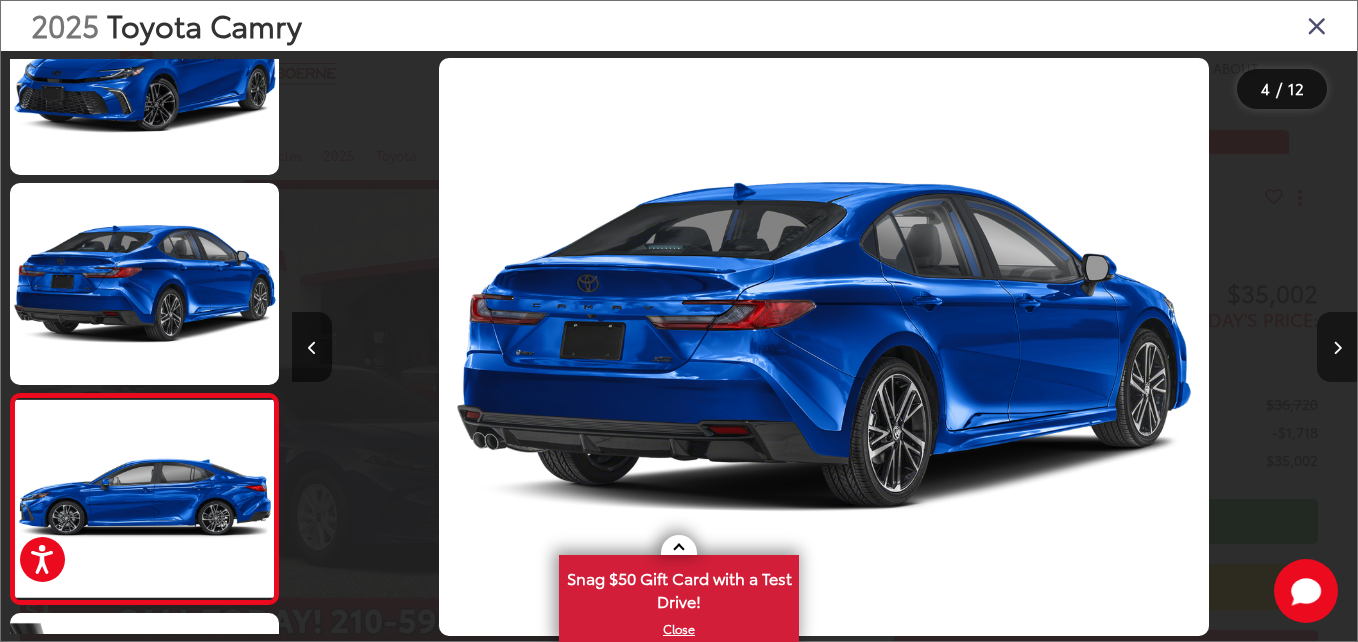 scroll, scrollTop: 0, scrollLeft: 2533, axis: horizontal 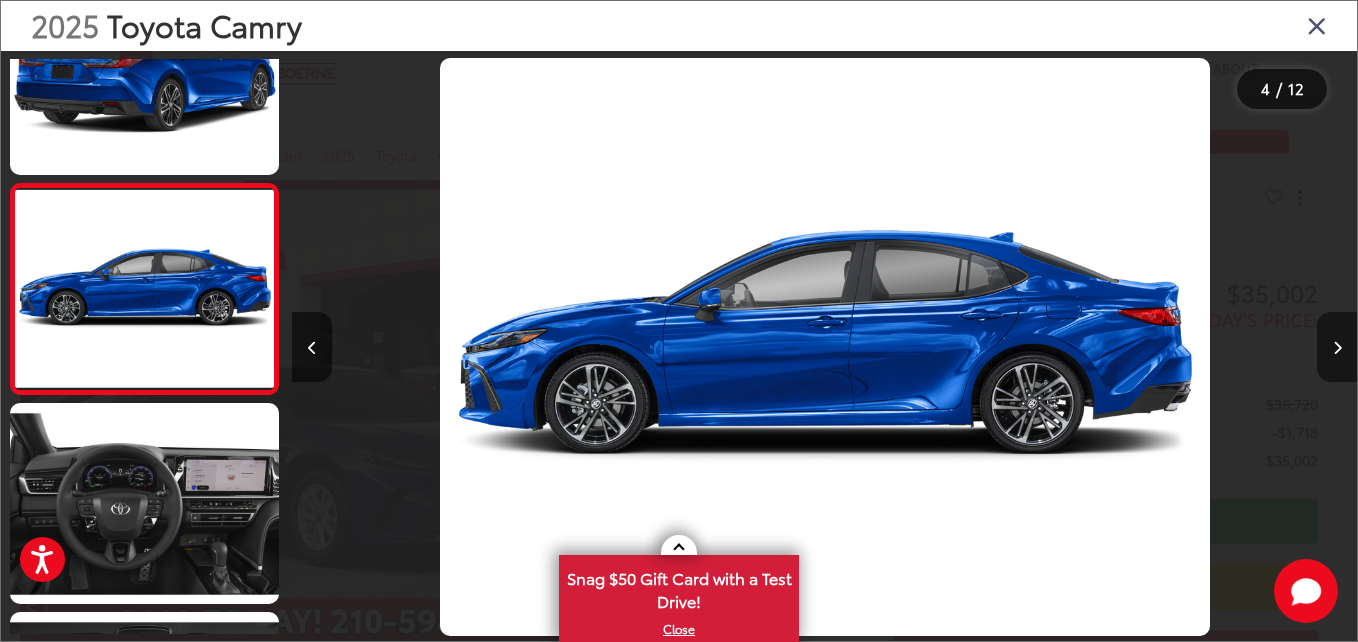 click at bounding box center [1337, 347] 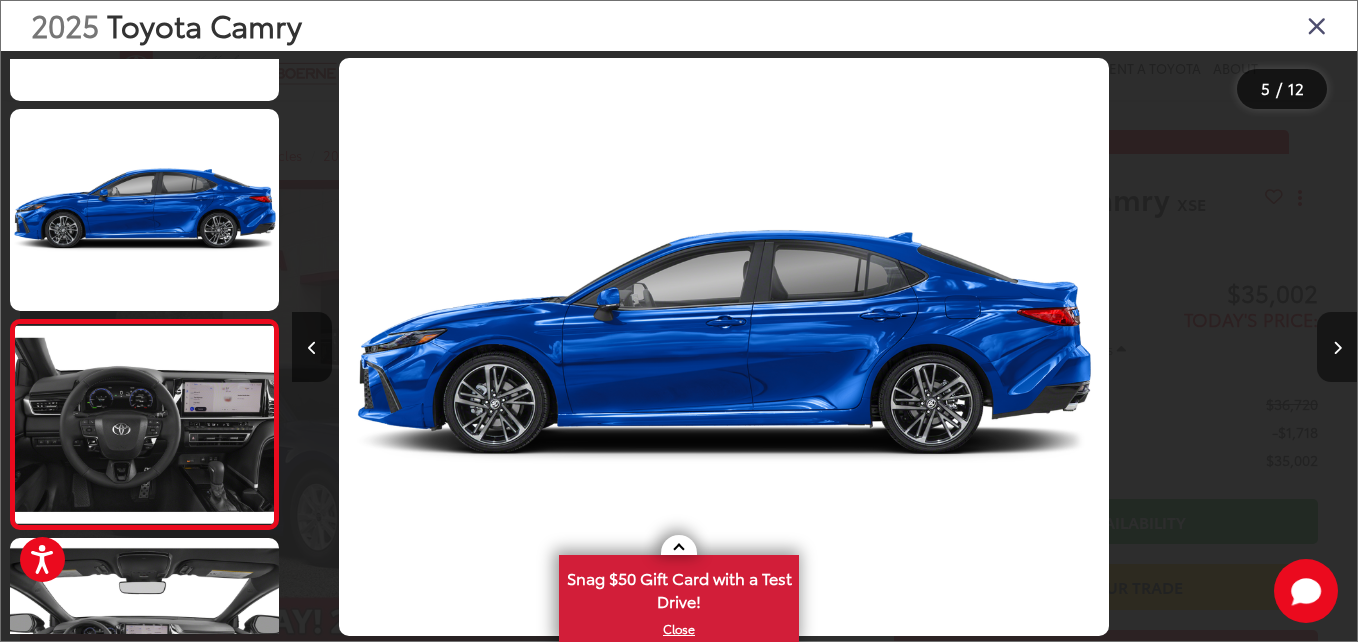 scroll, scrollTop: 712, scrollLeft: 0, axis: vertical 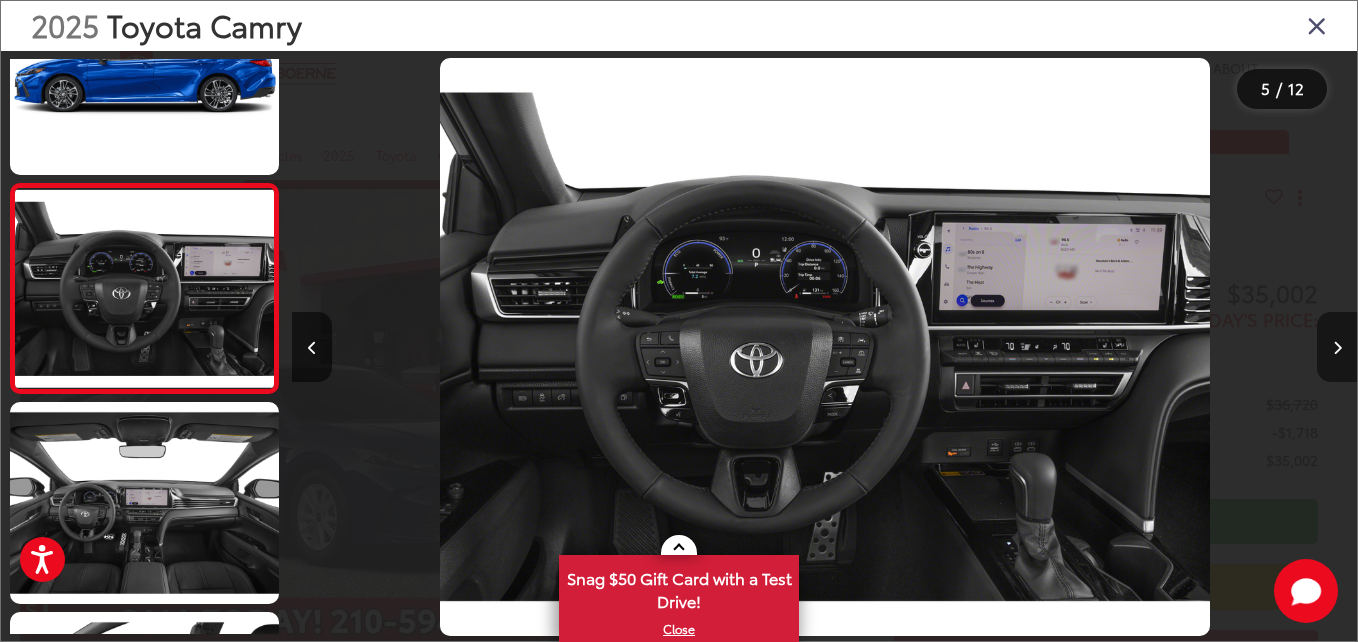 click at bounding box center [1337, 347] 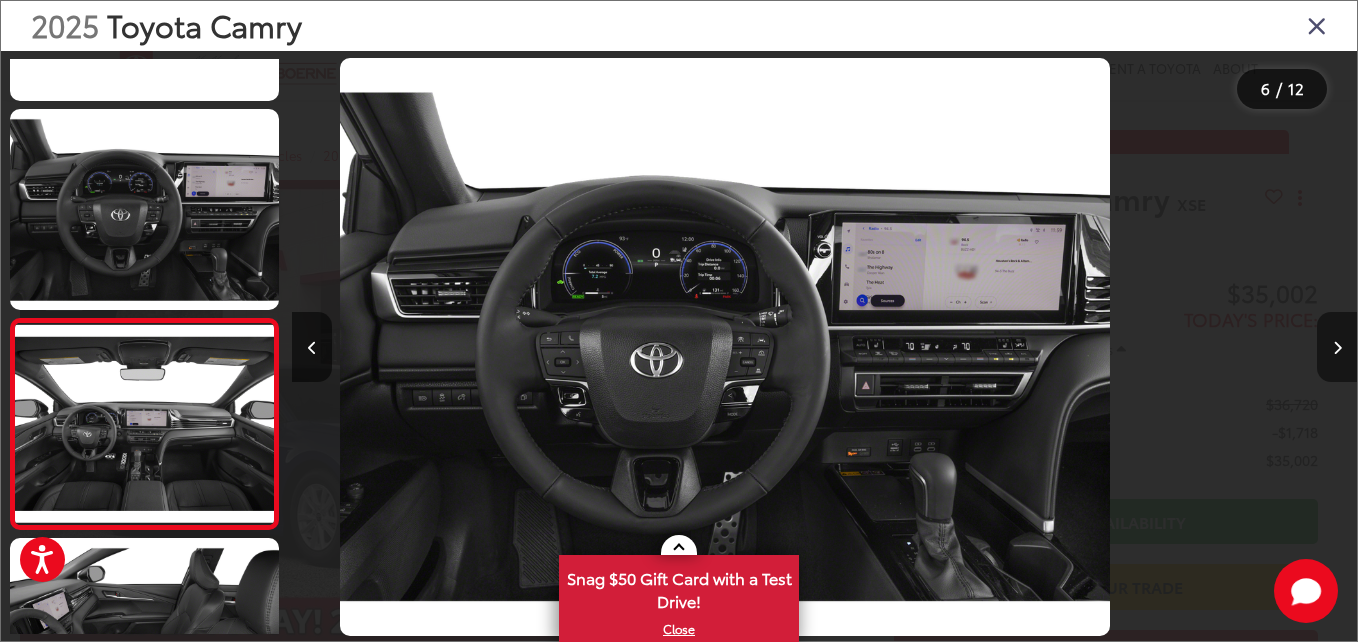 scroll, scrollTop: 901, scrollLeft: 0, axis: vertical 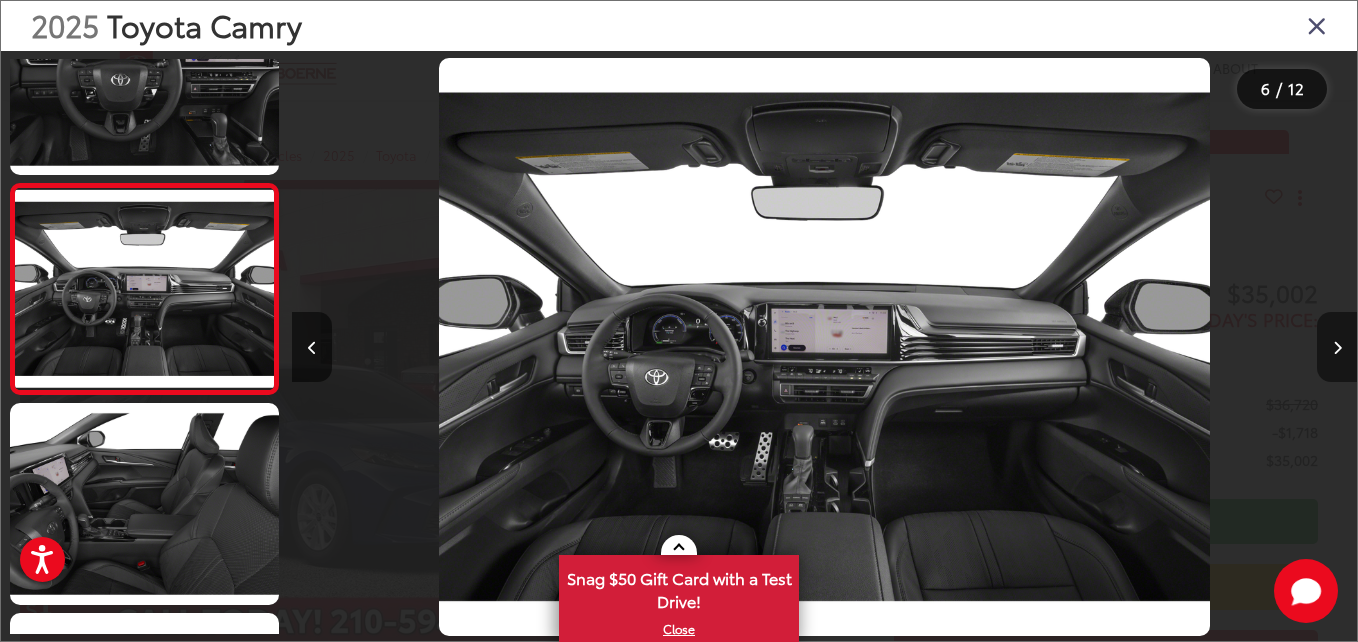 click at bounding box center [1337, 347] 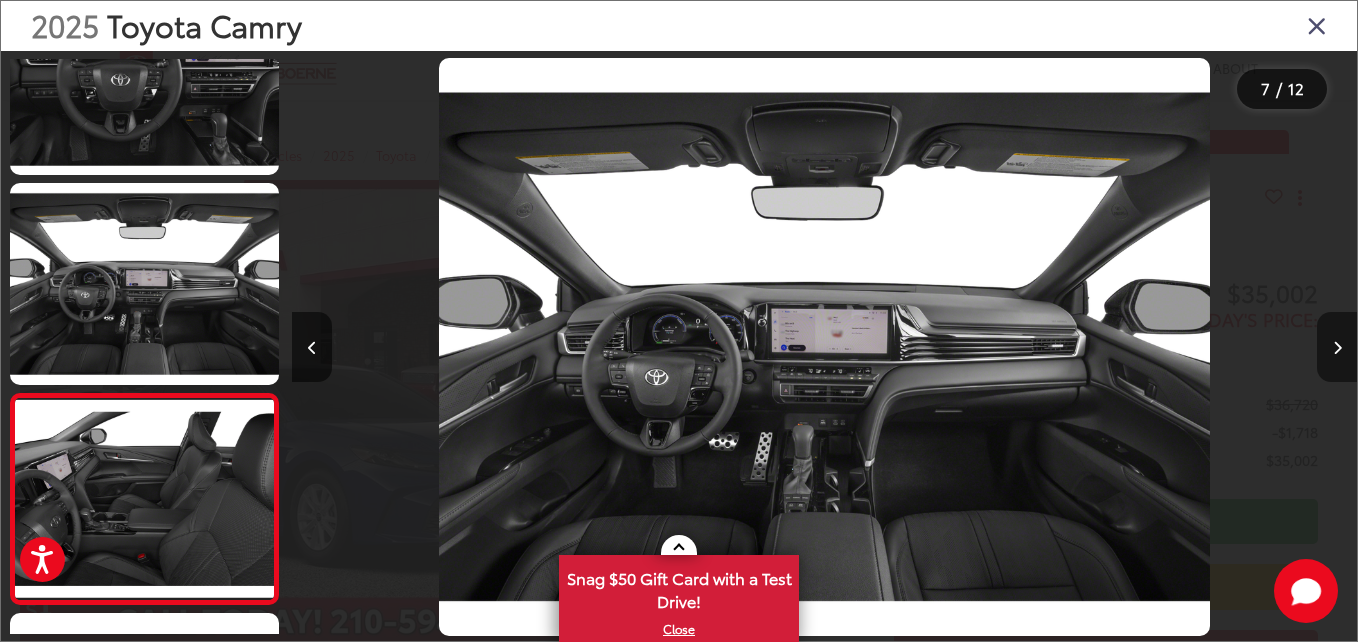 scroll, scrollTop: 0, scrollLeft: 5727, axis: horizontal 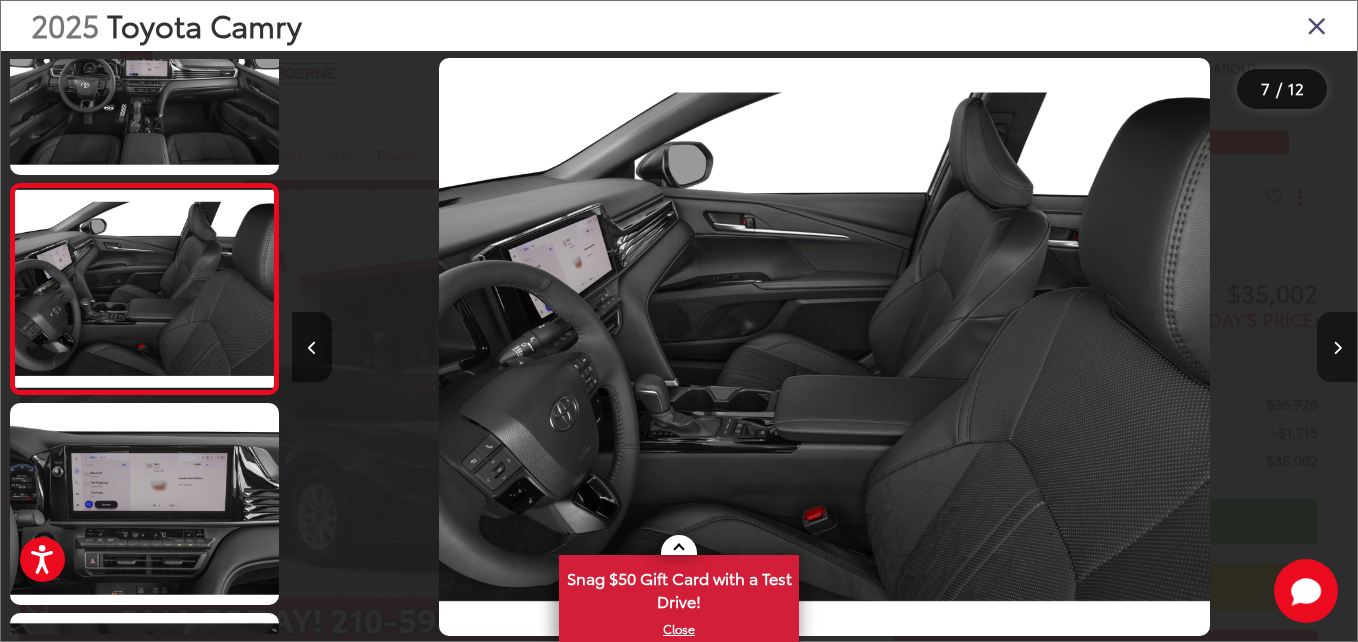 click at bounding box center [1337, 347] 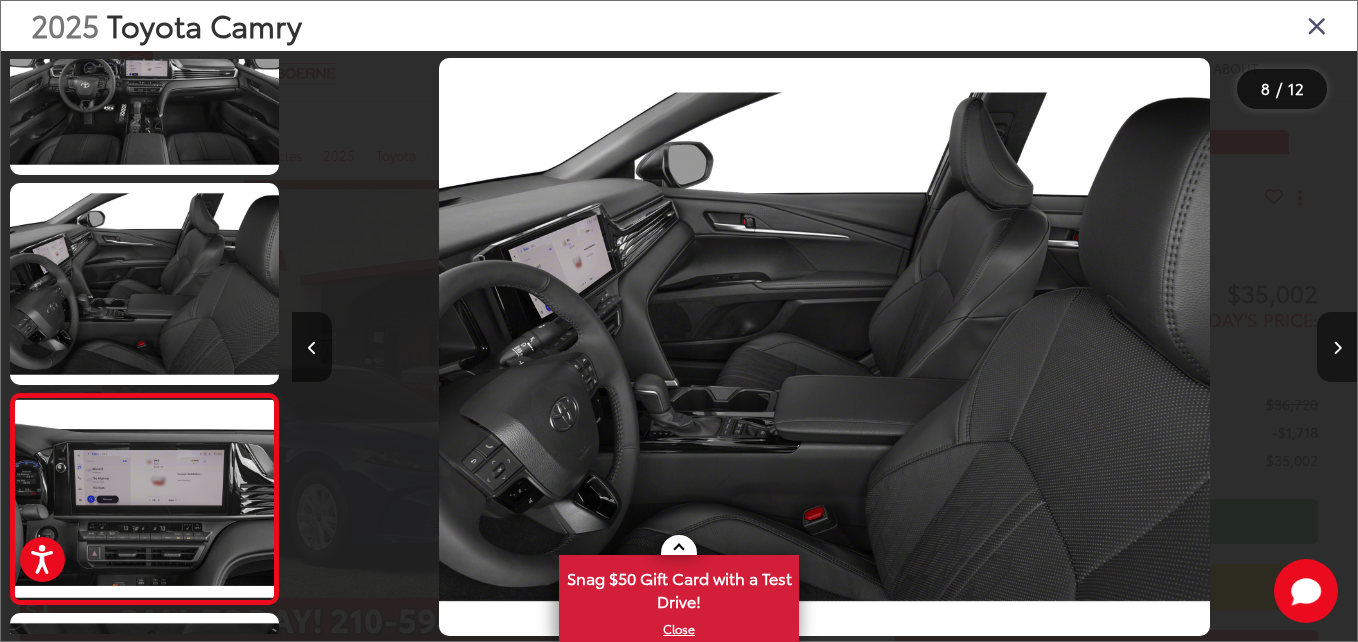 scroll, scrollTop: 0, scrollLeft: 6793, axis: horizontal 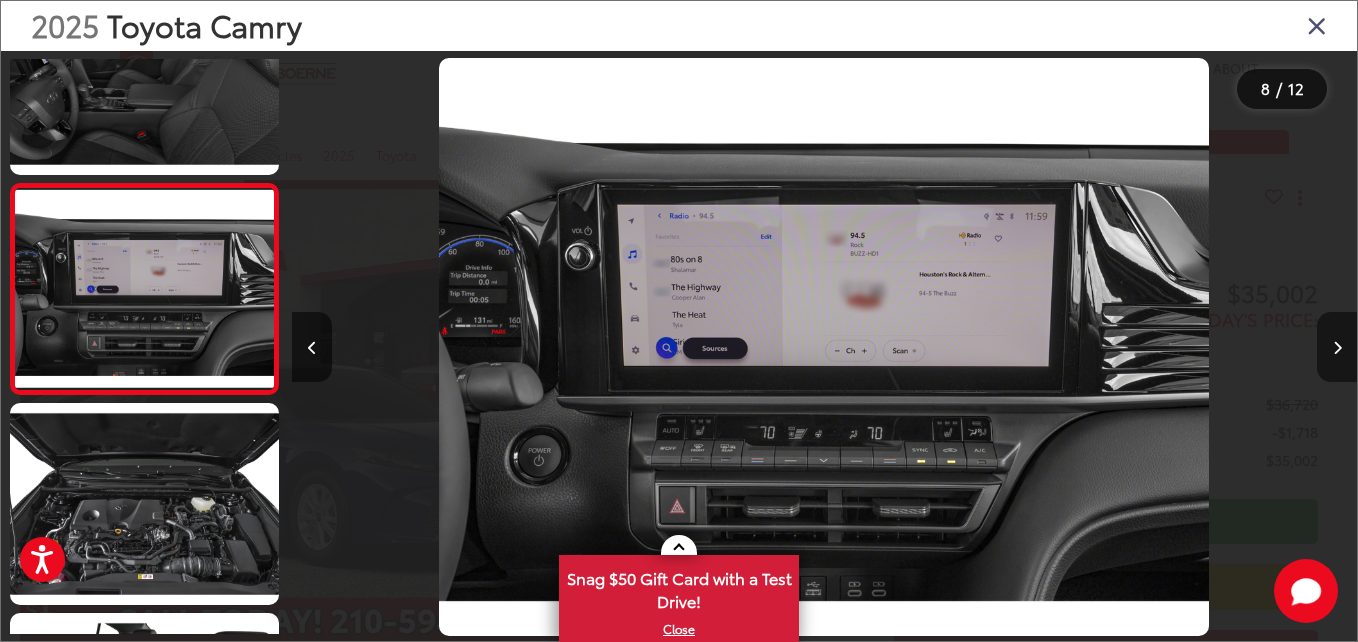 click at bounding box center [1337, 347] 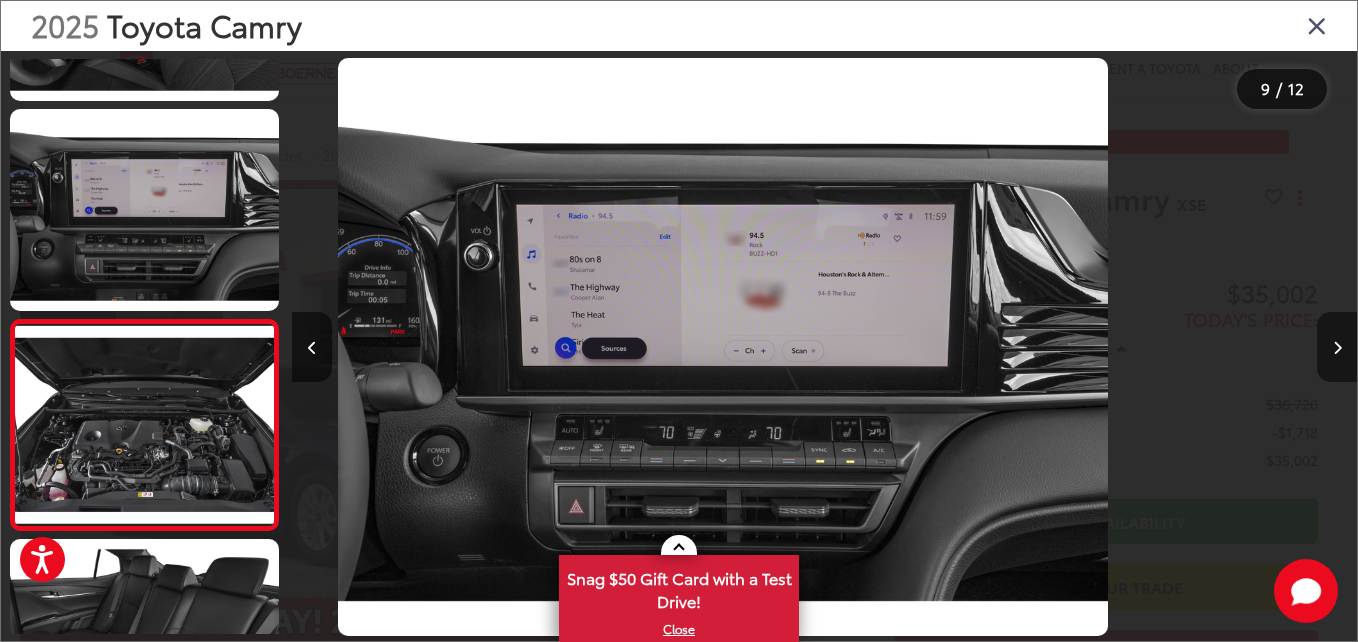 scroll, scrollTop: 1531, scrollLeft: 0, axis: vertical 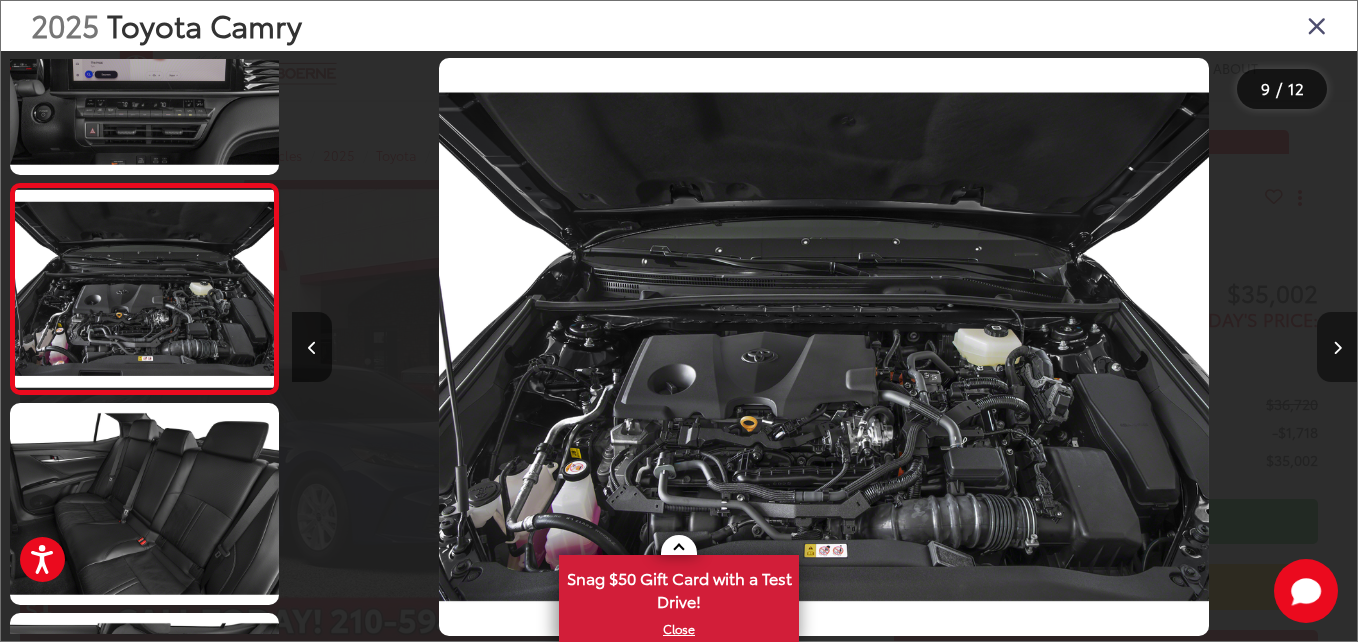 click at bounding box center [1337, 347] 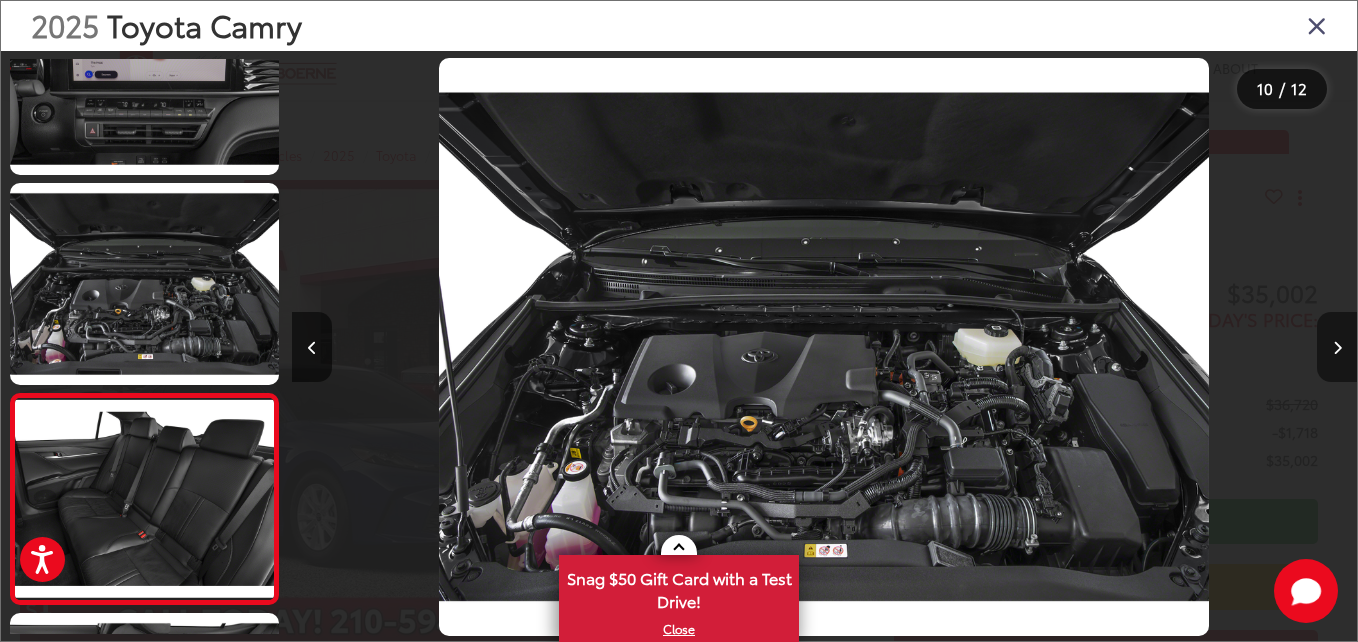 scroll, scrollTop: 0, scrollLeft: 8923, axis: horizontal 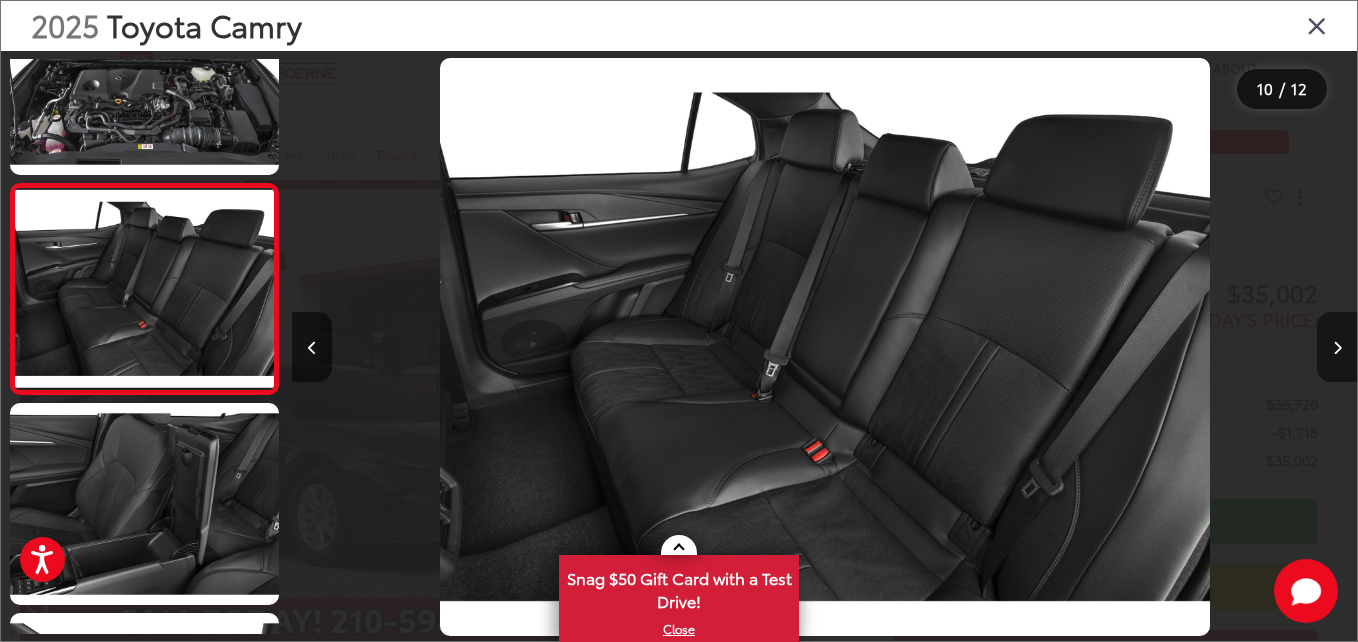 click at bounding box center [1337, 347] 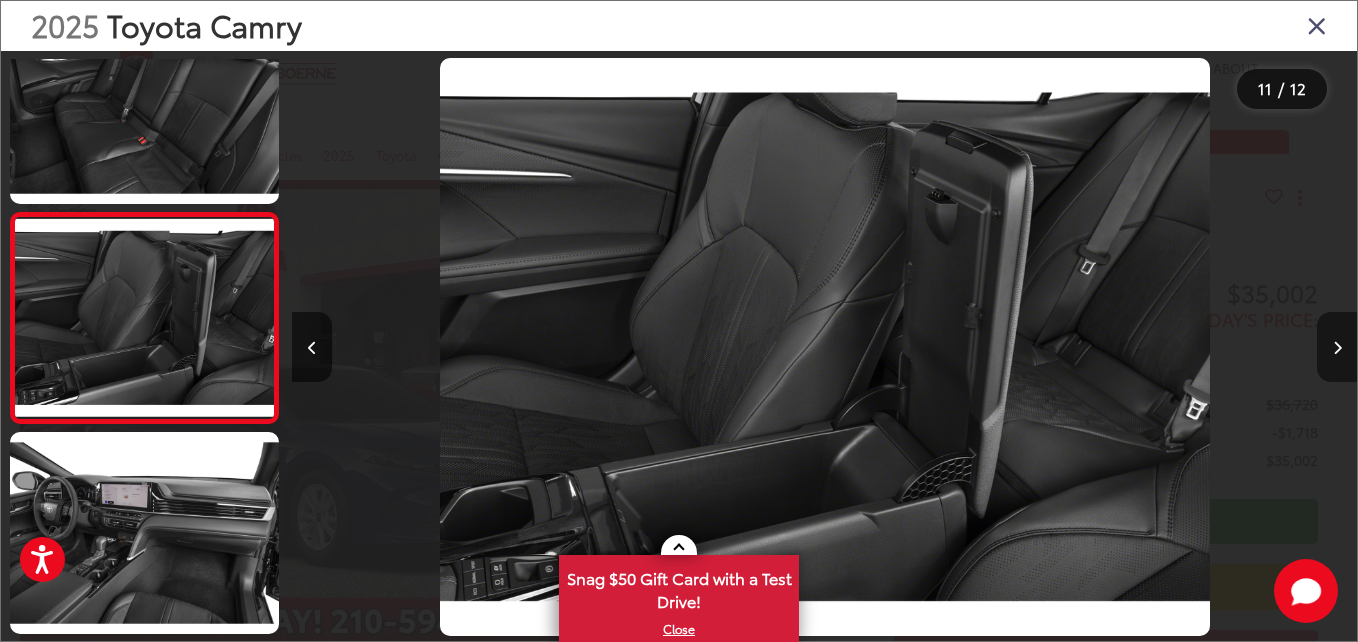 click at bounding box center [1337, 347] 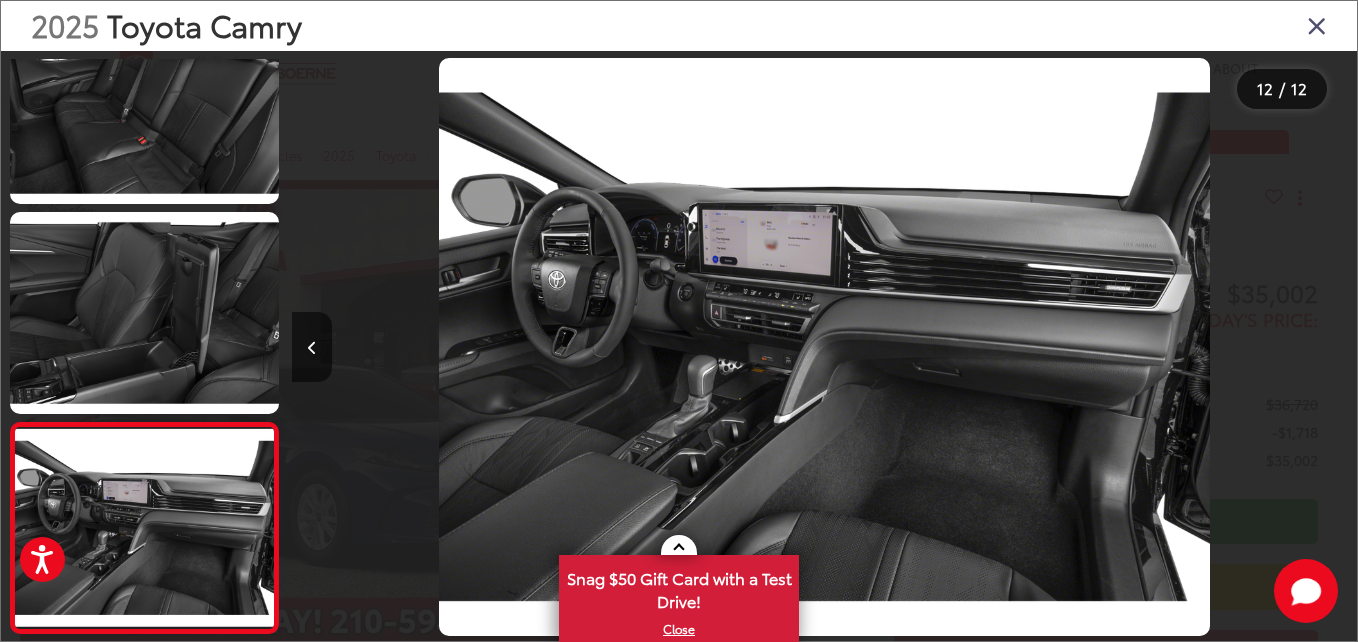 click at bounding box center [1224, 347] 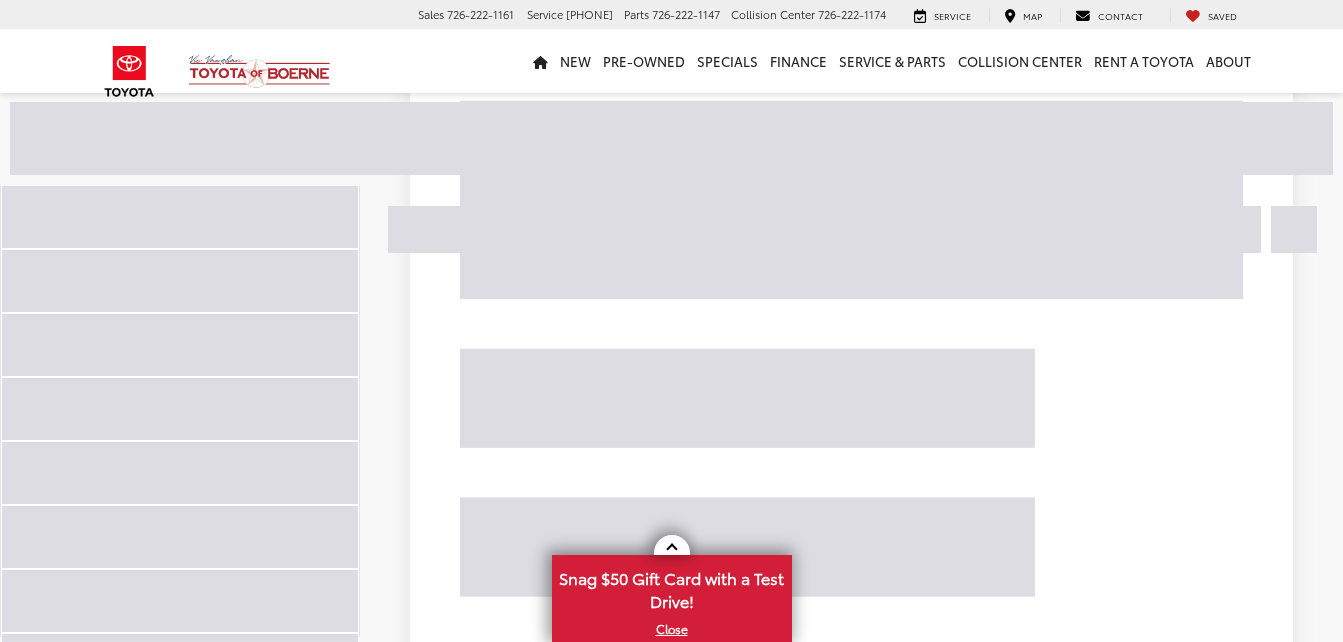scroll, scrollTop: 150, scrollLeft: 0, axis: vertical 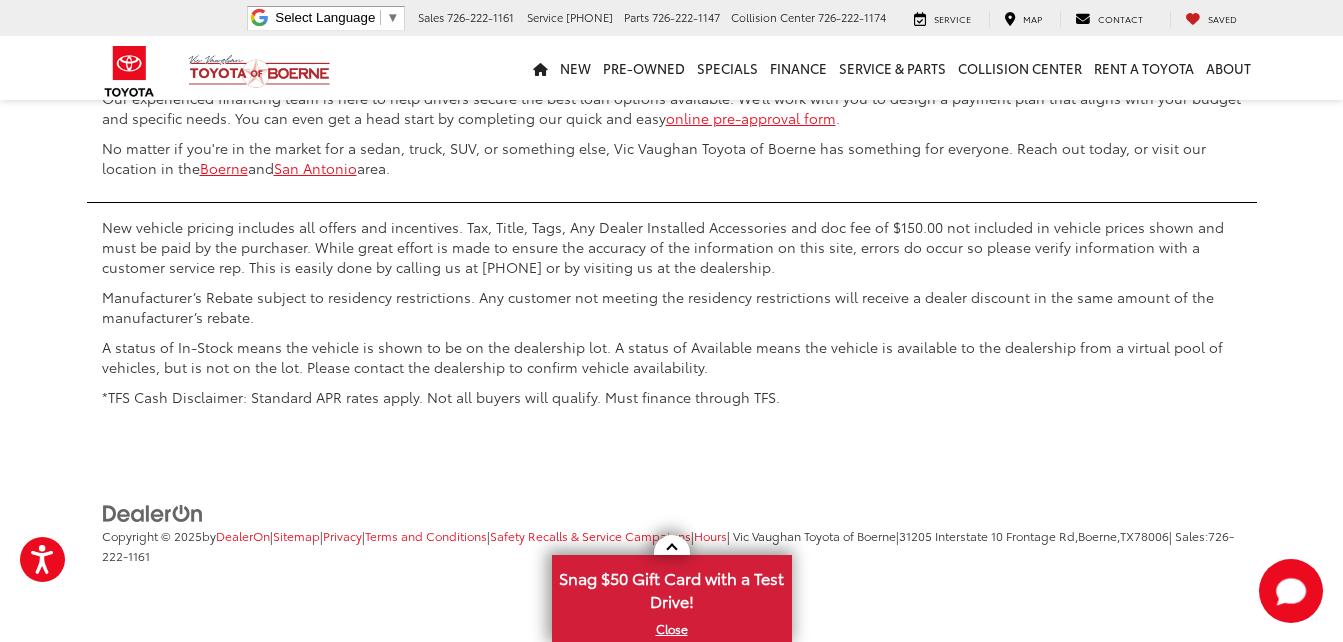 click on "4" at bounding box center [1017, -83] 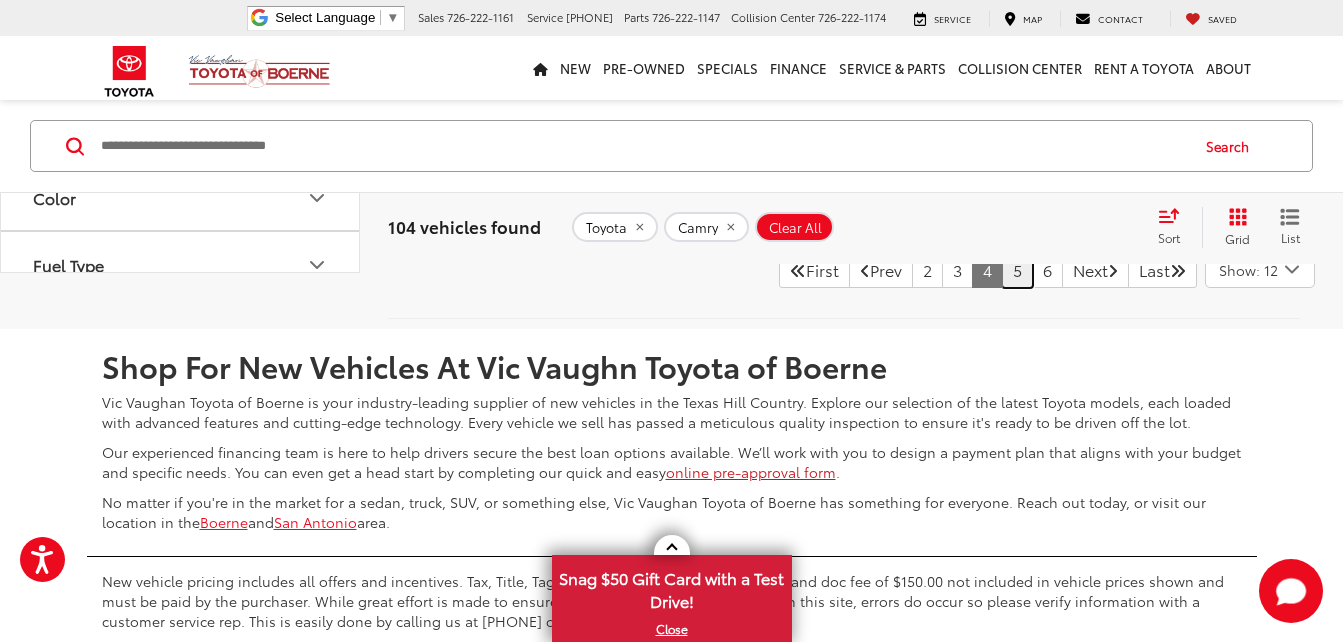 scroll, scrollTop: 9364, scrollLeft: 0, axis: vertical 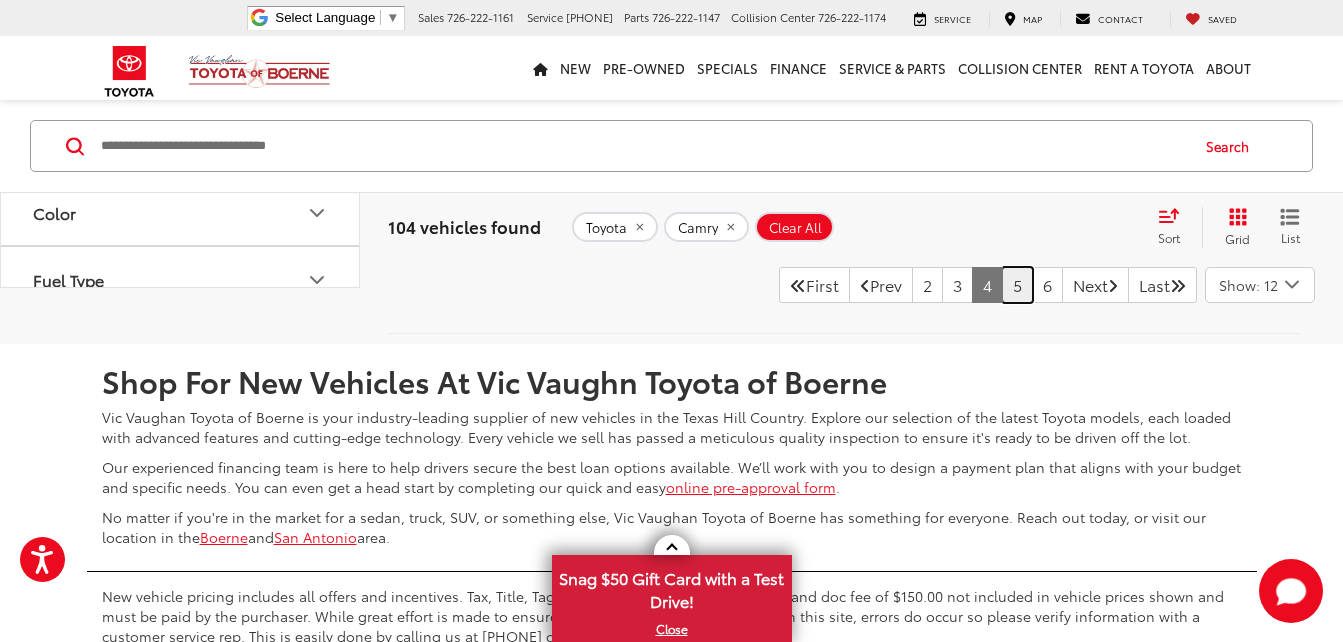 click on "5" at bounding box center [1017, 285] 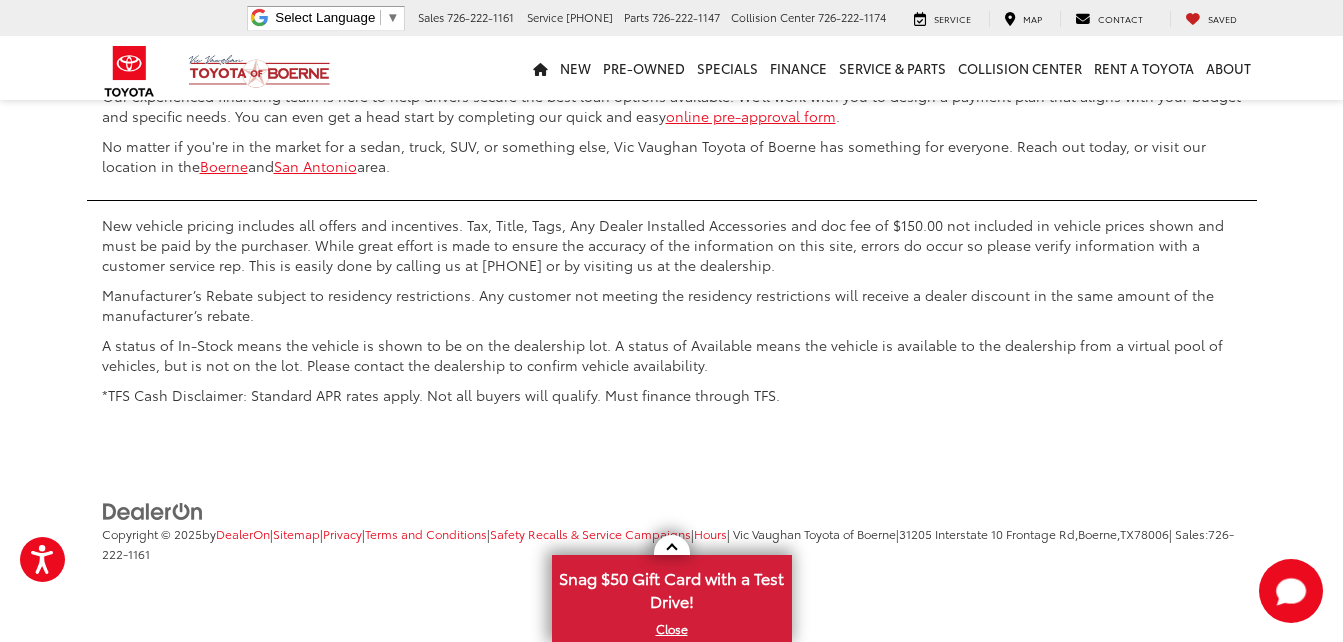 scroll, scrollTop: 9964, scrollLeft: 0, axis: vertical 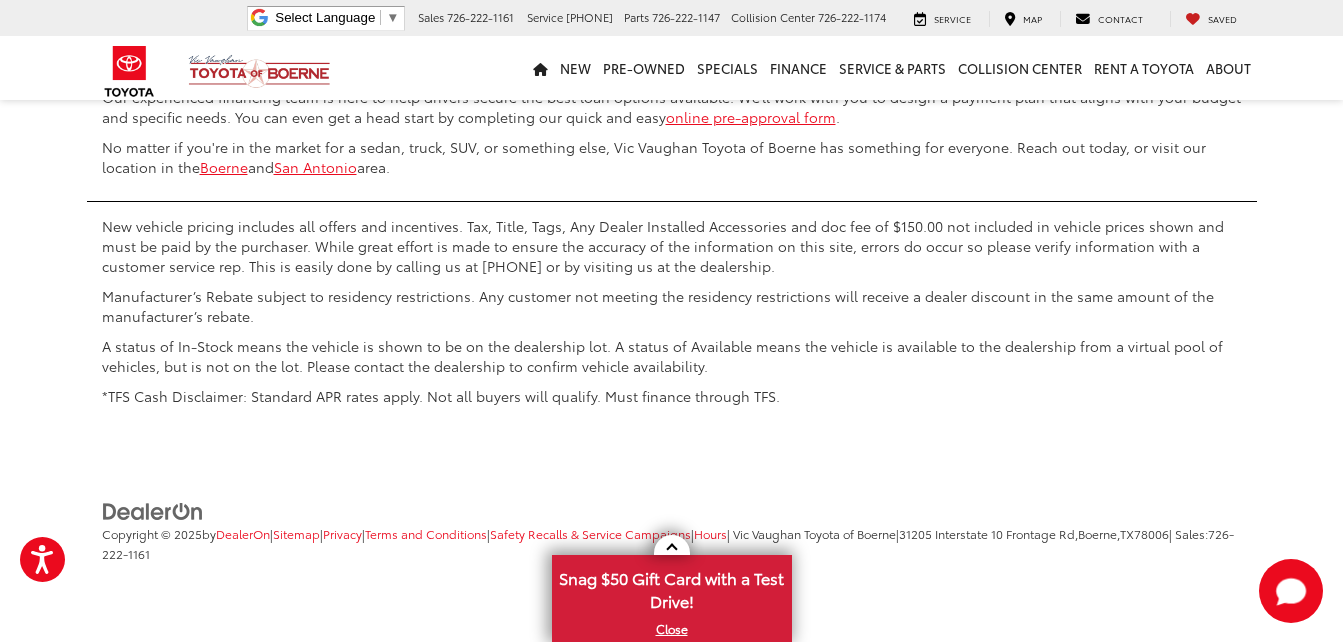 click on "7" at bounding box center (1017, -85) 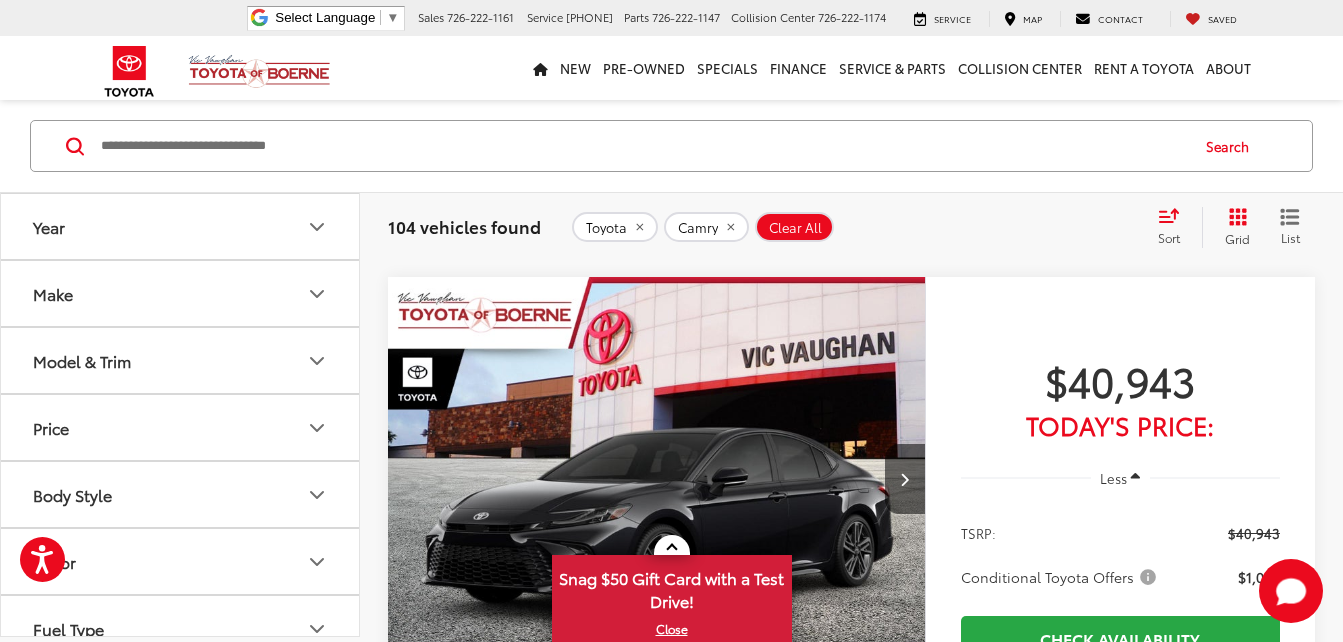 scroll, scrollTop: 8464, scrollLeft: 0, axis: vertical 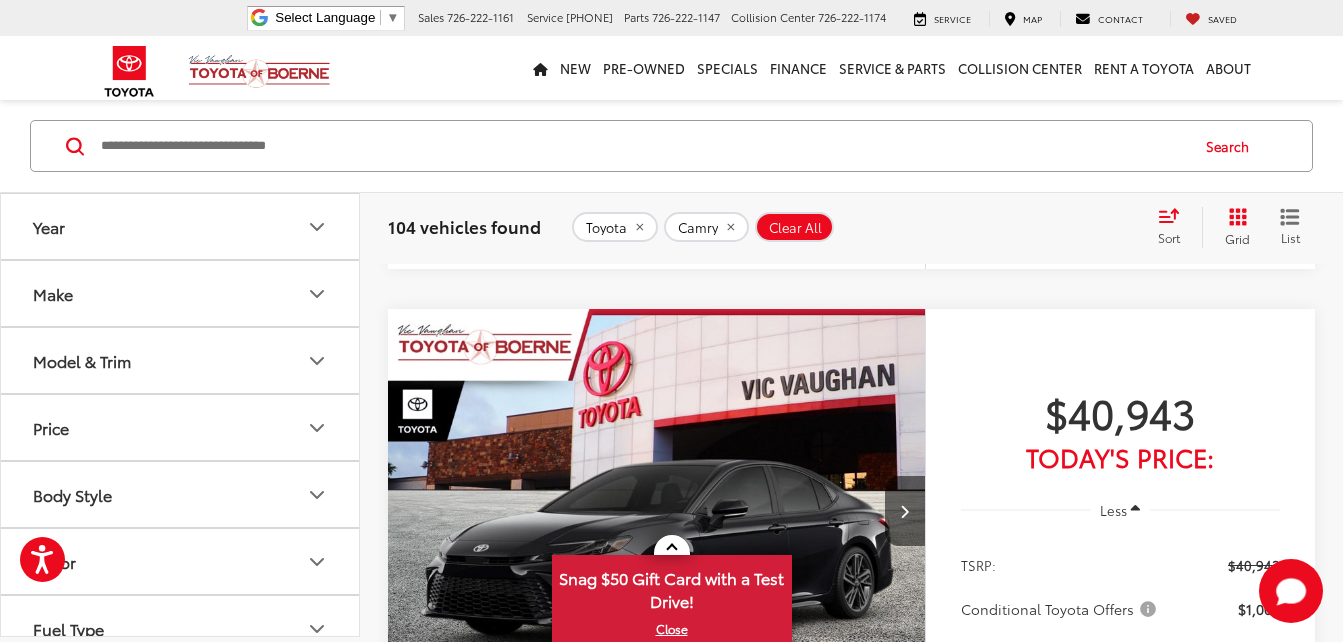 click on "Conditional Toyota Offers" at bounding box center [1060, -199] 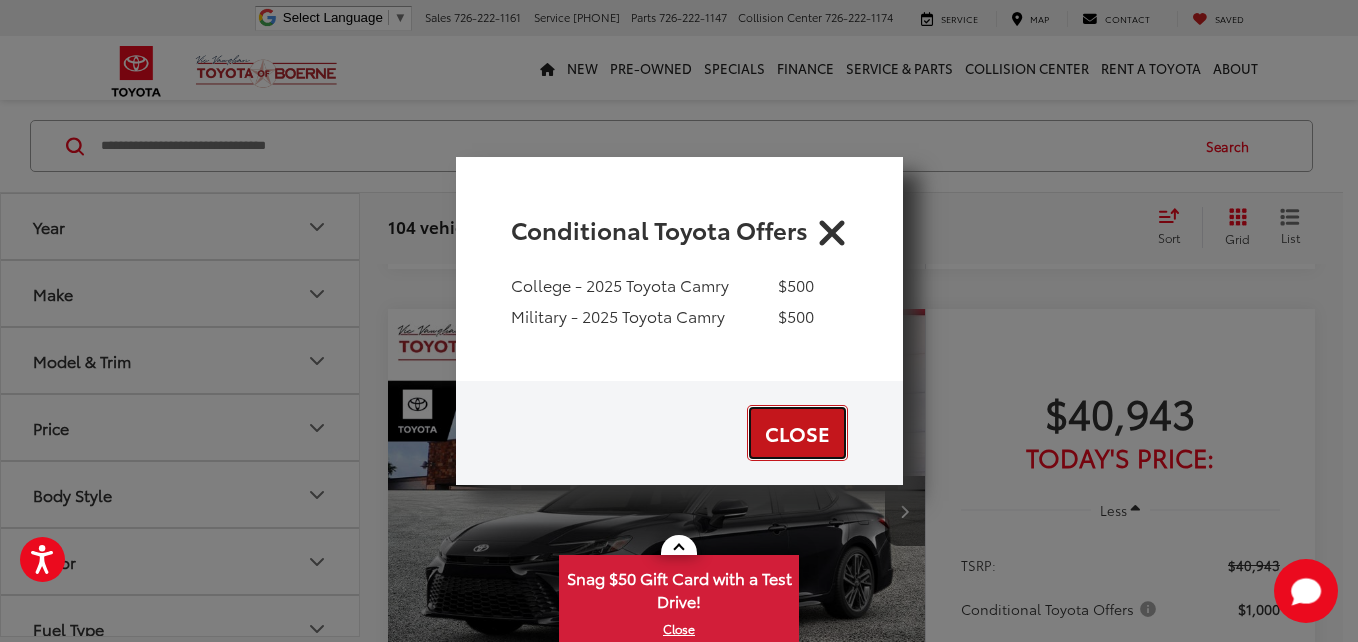 click on "Close" at bounding box center [797, 433] 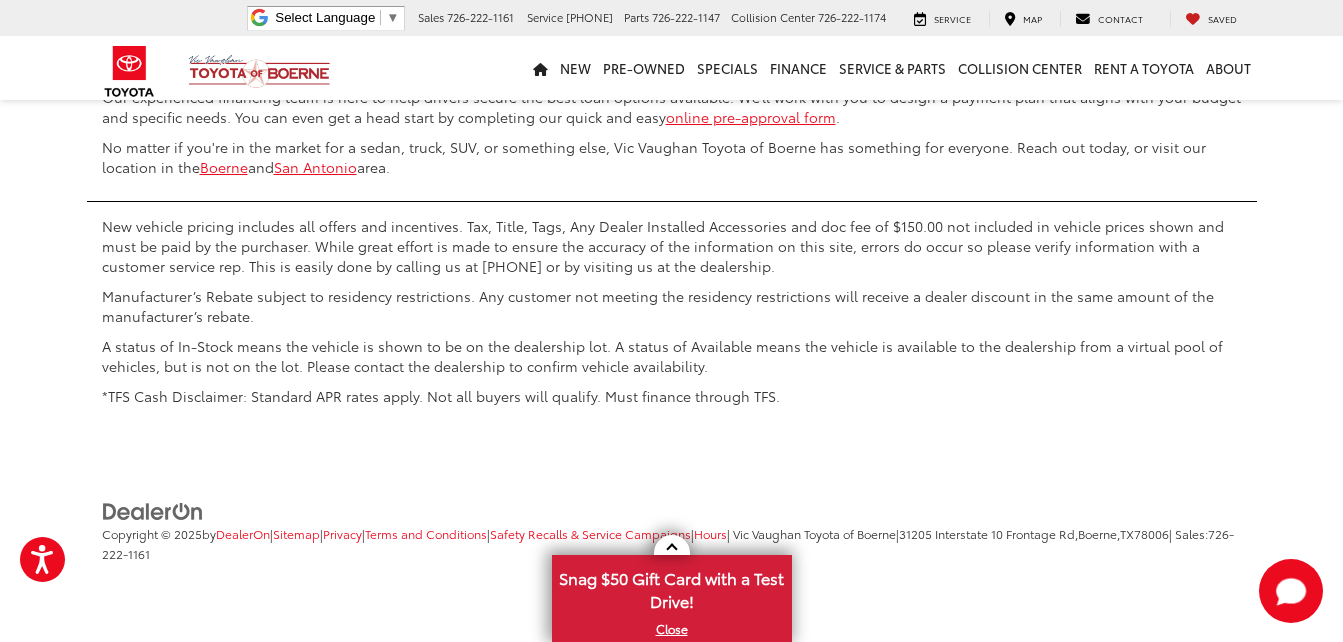 scroll, scrollTop: 9964, scrollLeft: 0, axis: vertical 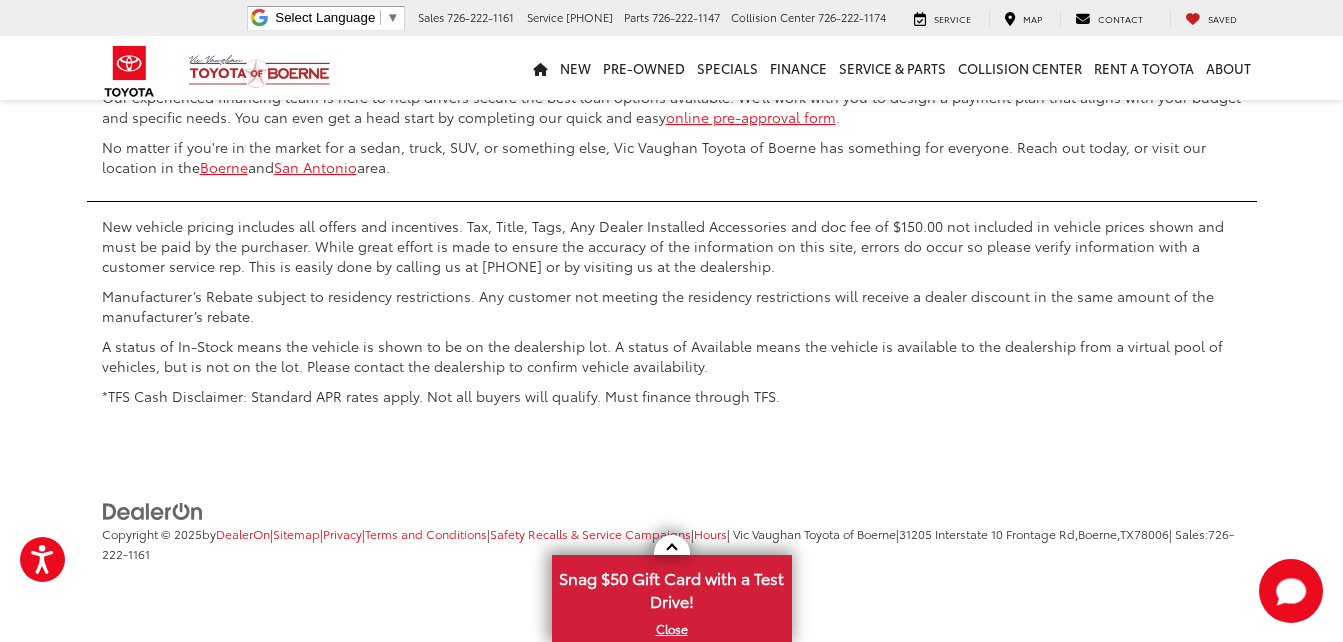 click on "9" at bounding box center (1047, -85) 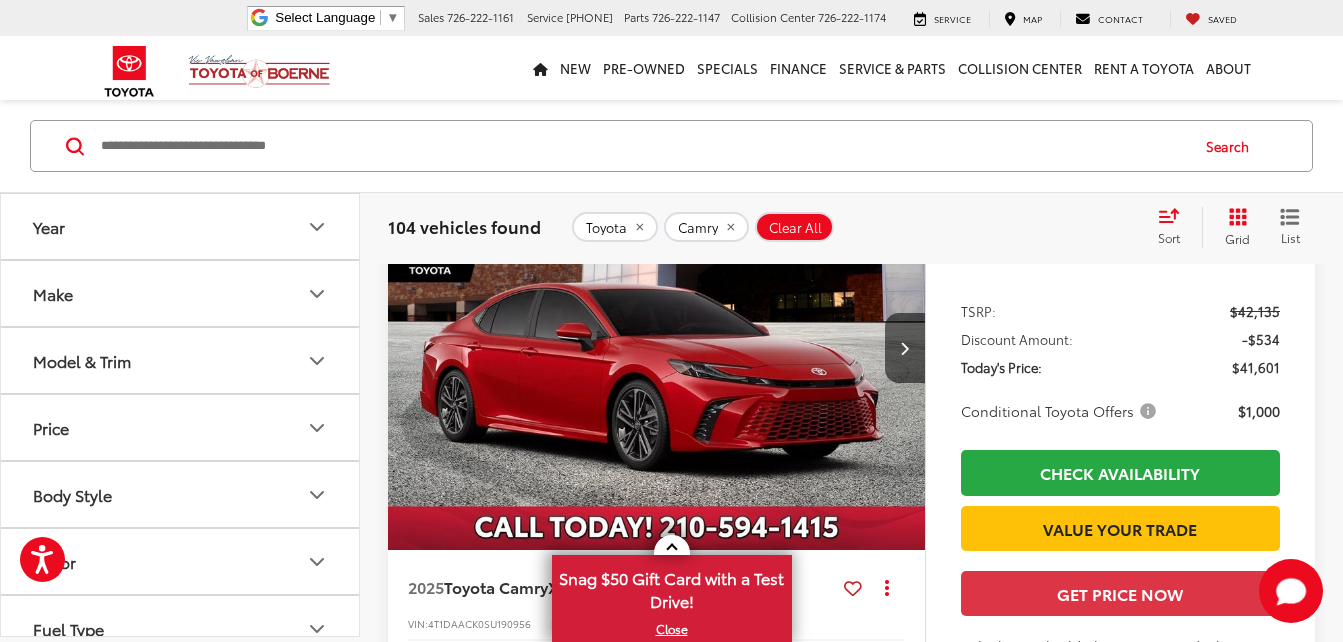 scroll, scrollTop: 264, scrollLeft: 0, axis: vertical 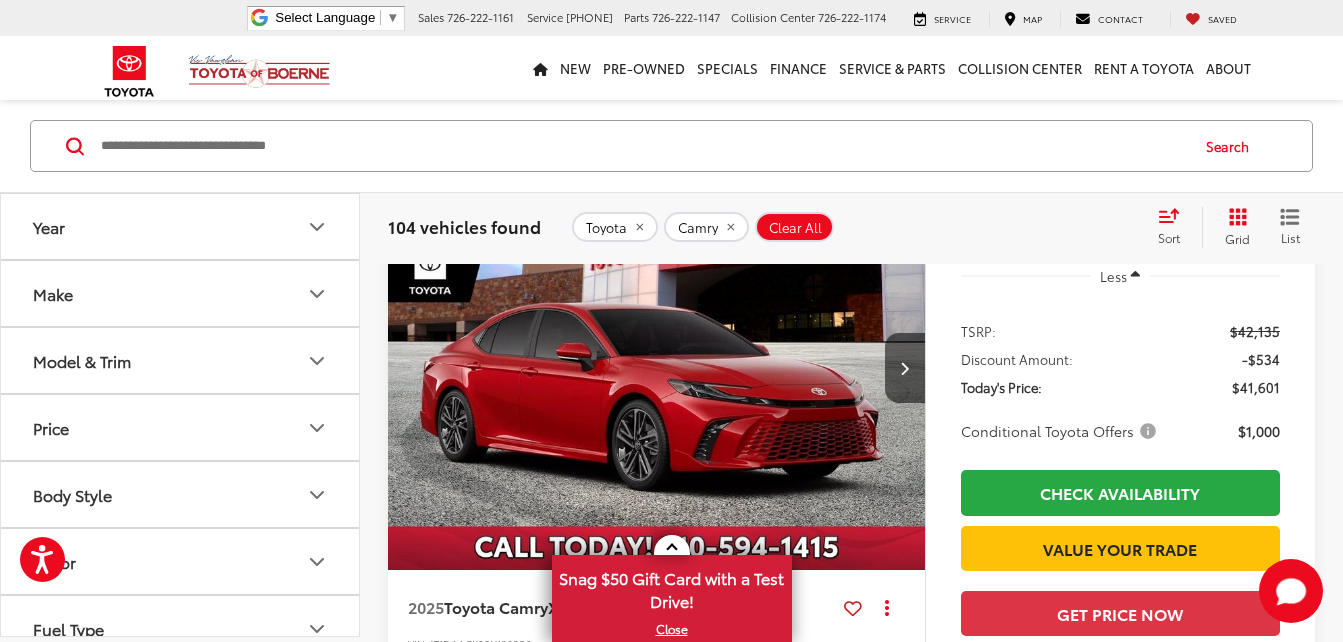 click at bounding box center (657, 368) 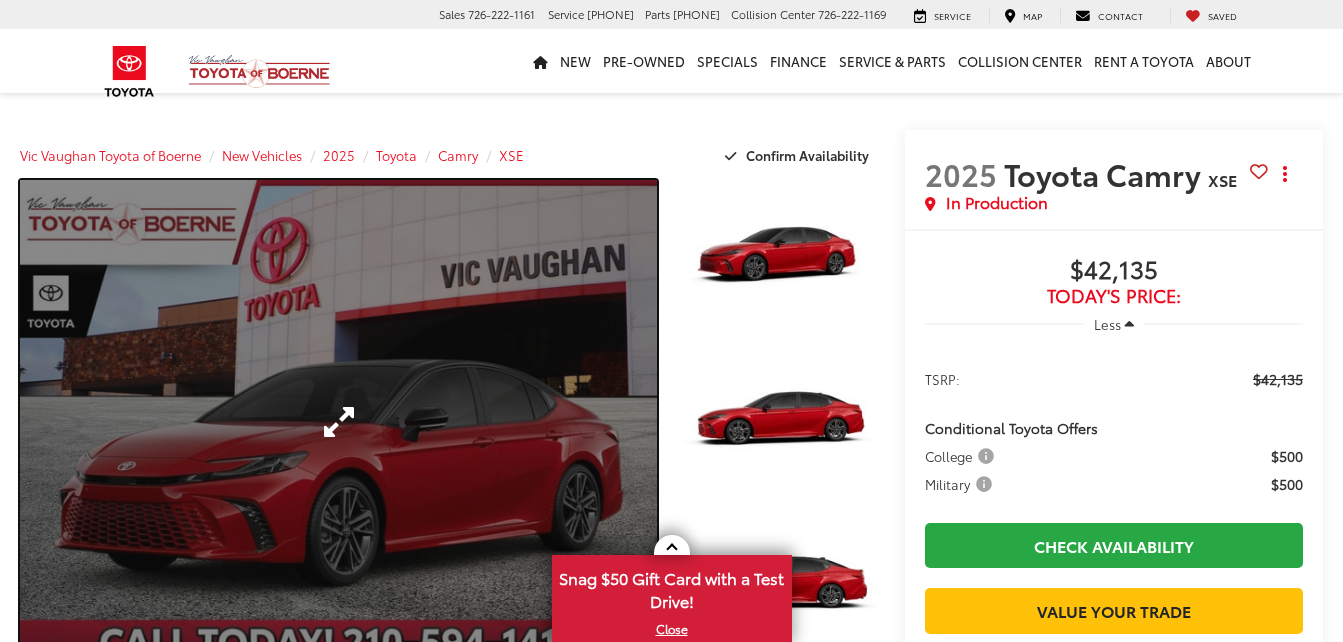 click at bounding box center (338, 422) 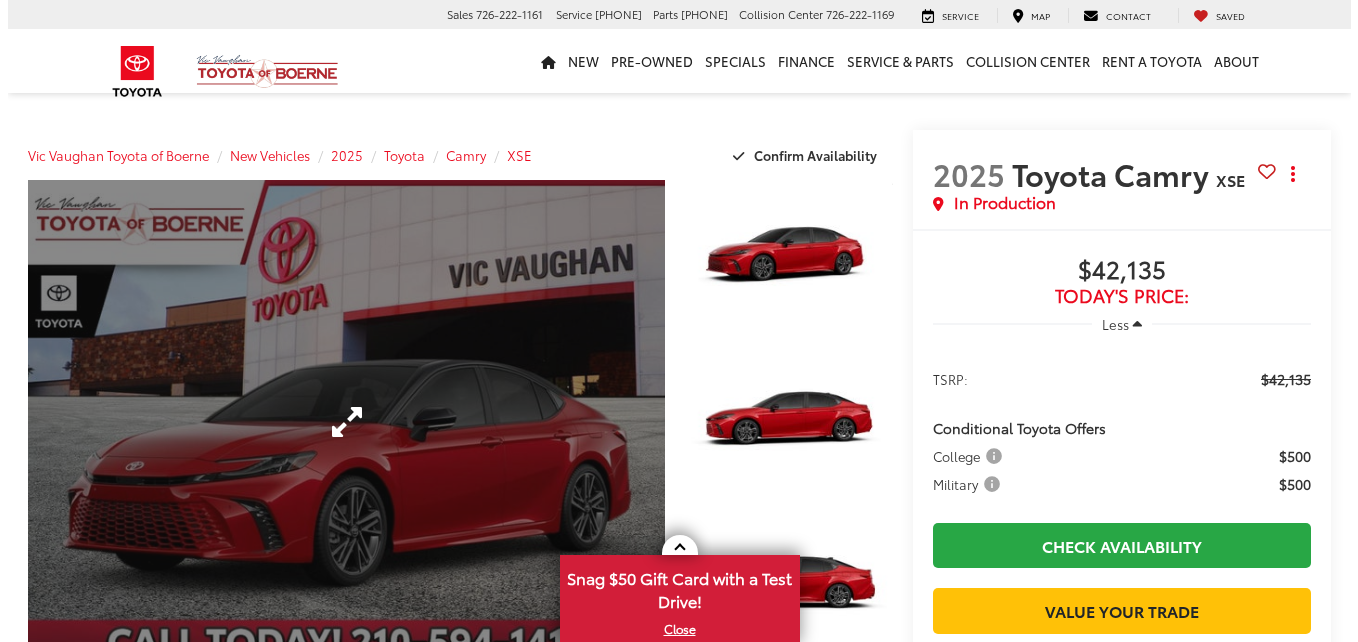 scroll, scrollTop: 0, scrollLeft: 0, axis: both 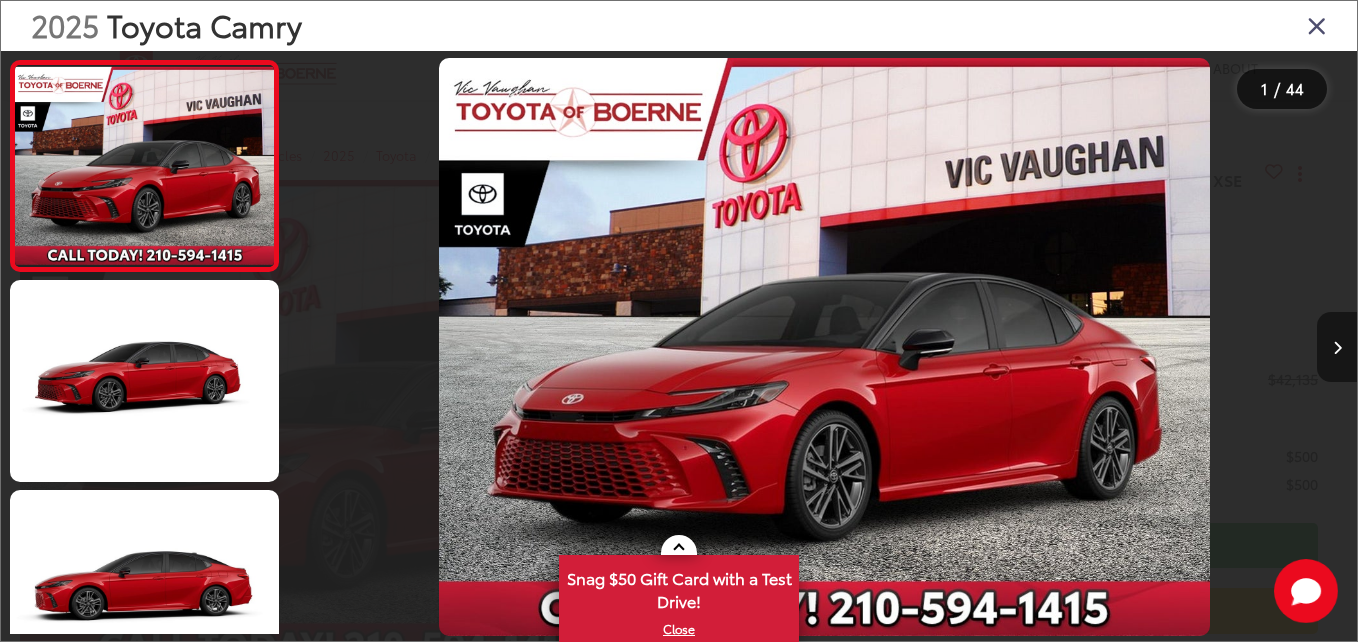 click at bounding box center [1337, 347] 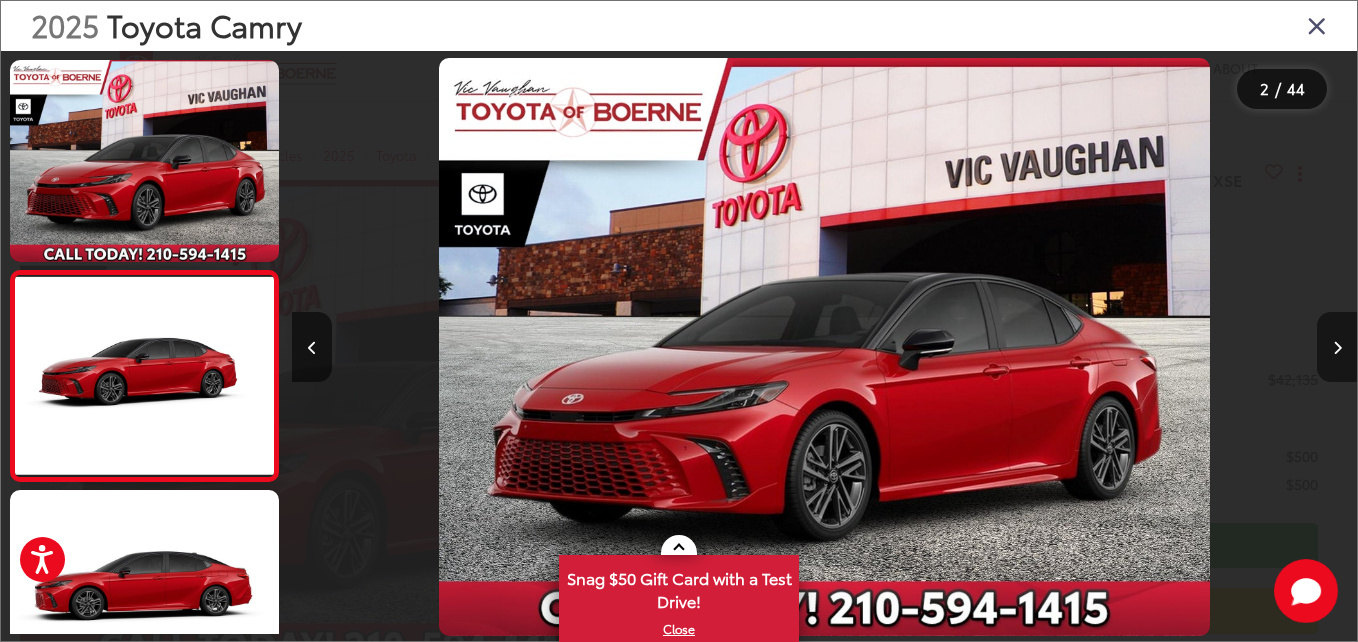 scroll, scrollTop: 0, scrollLeft: 300, axis: horizontal 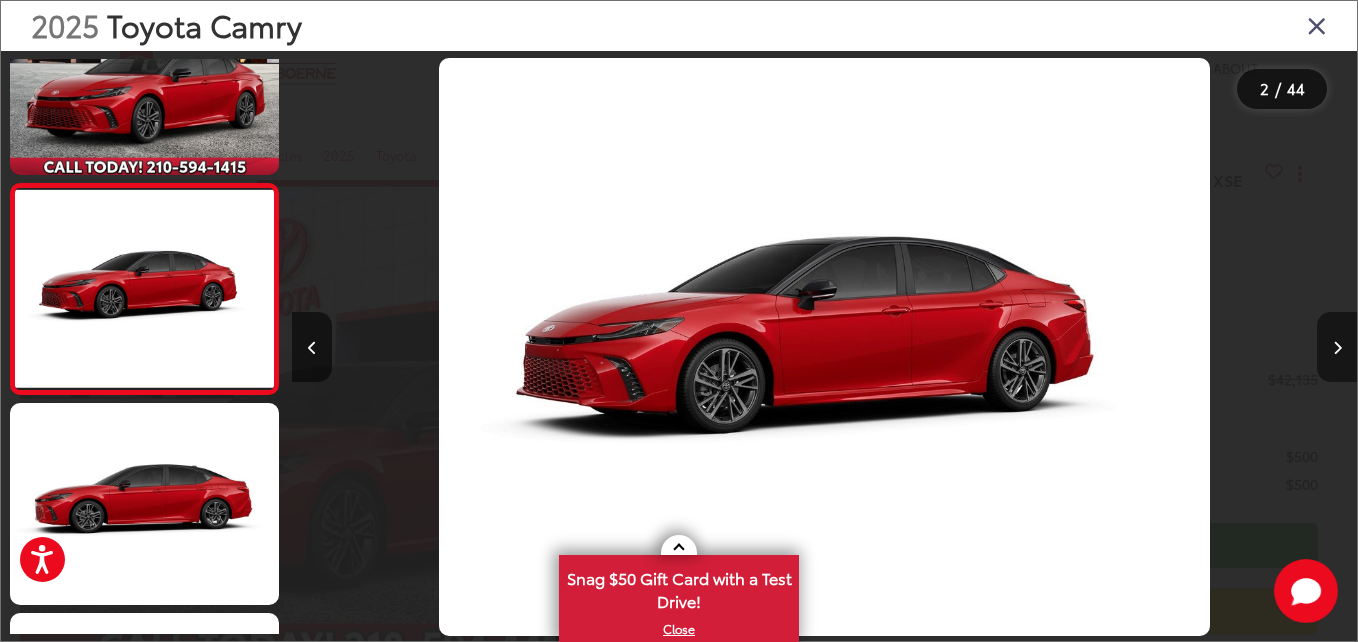 click at bounding box center [1337, 347] 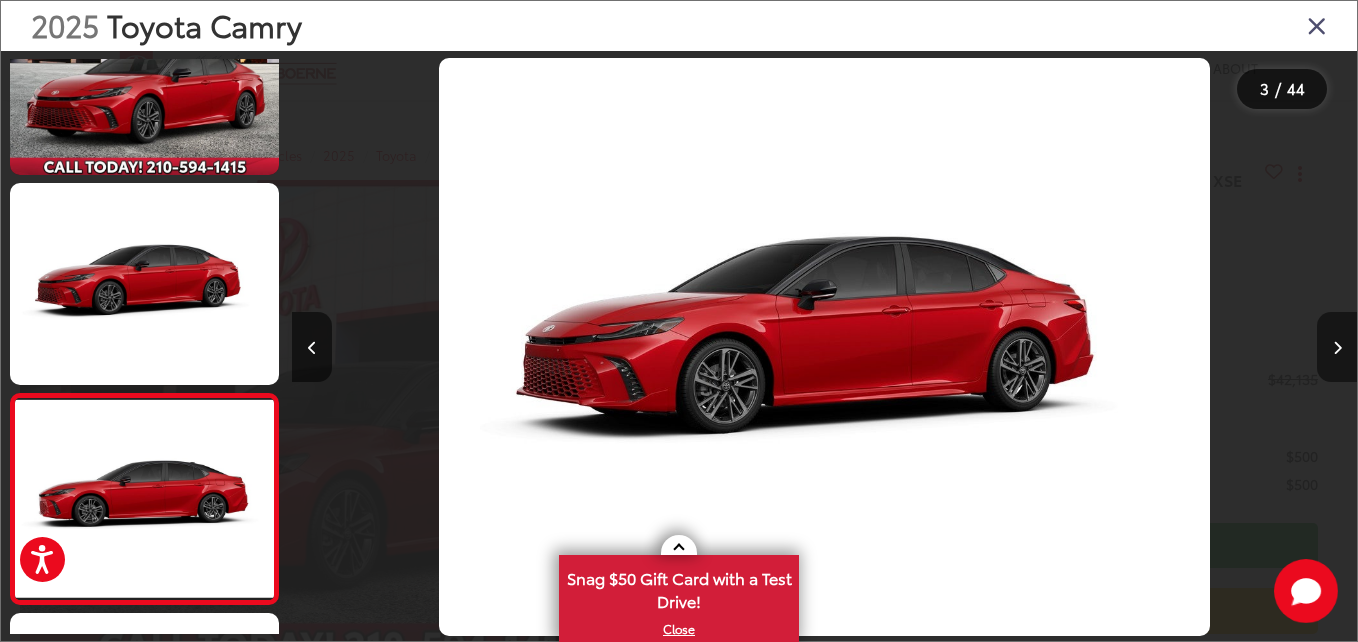 scroll, scrollTop: 0, scrollLeft: 1165, axis: horizontal 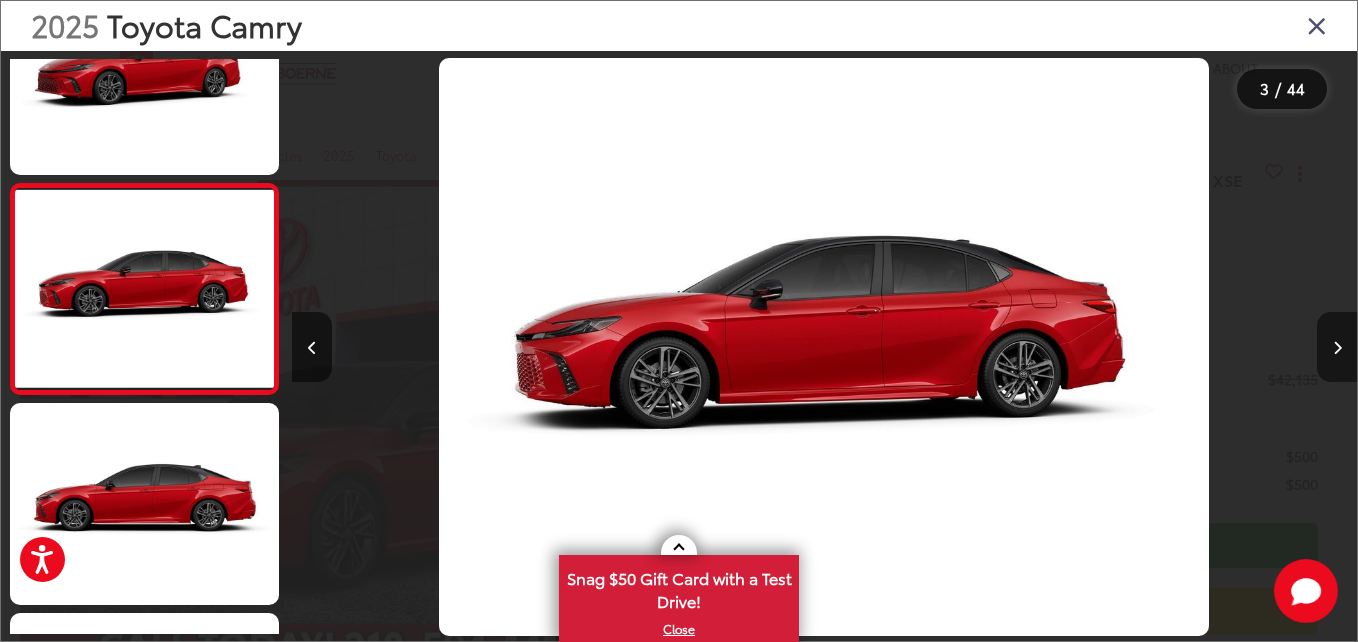 click at bounding box center [1337, 347] 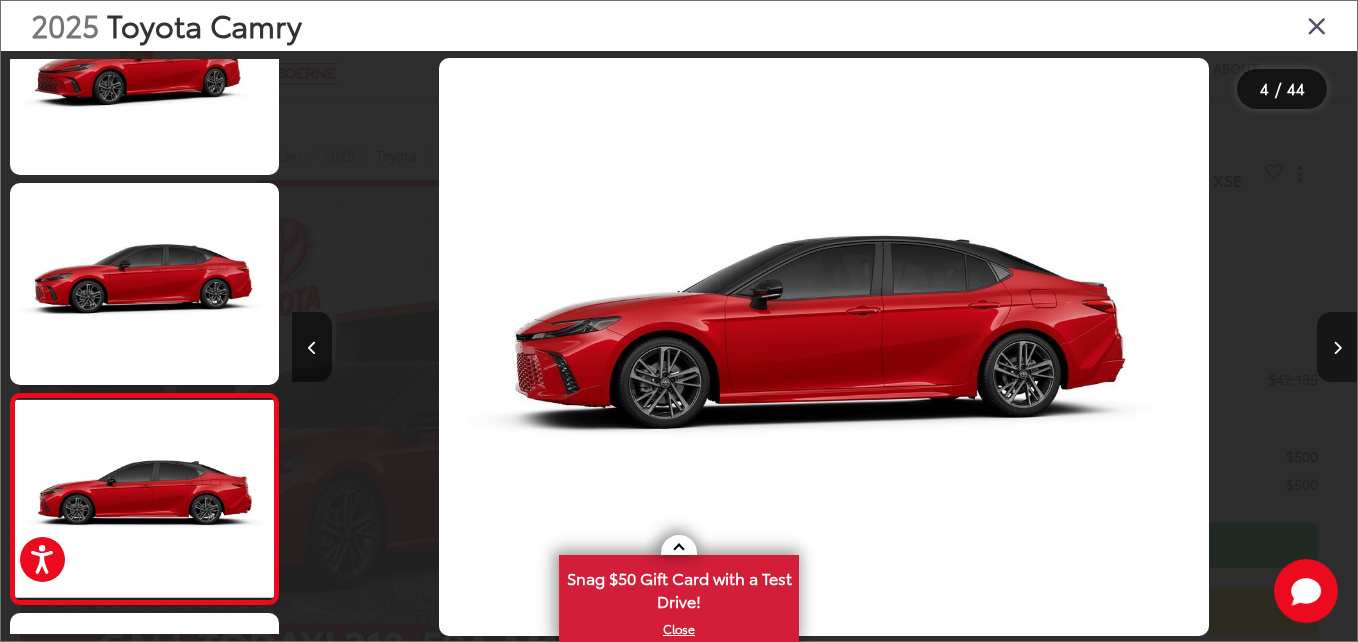 scroll, scrollTop: 0, scrollLeft: 2588, axis: horizontal 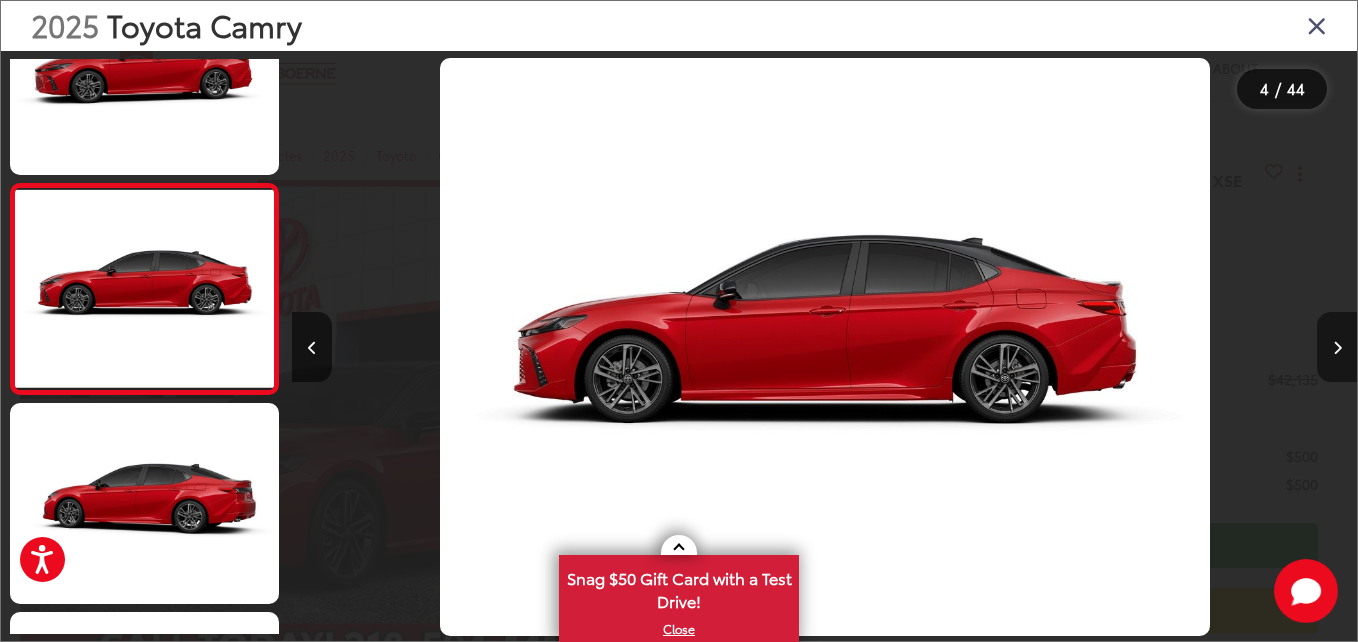 click at bounding box center (1337, 347) 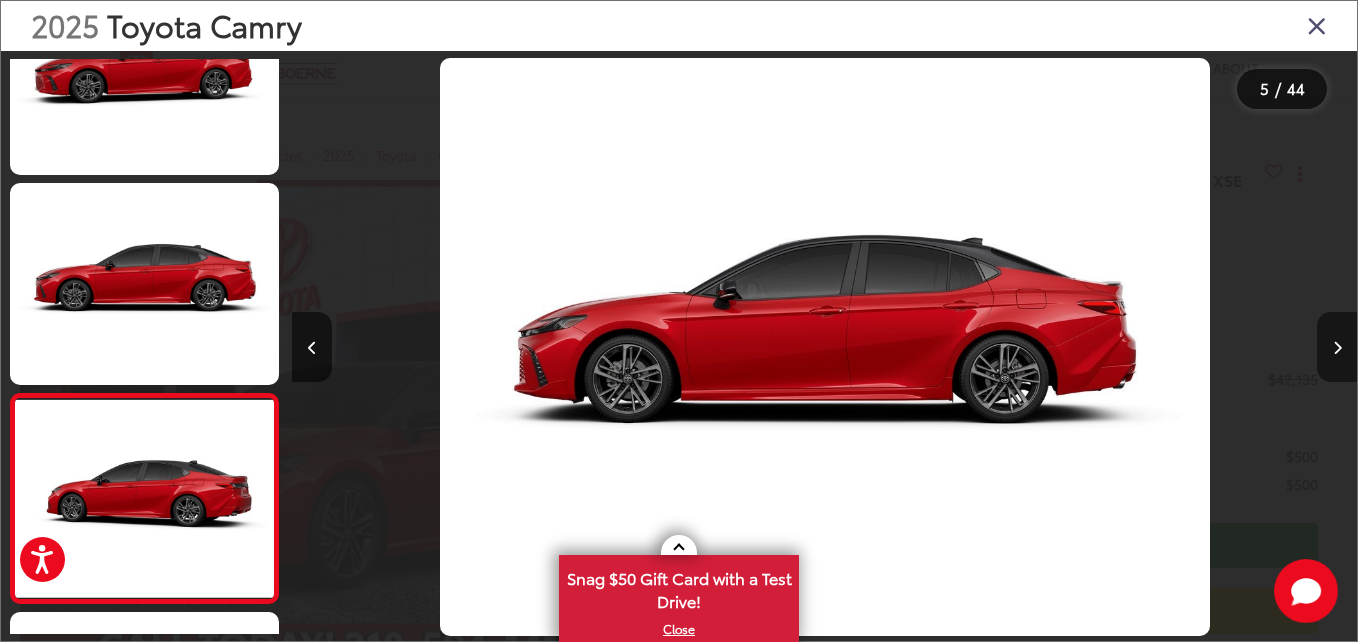 scroll, scrollTop: 0, scrollLeft: 3294, axis: horizontal 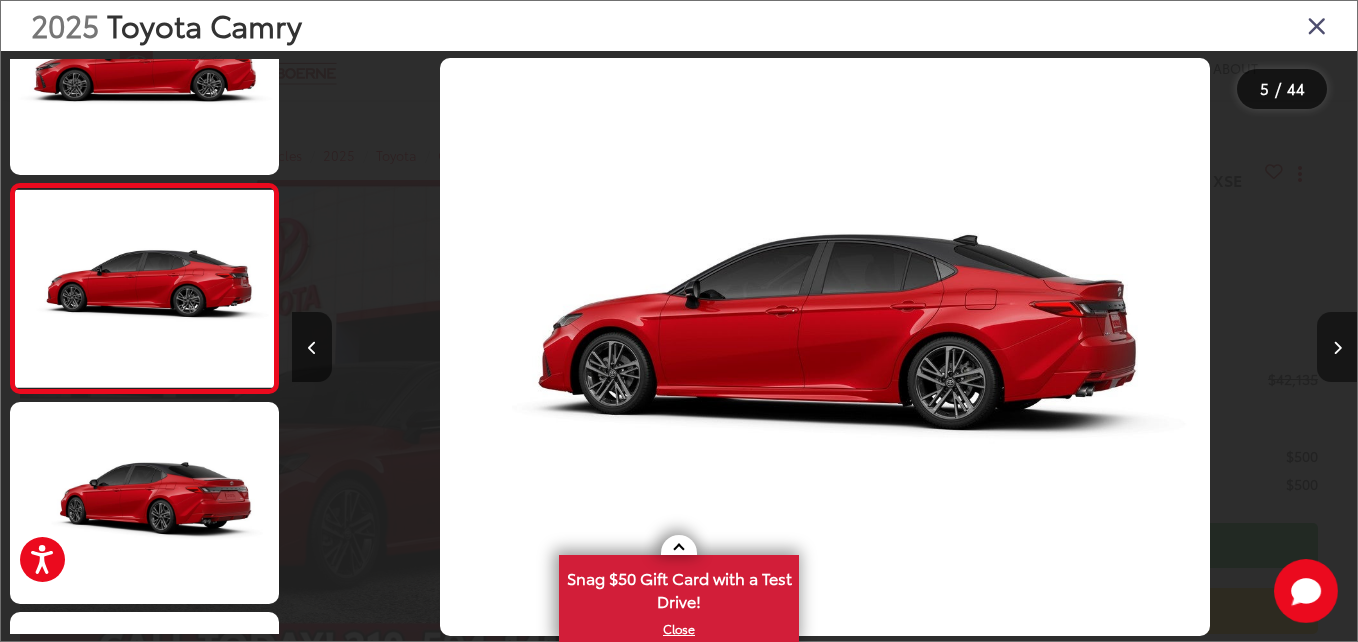 click at bounding box center (1337, 347) 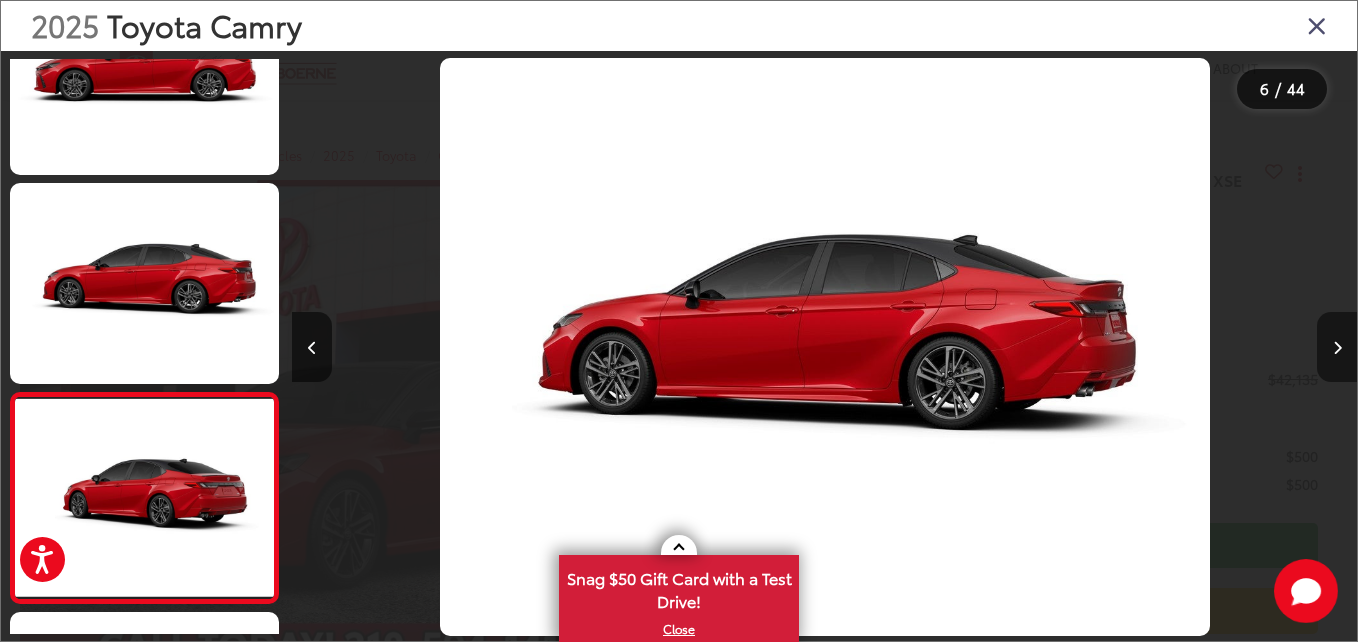 scroll, scrollTop: 0, scrollLeft: 4359, axis: horizontal 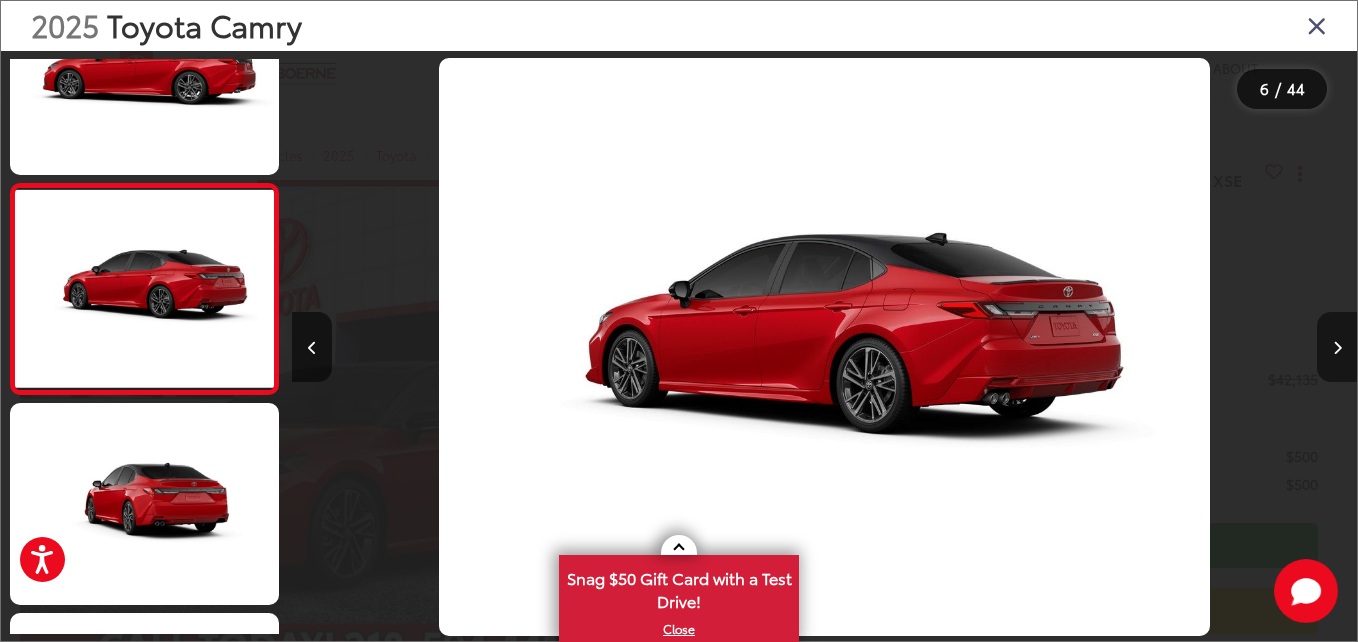 click at bounding box center [1337, 347] 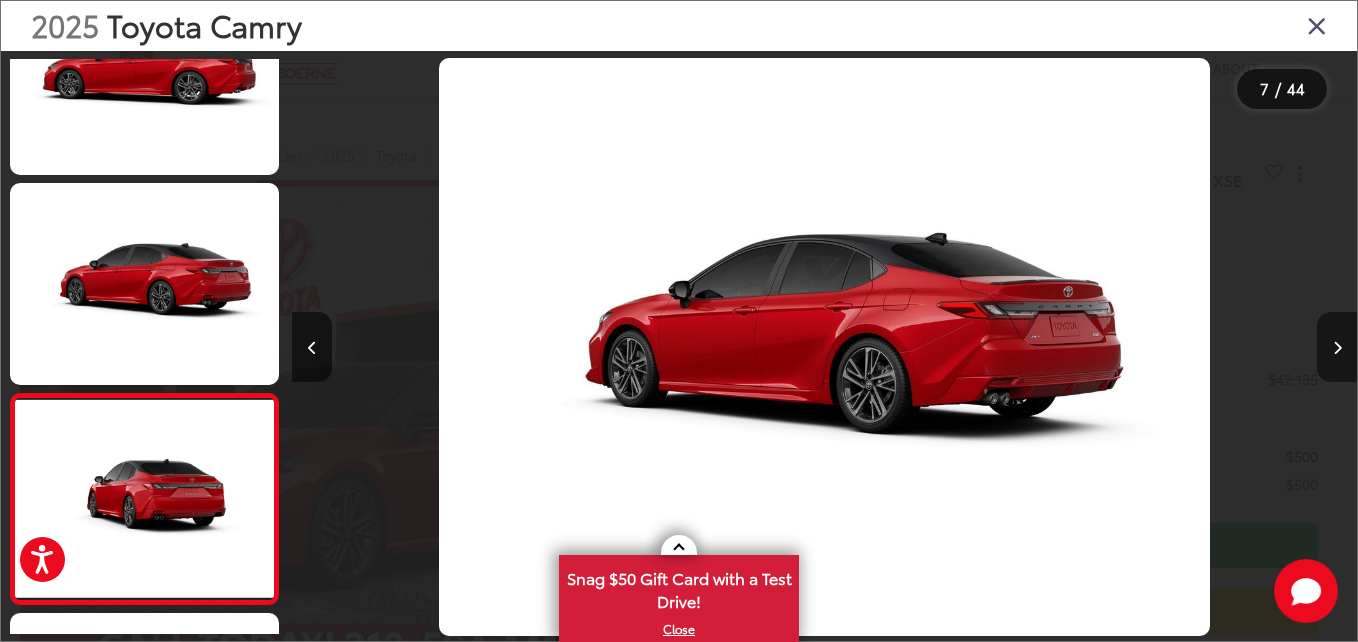 scroll, scrollTop: 0, scrollLeft: 5625, axis: horizontal 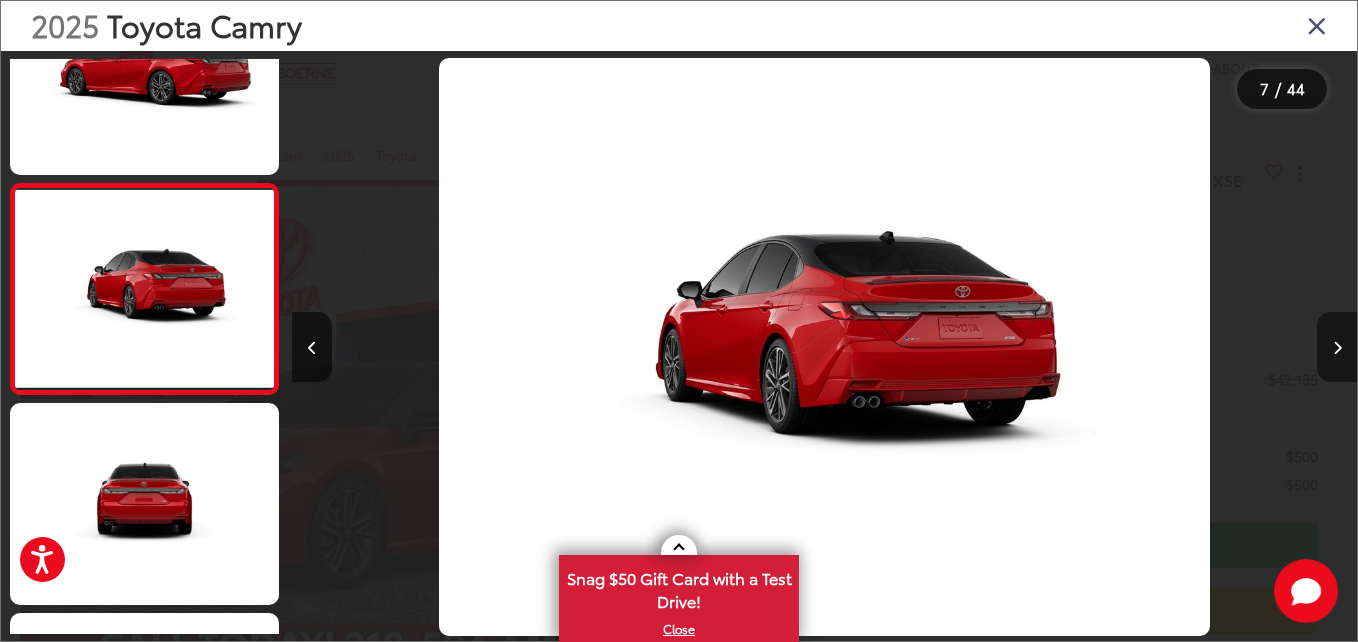 click at bounding box center (1337, 347) 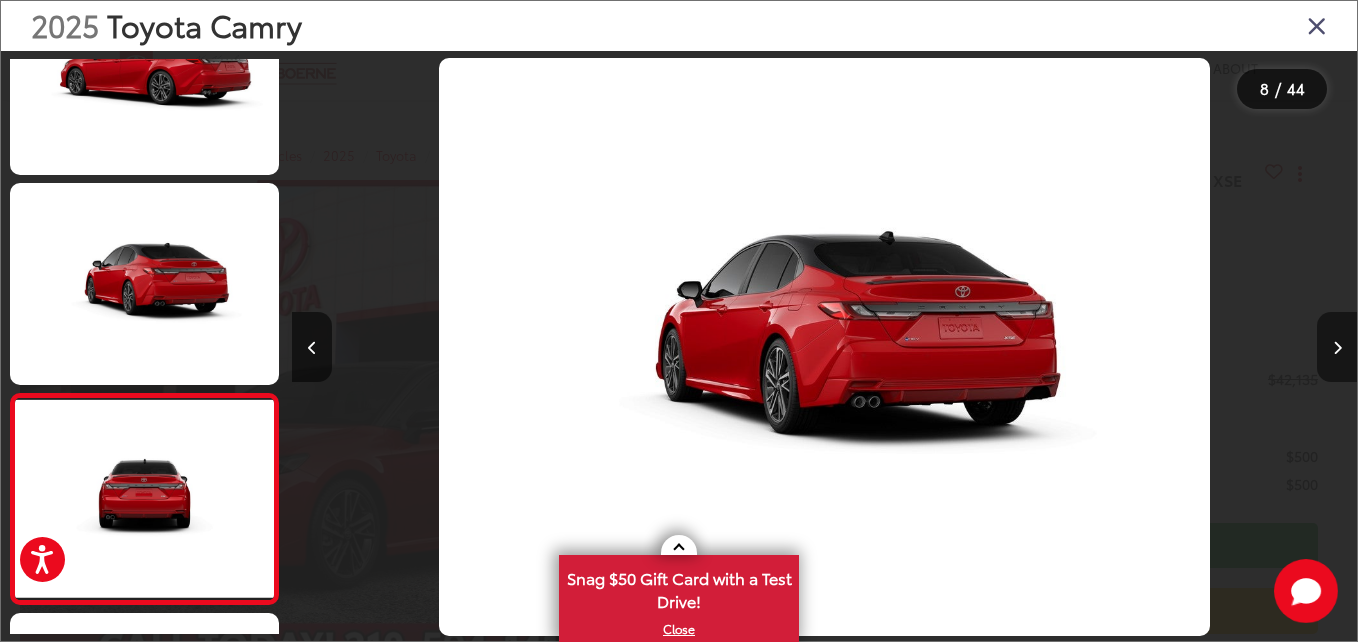 scroll, scrollTop: 0, scrollLeft: 6793, axis: horizontal 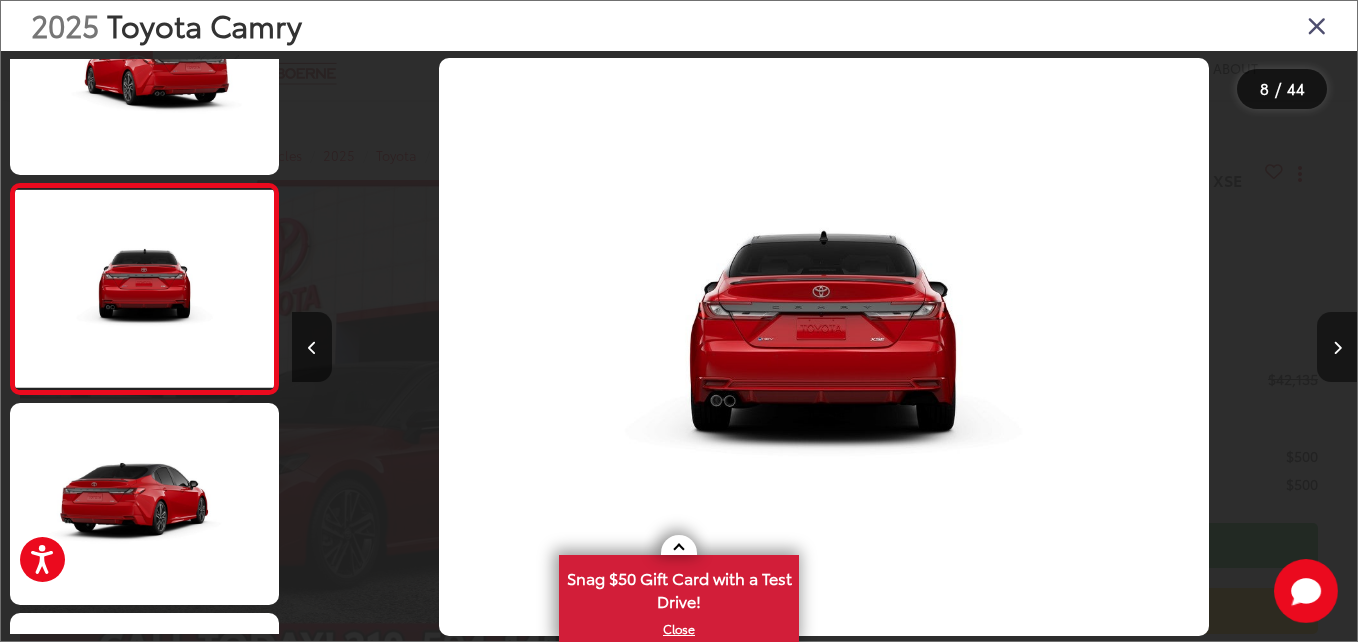 click at bounding box center [1337, 347] 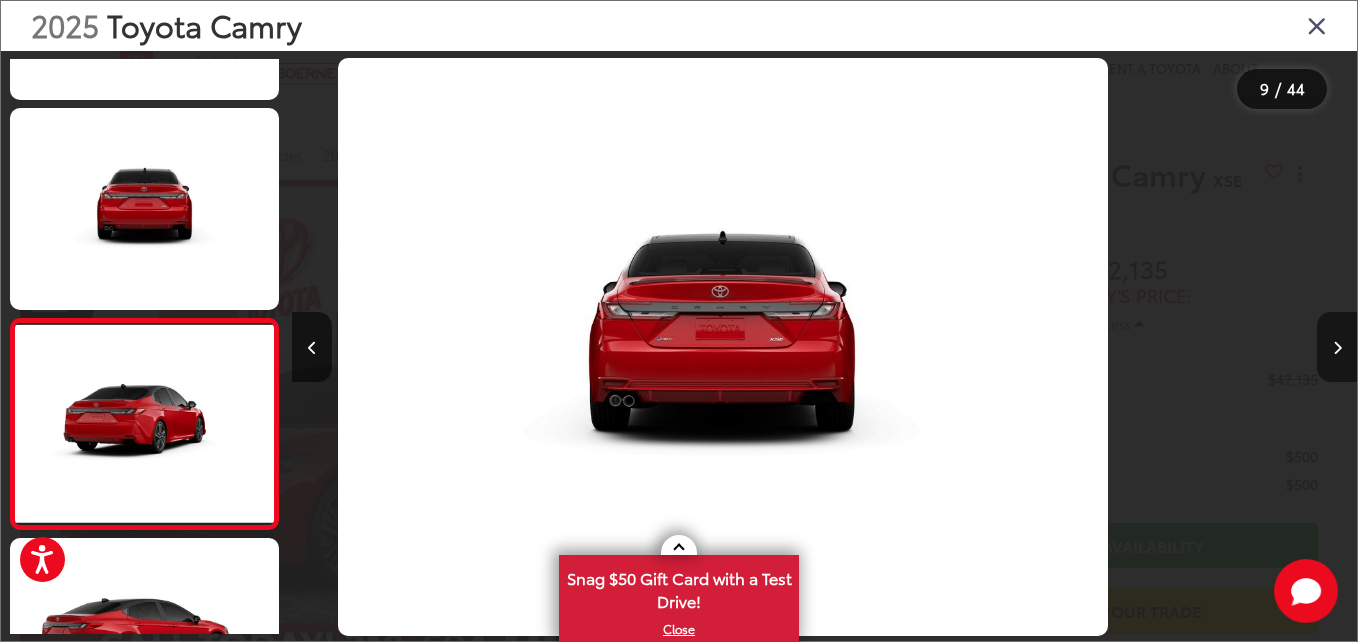 scroll, scrollTop: 1543, scrollLeft: 0, axis: vertical 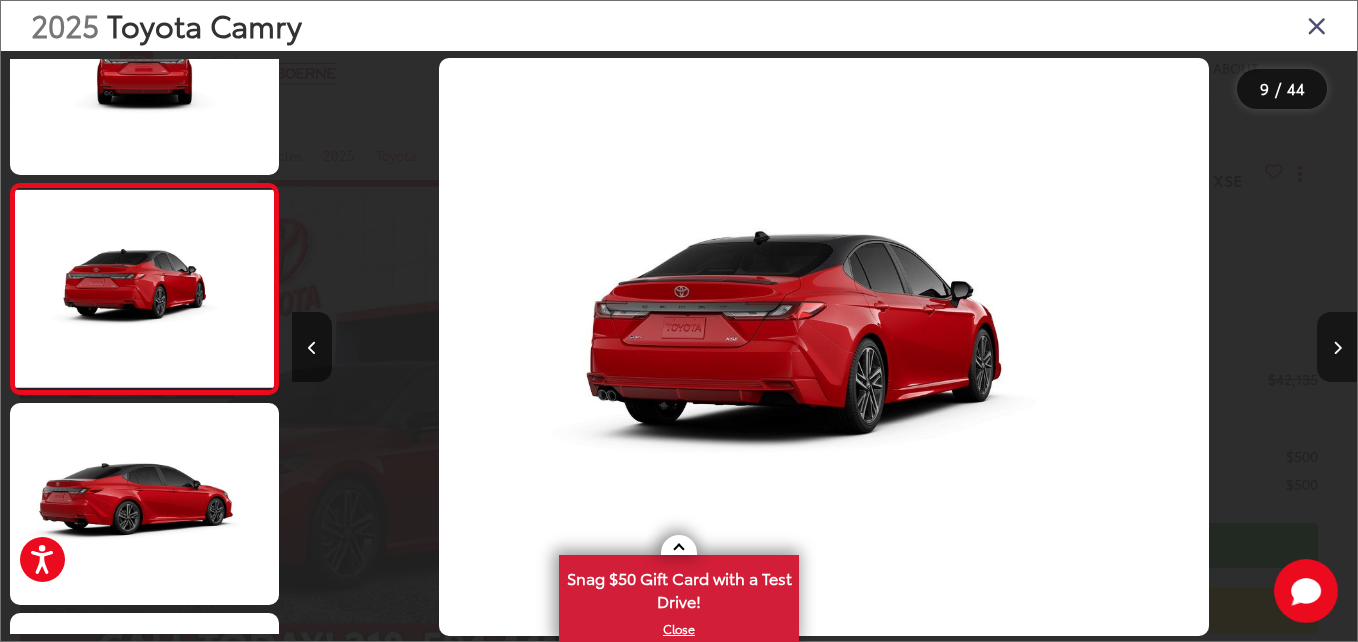click at bounding box center [1337, 347] 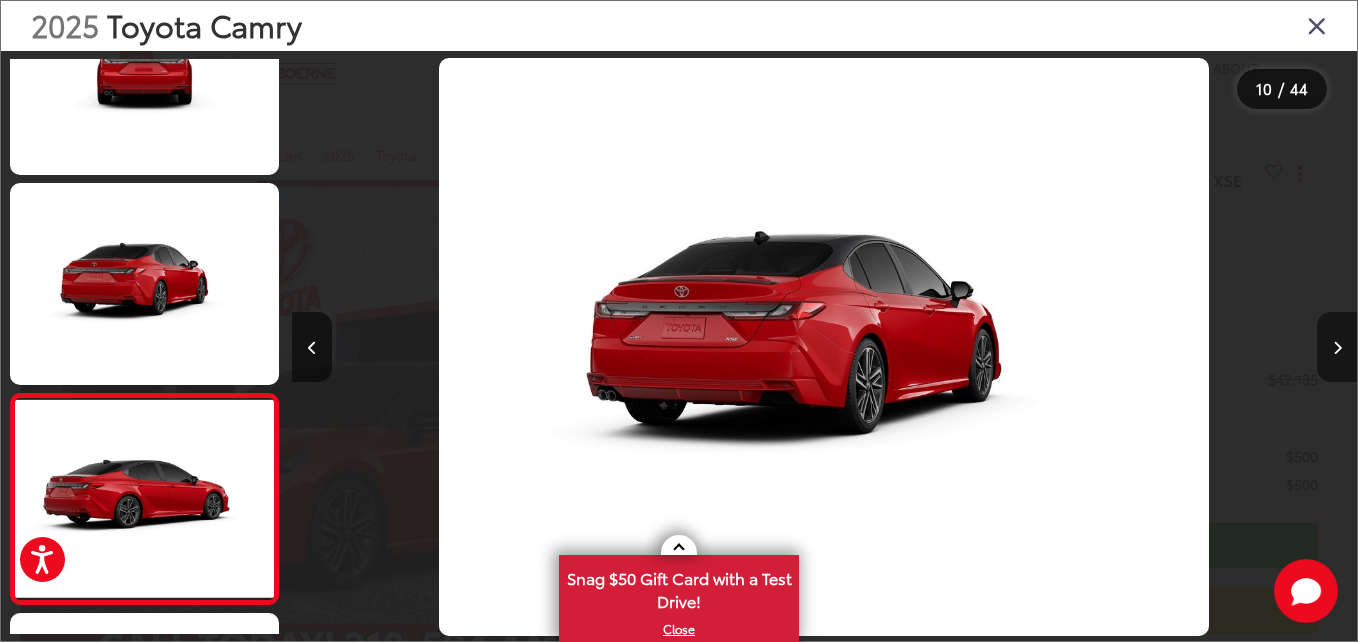 scroll, scrollTop: 0, scrollLeft: 8620, axis: horizontal 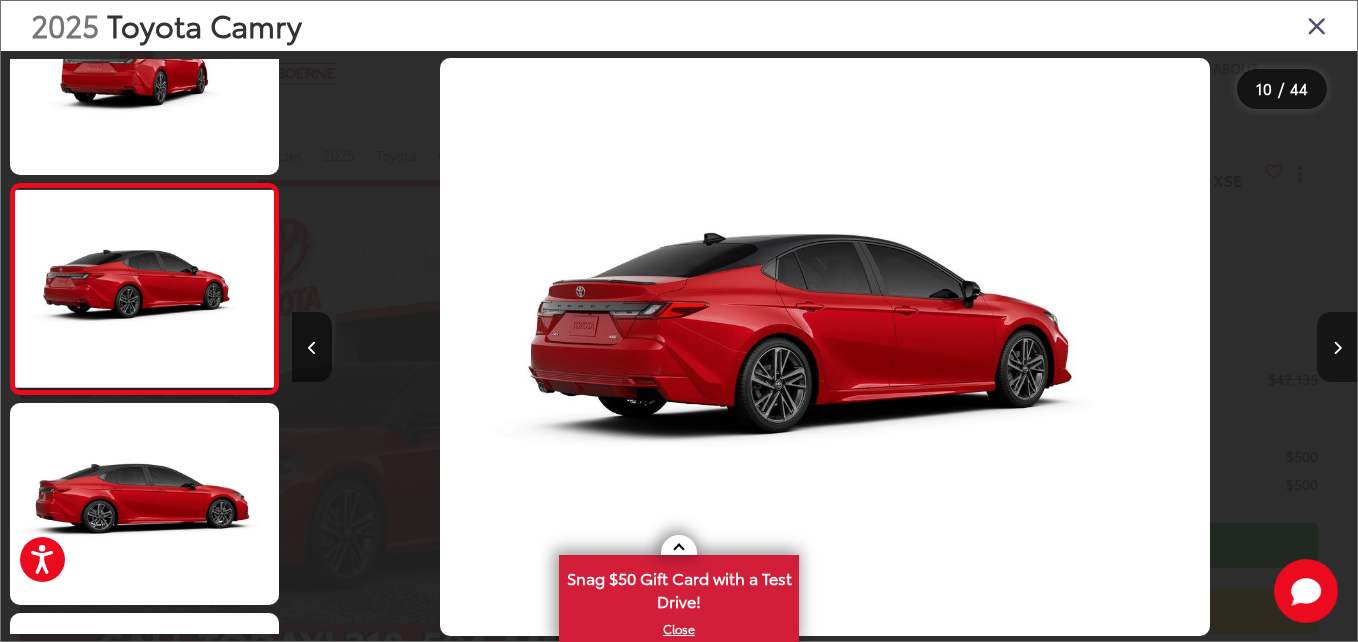 click at bounding box center (1337, 347) 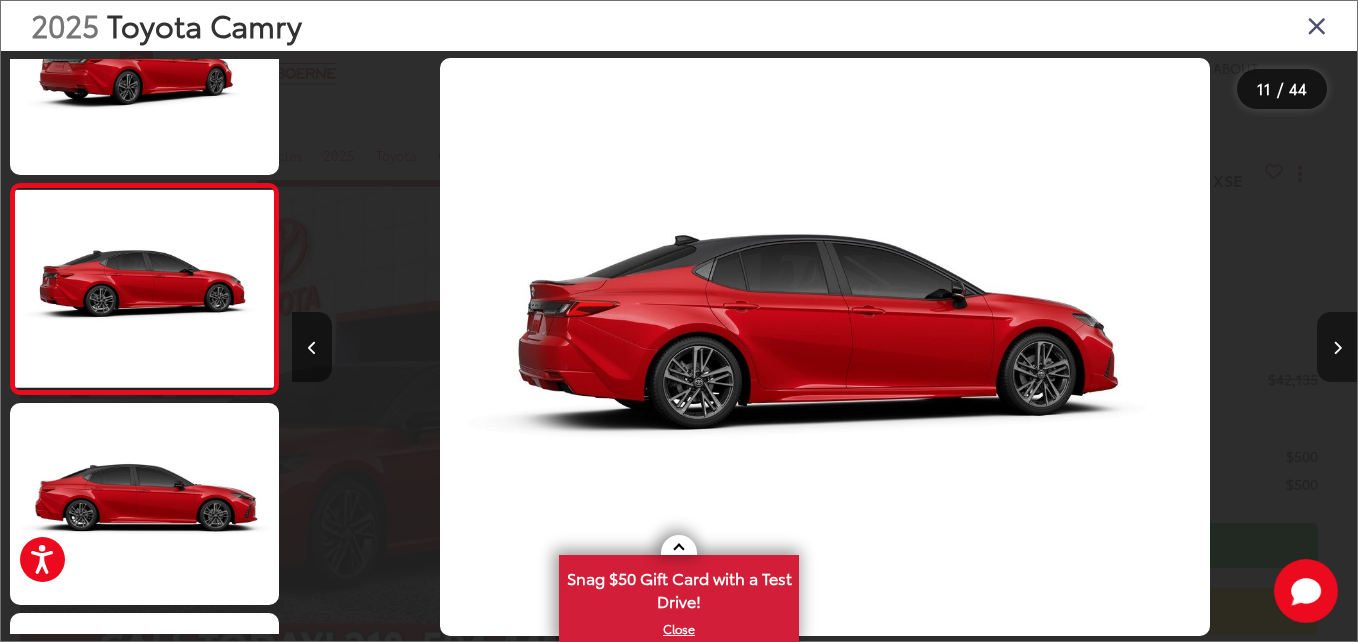 click at bounding box center (1337, 347) 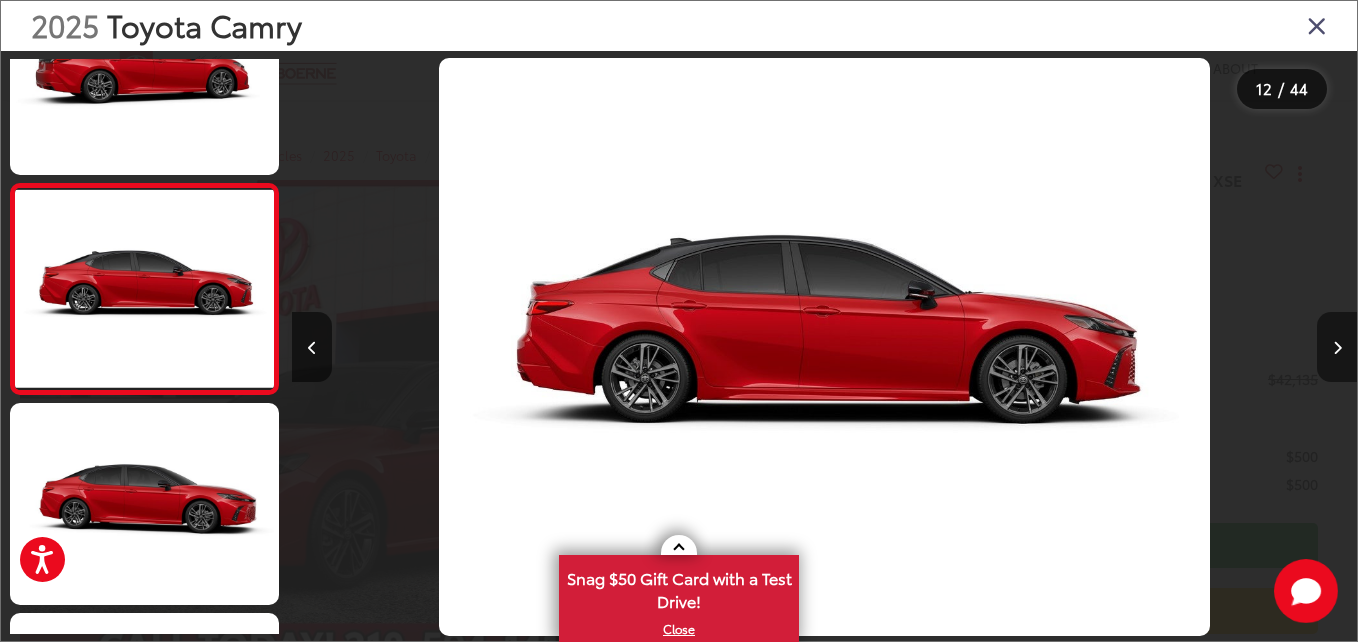 click at bounding box center (1337, 347) 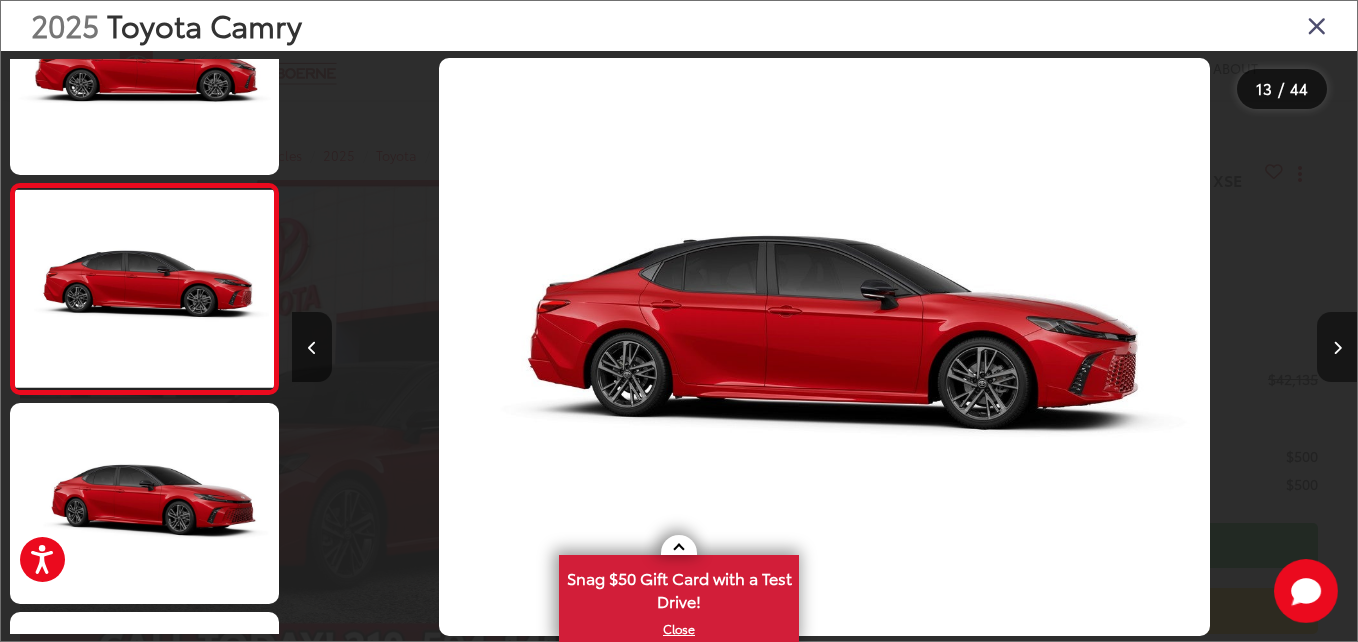 click at bounding box center [1337, 347] 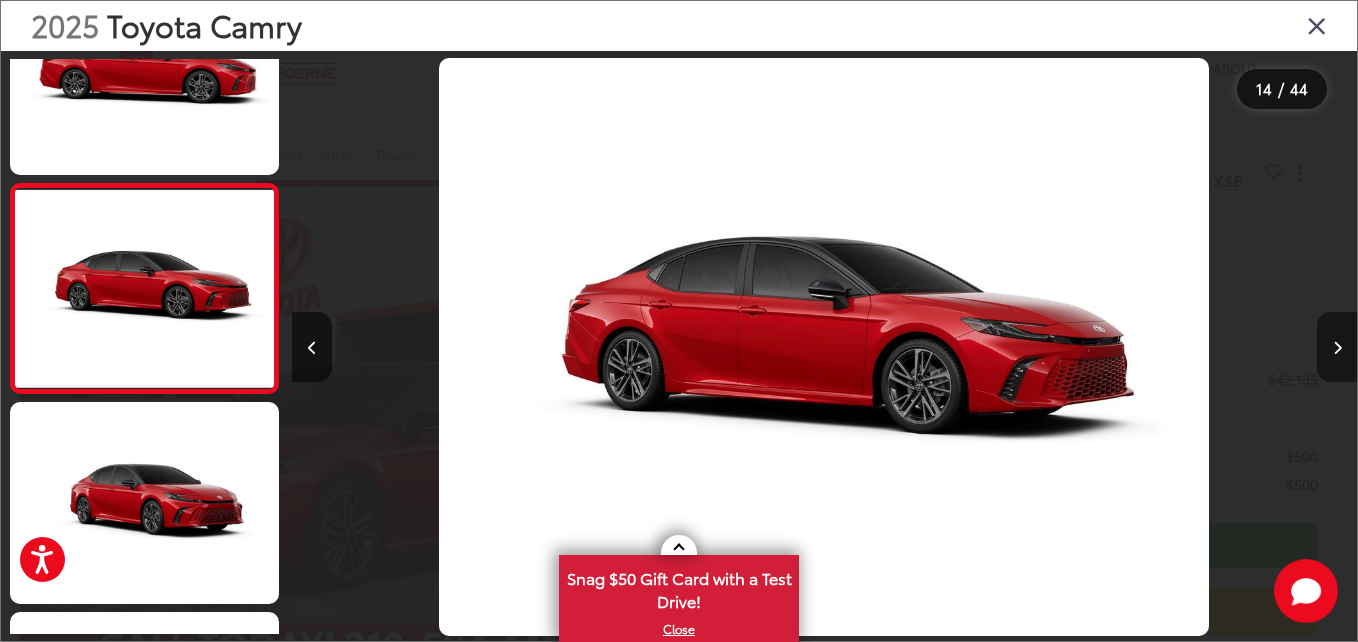 click at bounding box center (1337, 347) 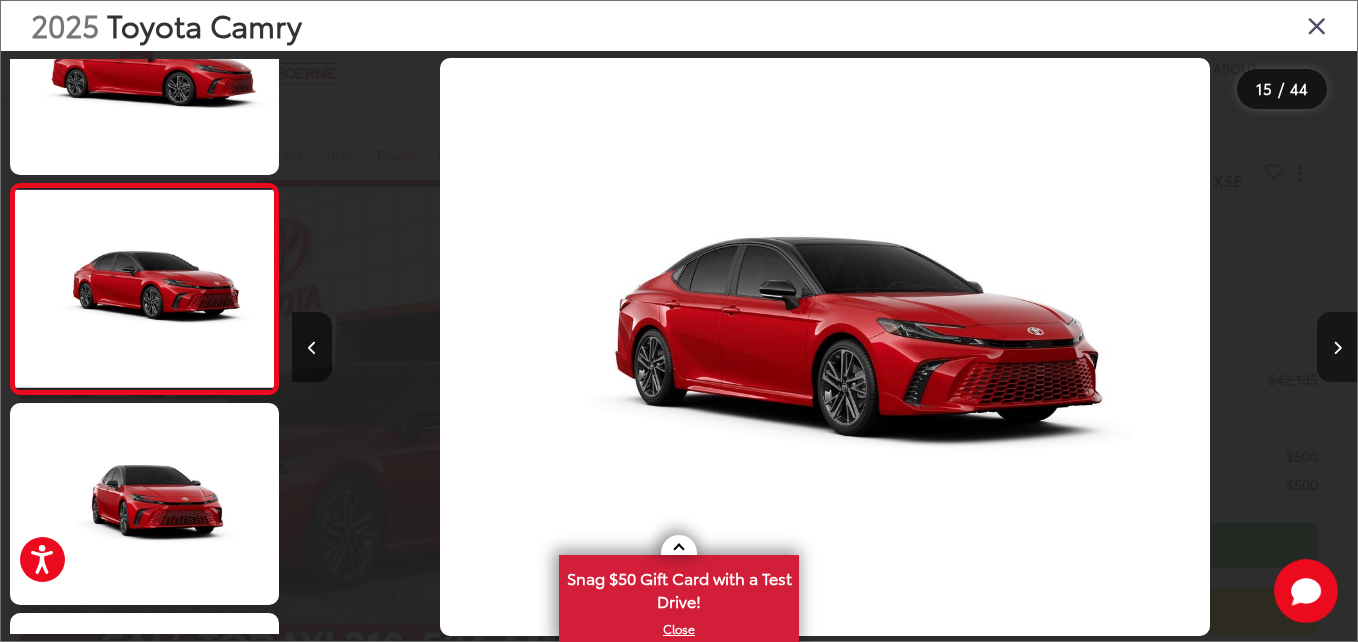 click at bounding box center (1337, 347) 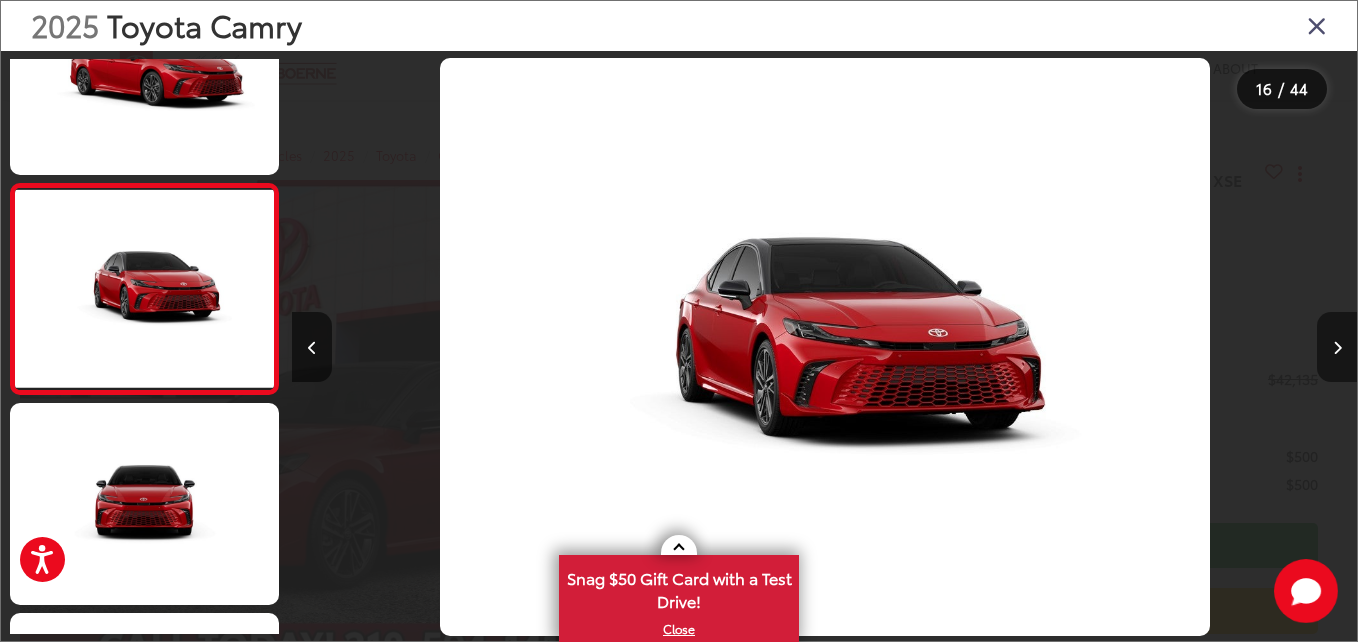 click at bounding box center [1337, 347] 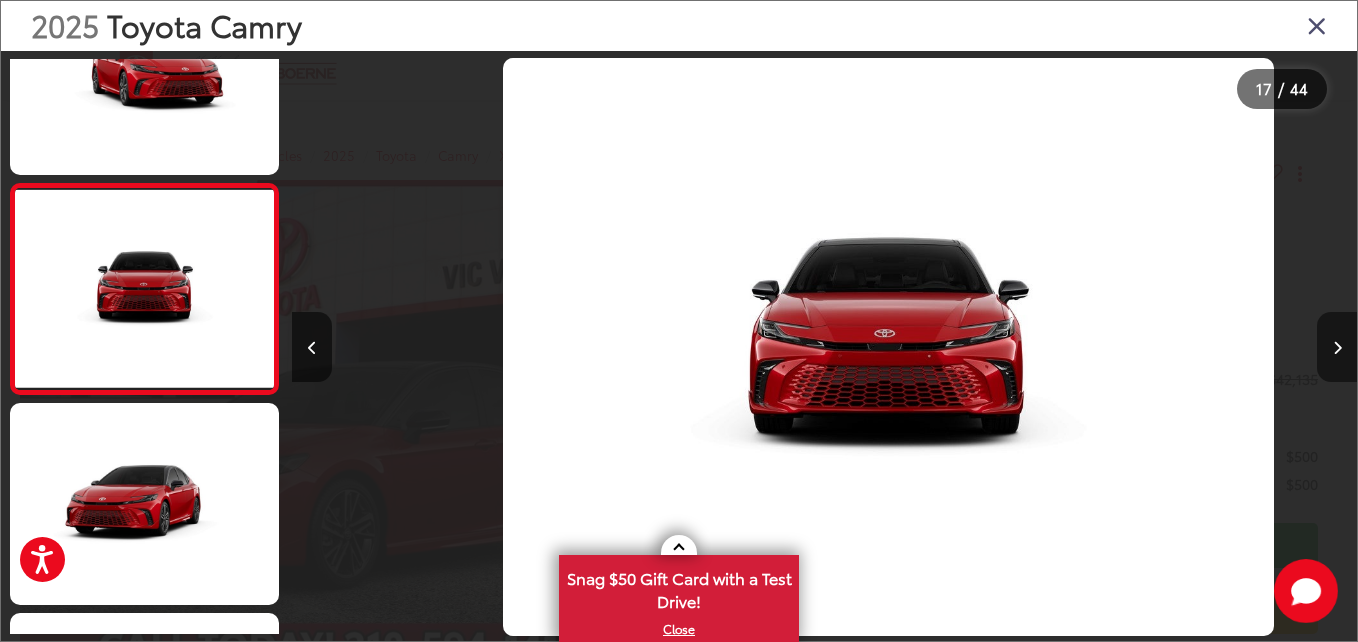 click at bounding box center (1337, 347) 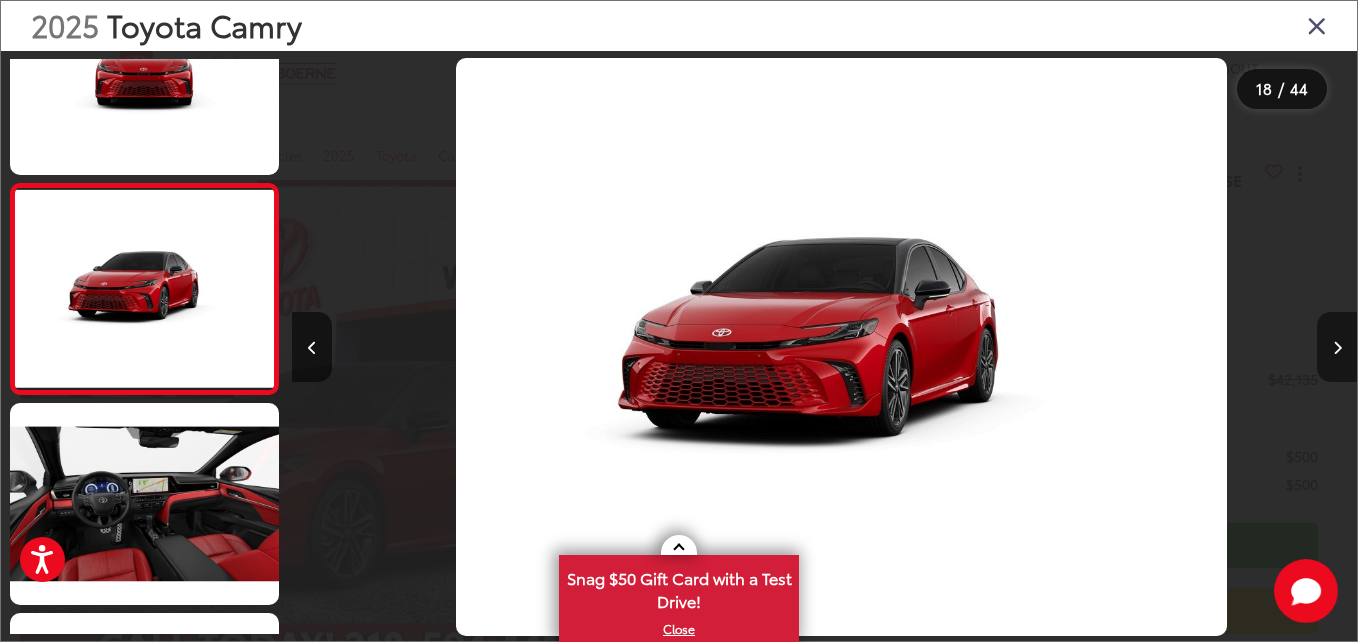 click at bounding box center (1337, 347) 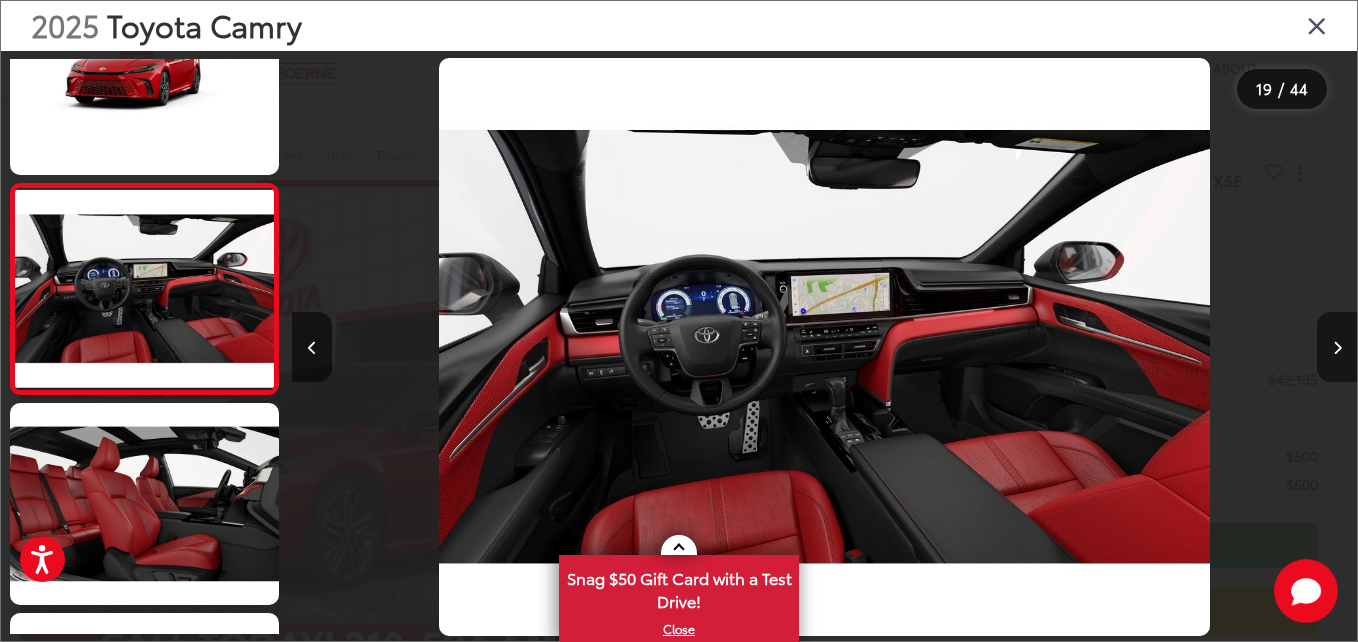 click at bounding box center [1337, 347] 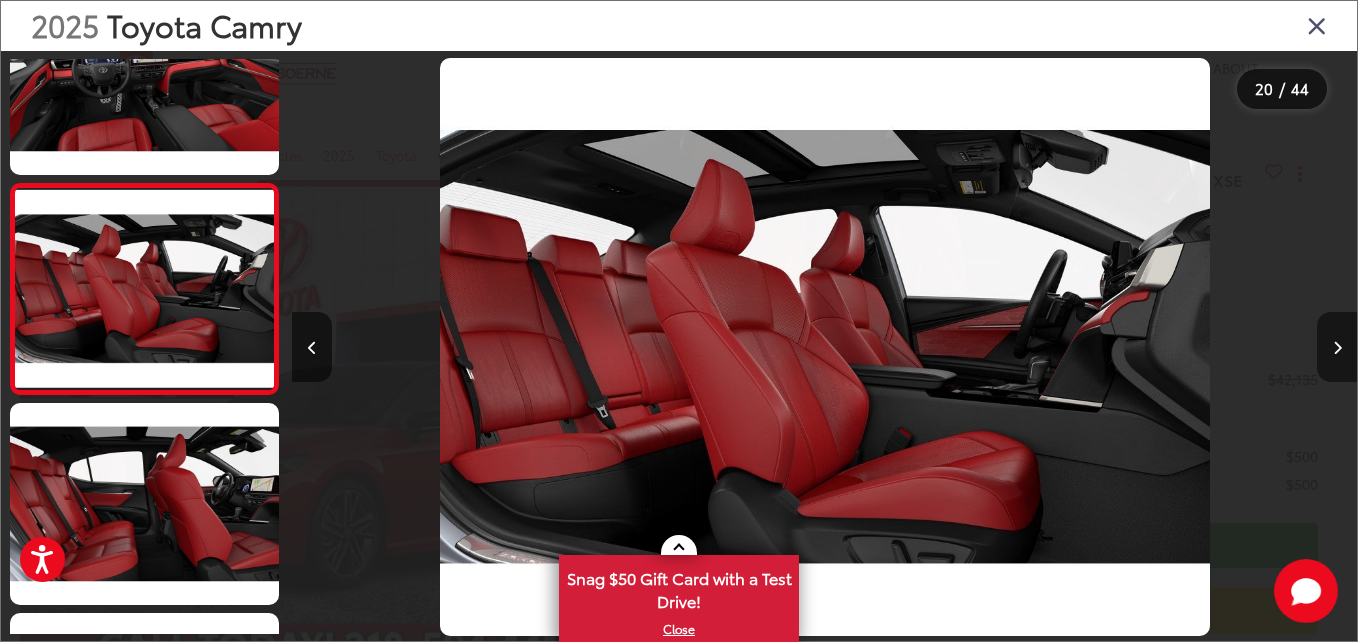 click at bounding box center (1337, 347) 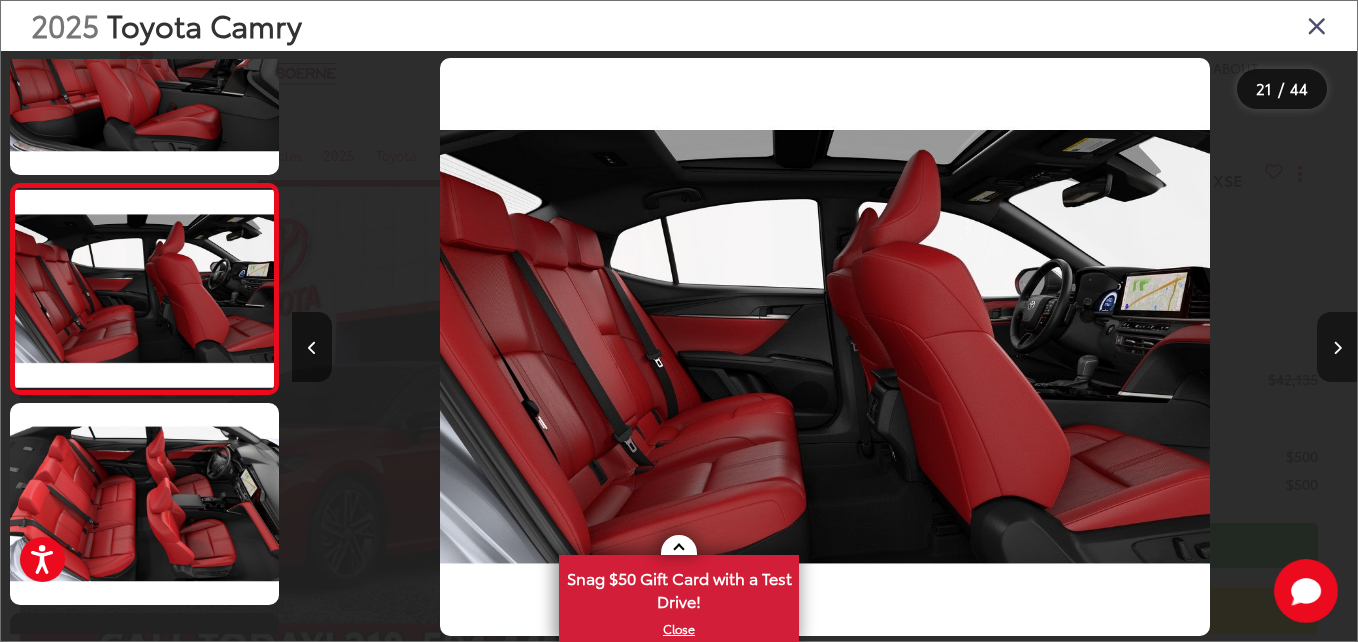 click at bounding box center [1337, 347] 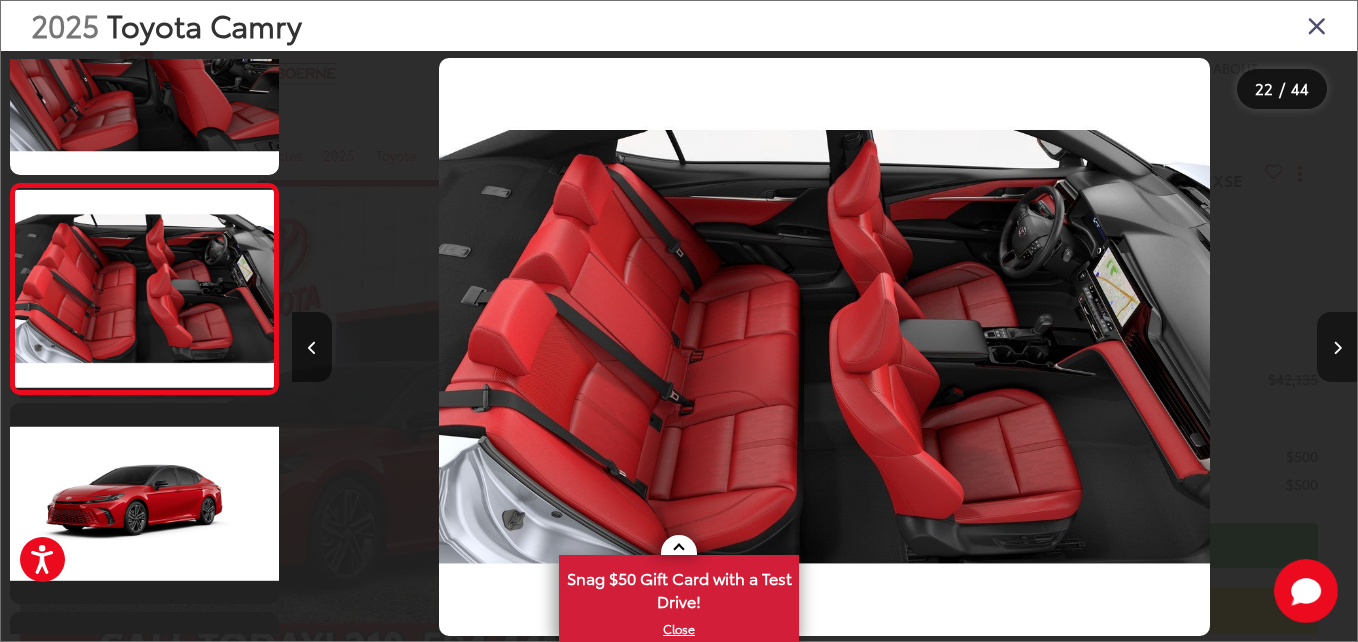 click at bounding box center [1337, 347] 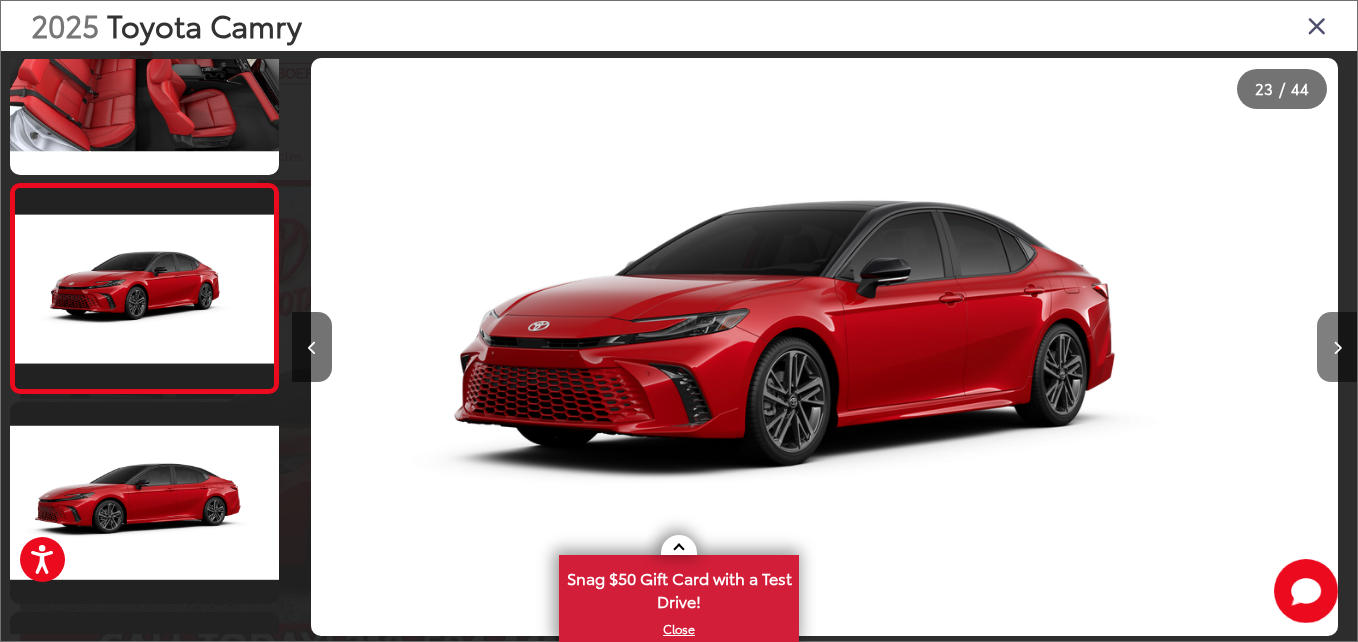 click at bounding box center (1337, 347) 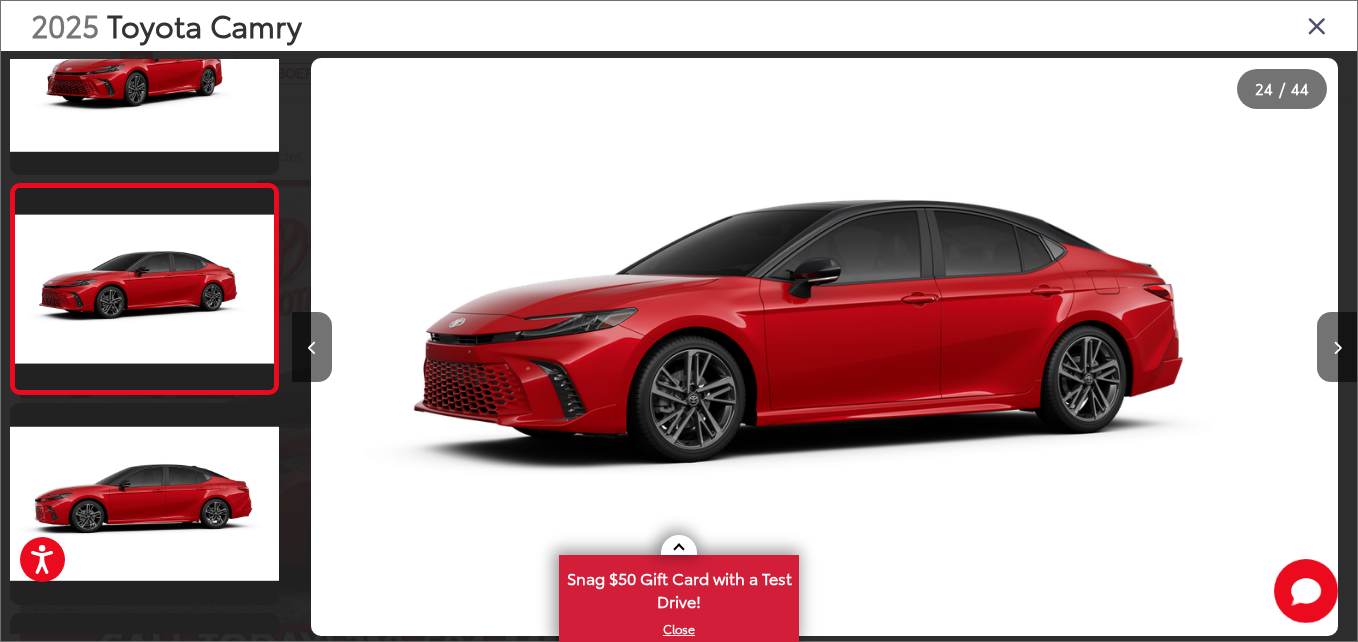 click at bounding box center (1224, 347) 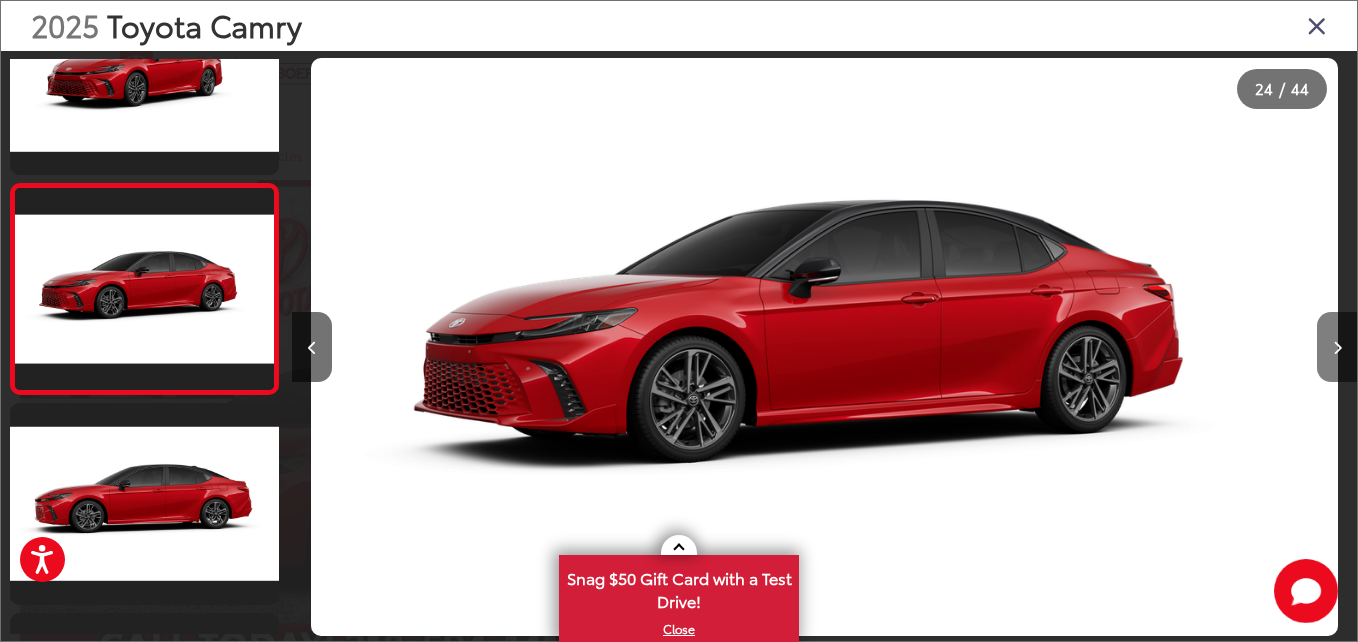 click at bounding box center (1337, 348) 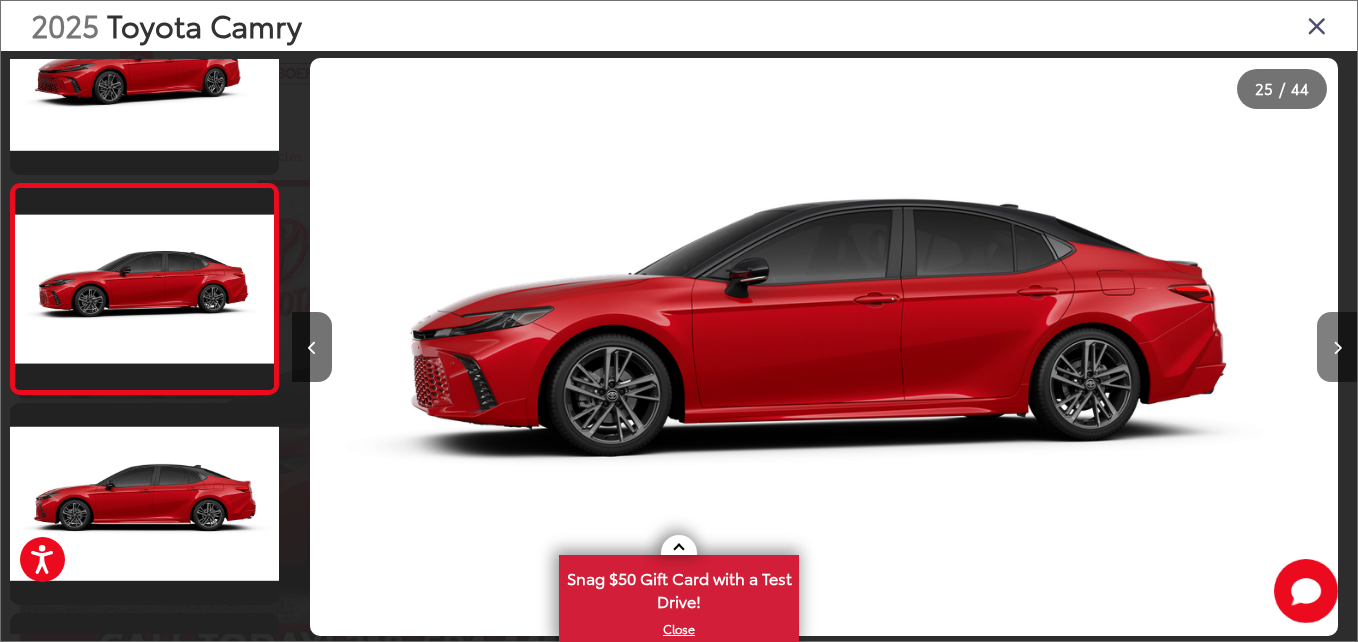click at bounding box center (1337, 348) 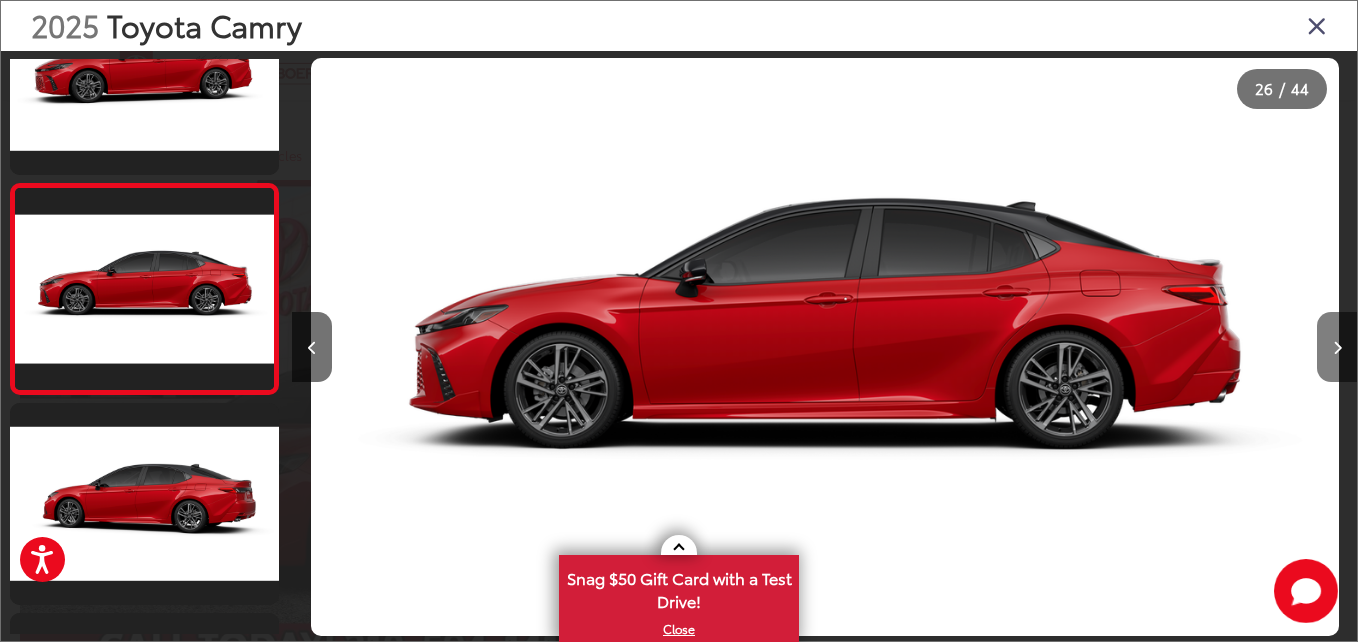 click at bounding box center [1337, 348] 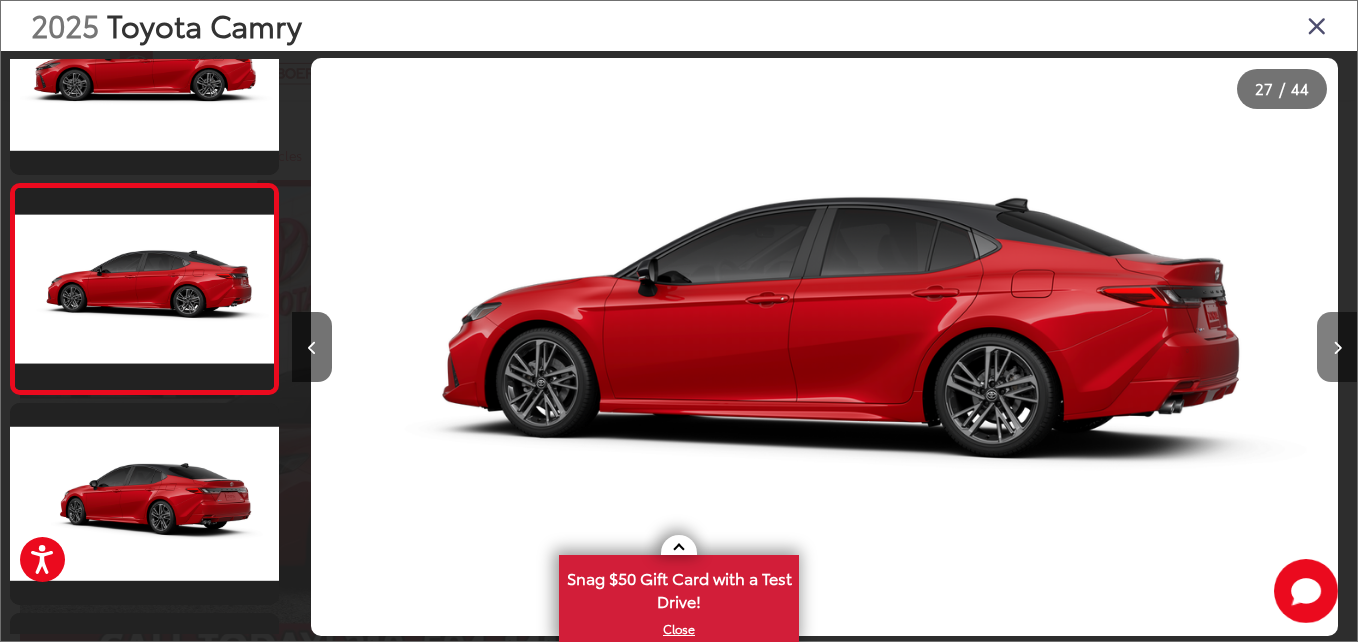 click at bounding box center [1337, 347] 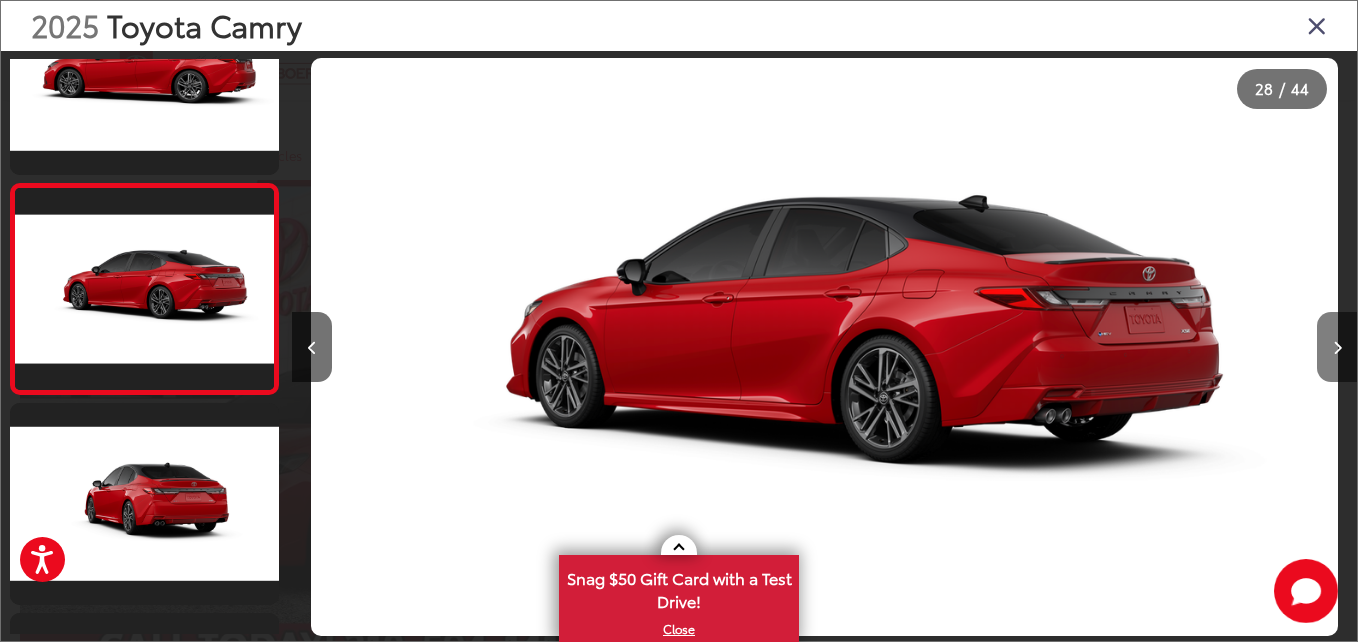 click at bounding box center (1337, 347) 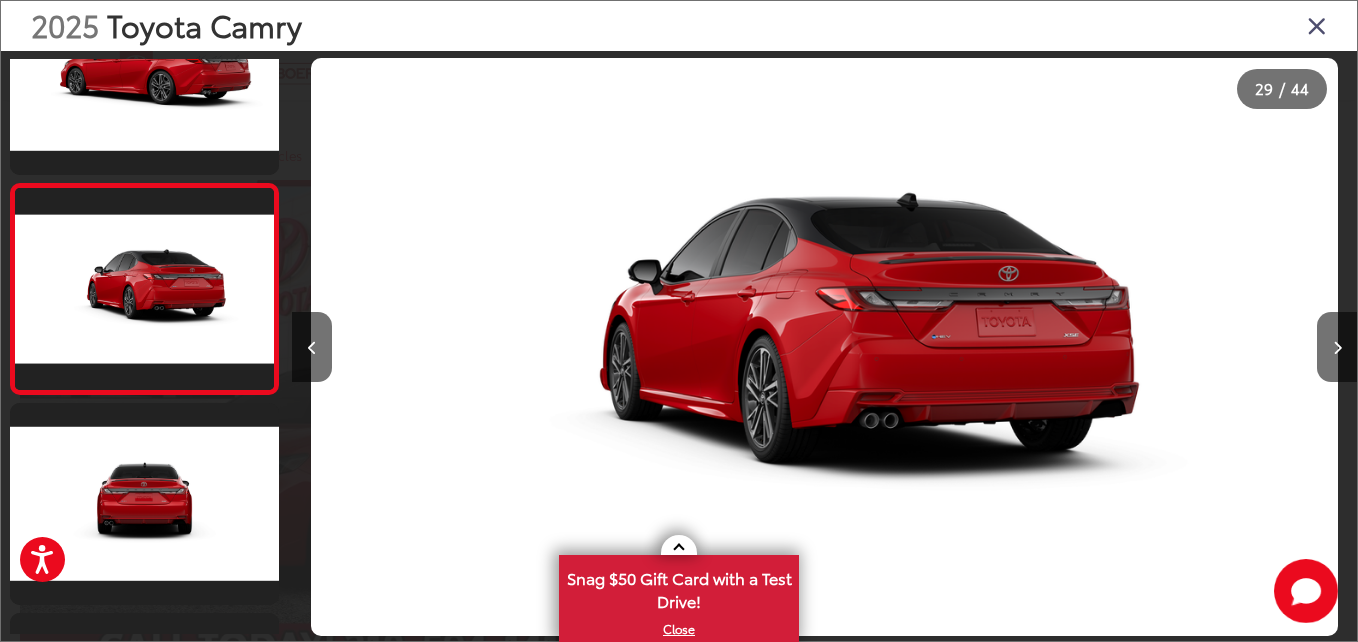 click at bounding box center [1317, 25] 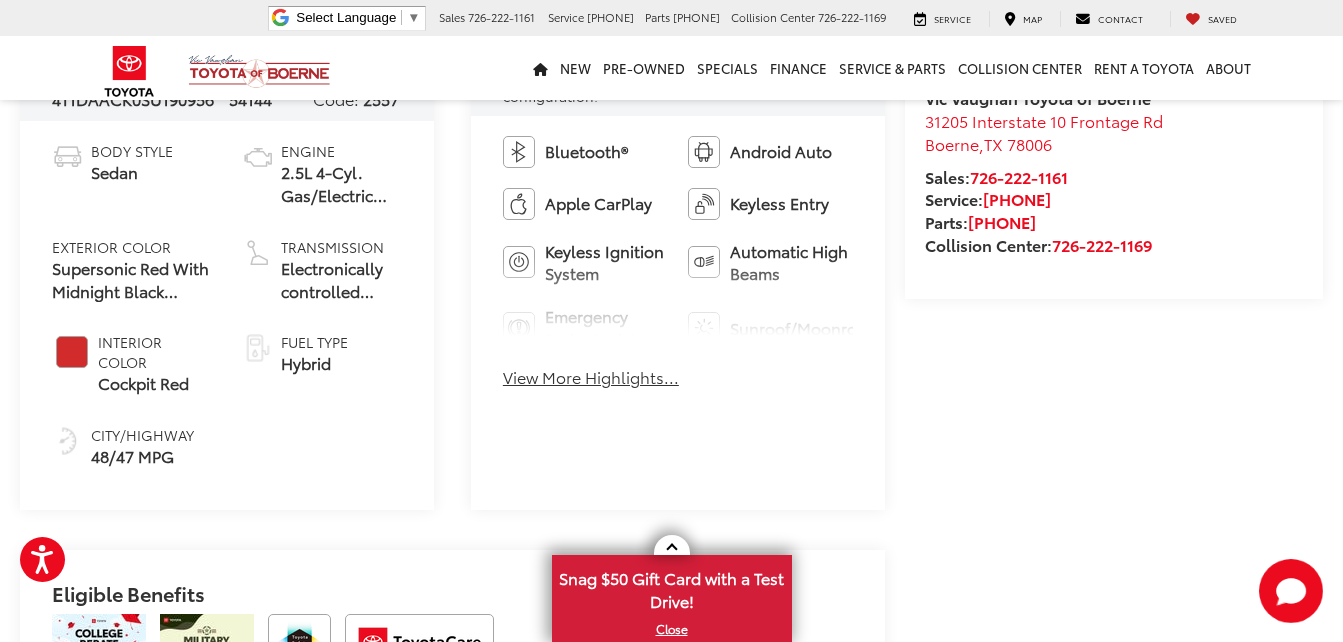 click on "View More Highlights..." at bounding box center [591, 377] 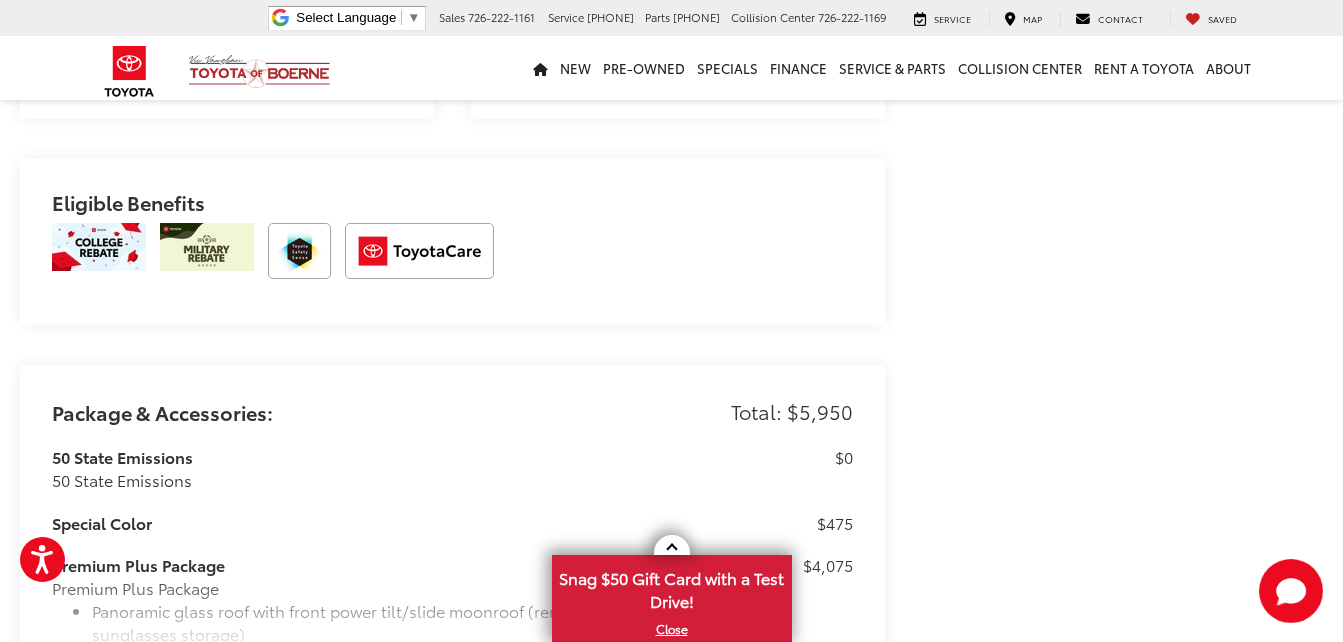 scroll, scrollTop: 1500, scrollLeft: 0, axis: vertical 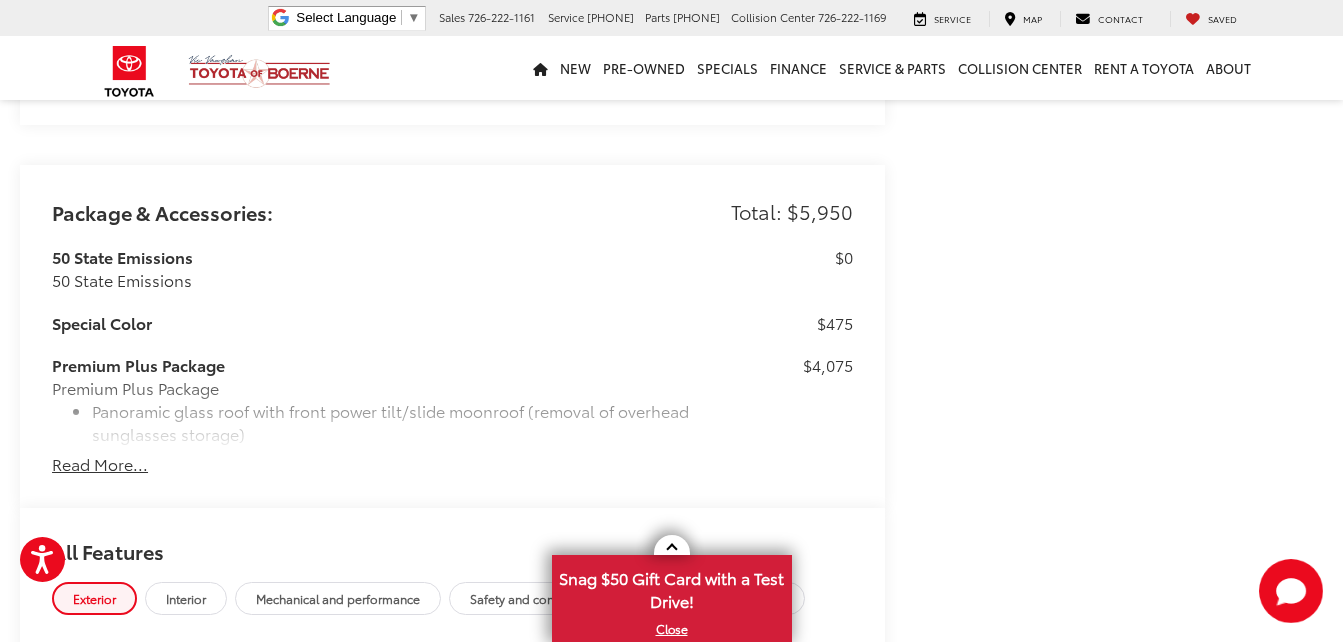 click on "Read More..." at bounding box center [100, 464] 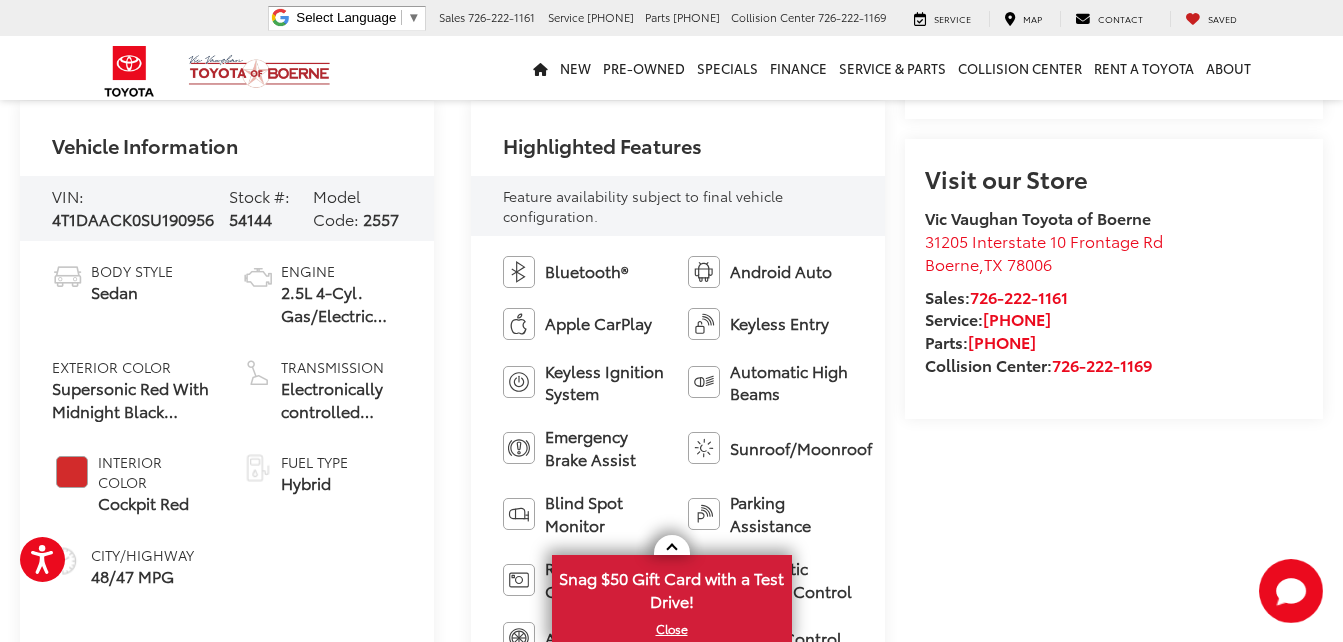 scroll, scrollTop: 548, scrollLeft: 0, axis: vertical 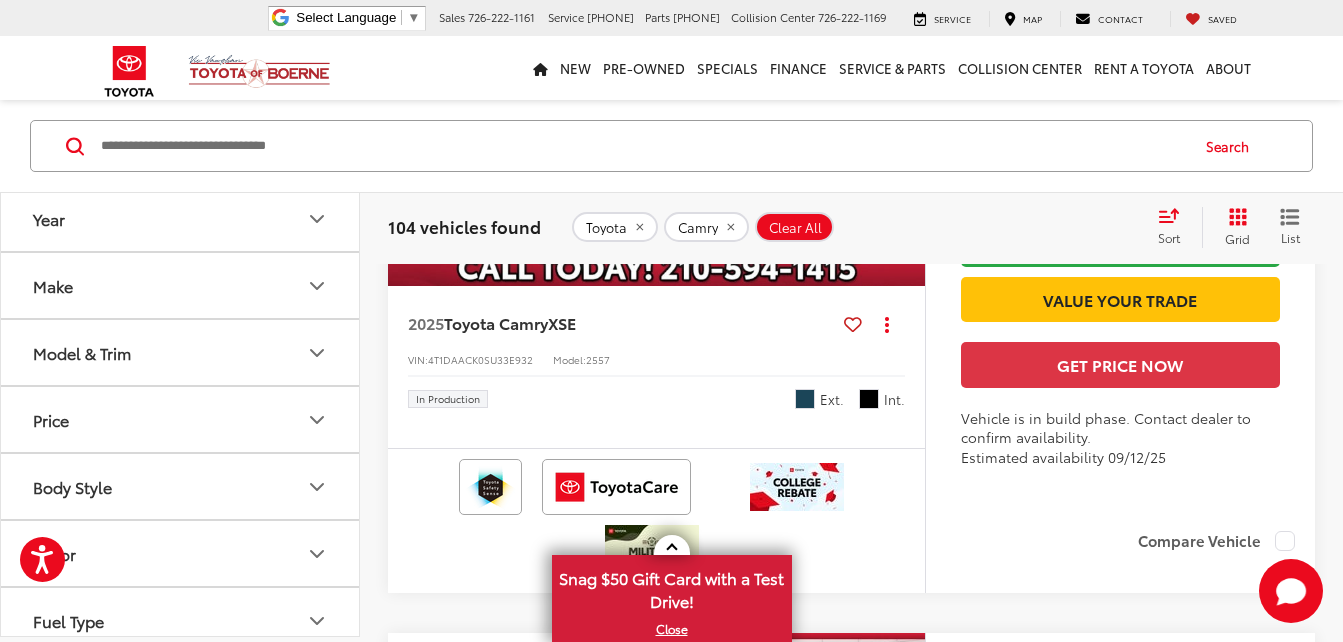 click at bounding box center [657, 85] 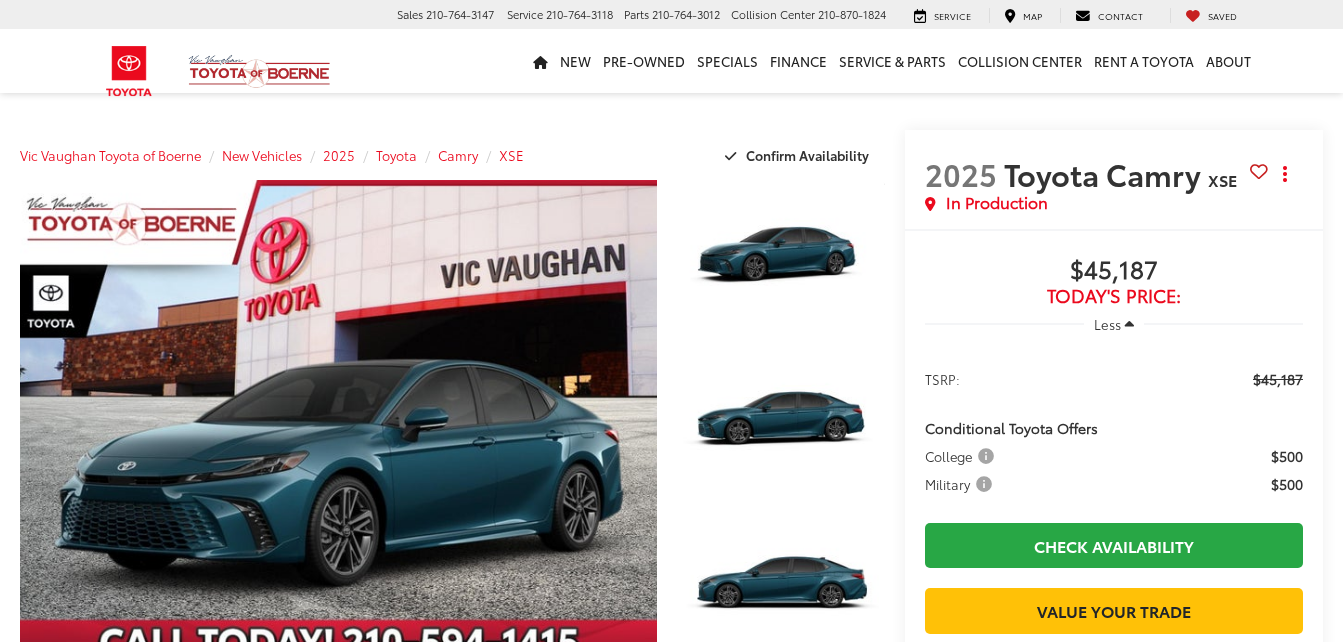 scroll, scrollTop: 0, scrollLeft: 0, axis: both 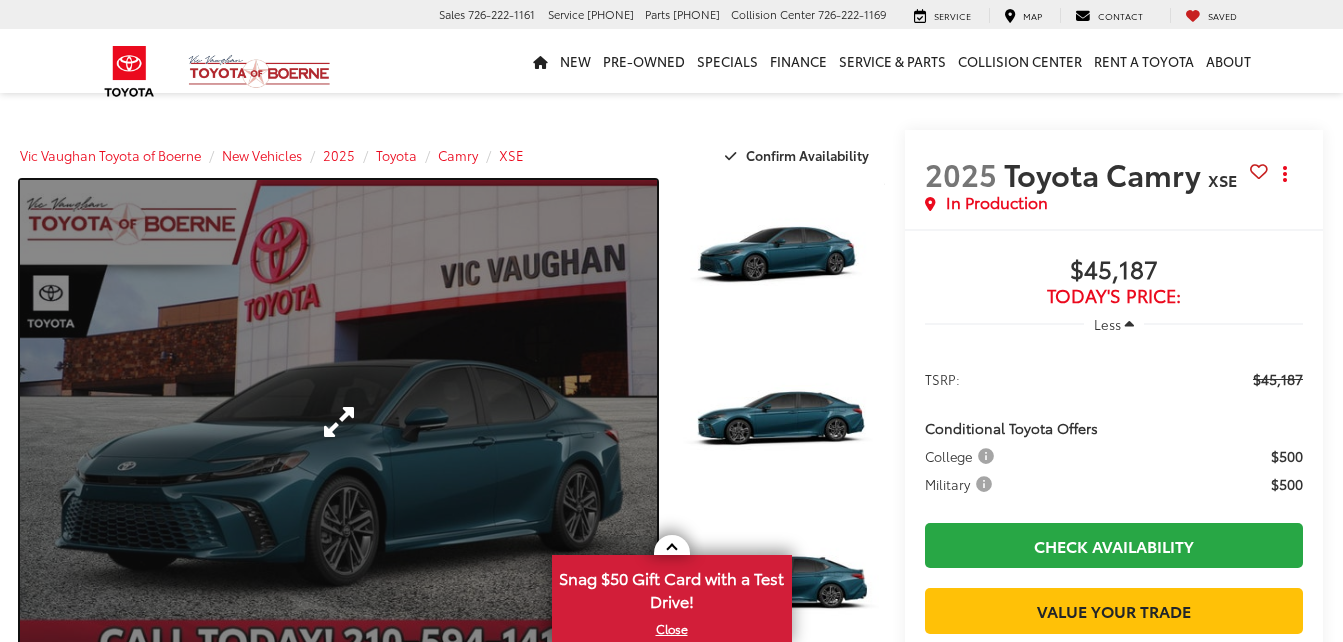 click at bounding box center (338, 422) 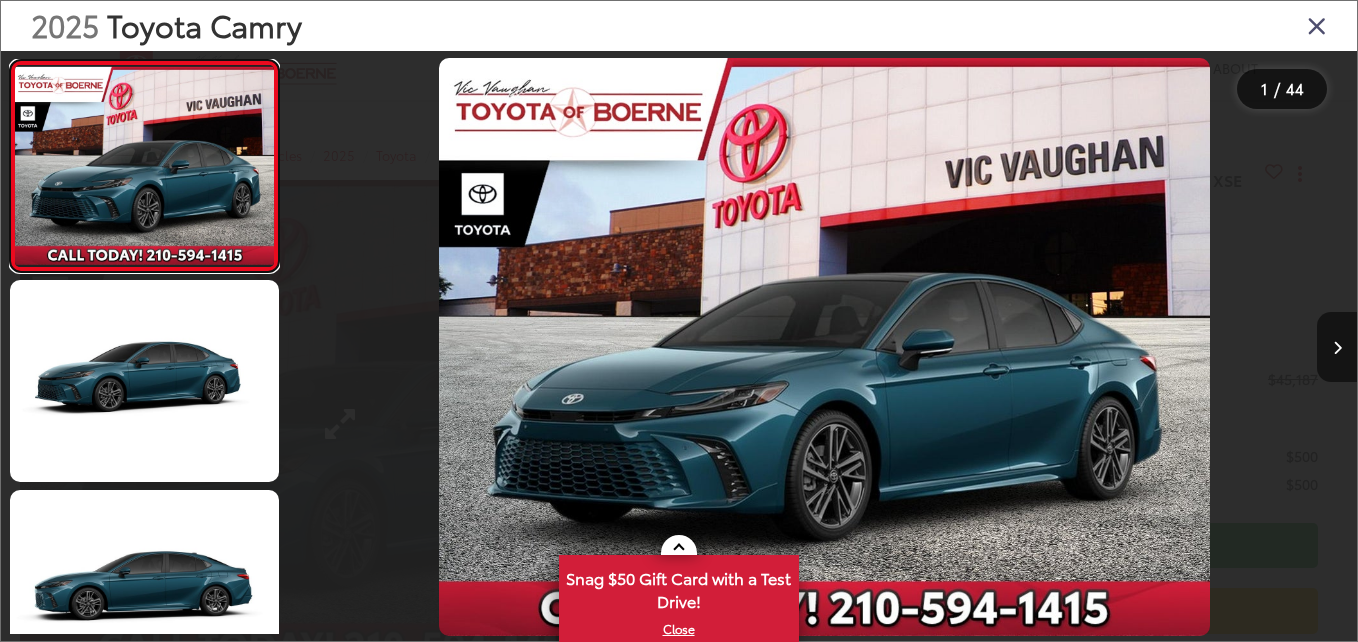 scroll, scrollTop: 0, scrollLeft: 0, axis: both 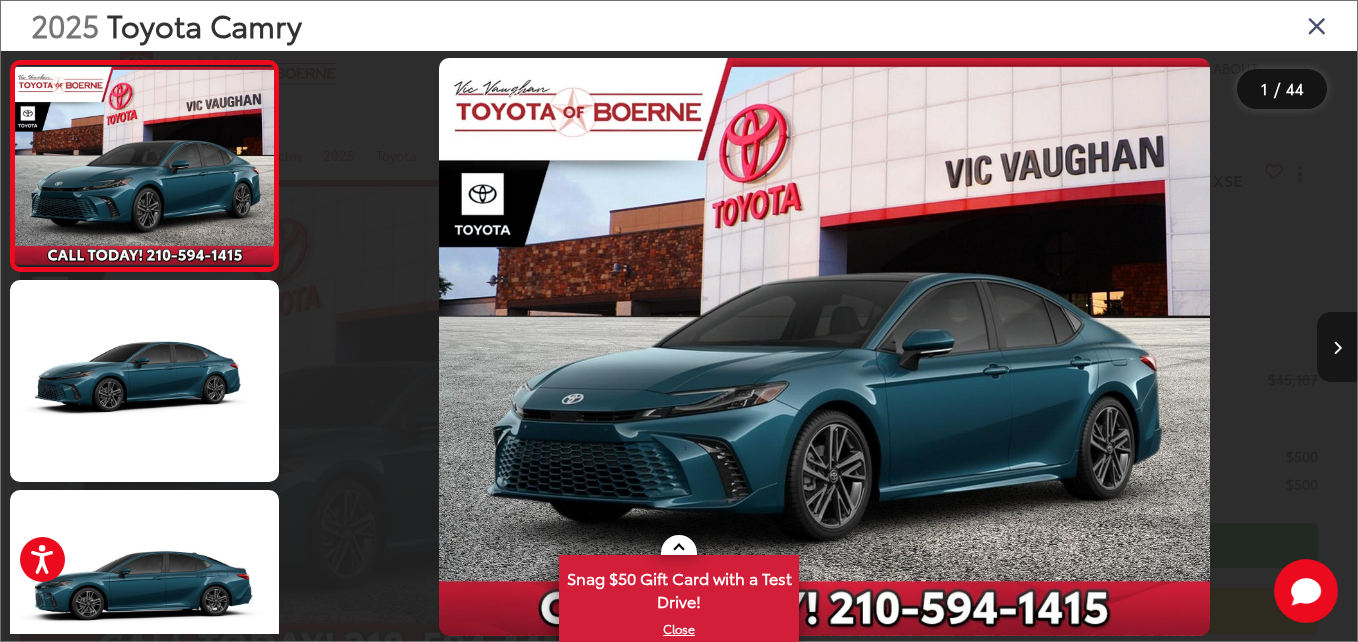 click at bounding box center [1337, 347] 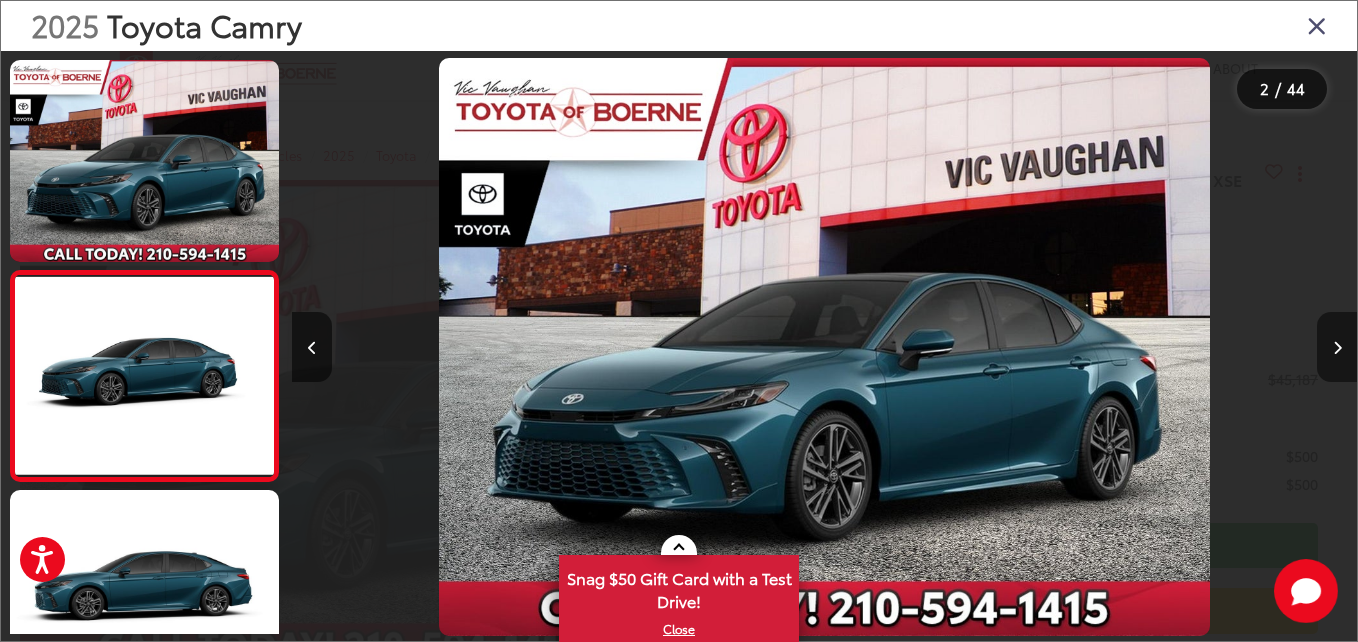 scroll, scrollTop: 0, scrollLeft: 168, axis: horizontal 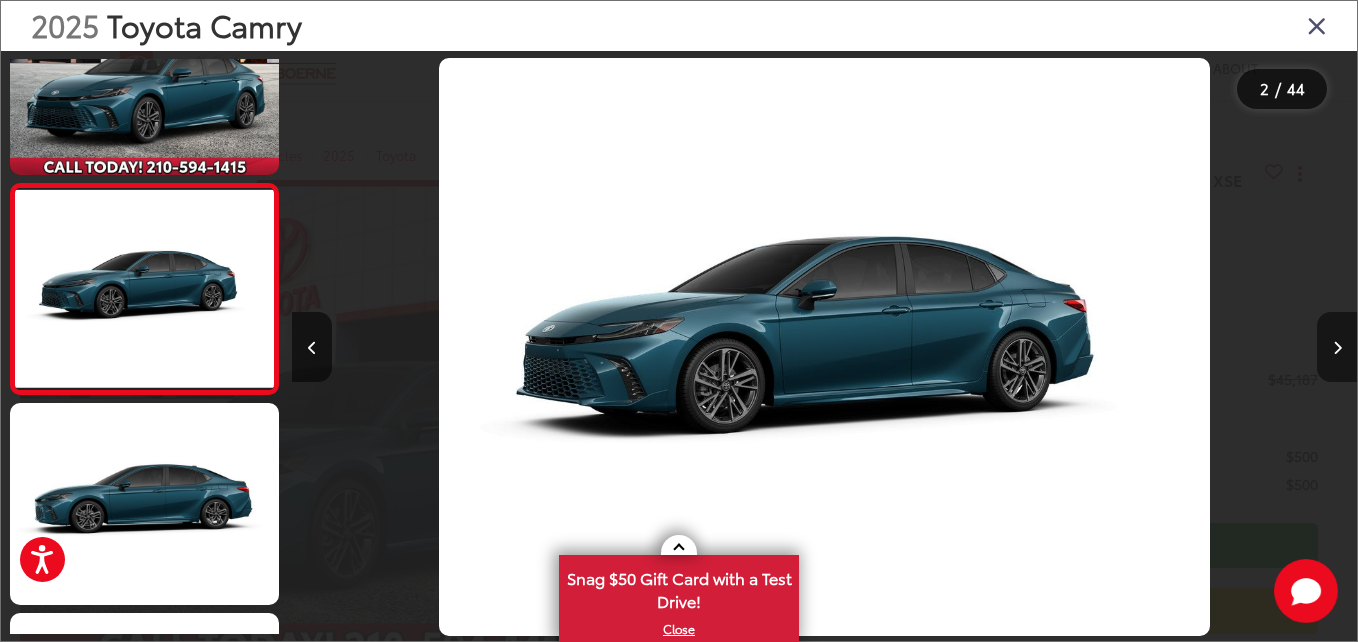 click at bounding box center (1337, 347) 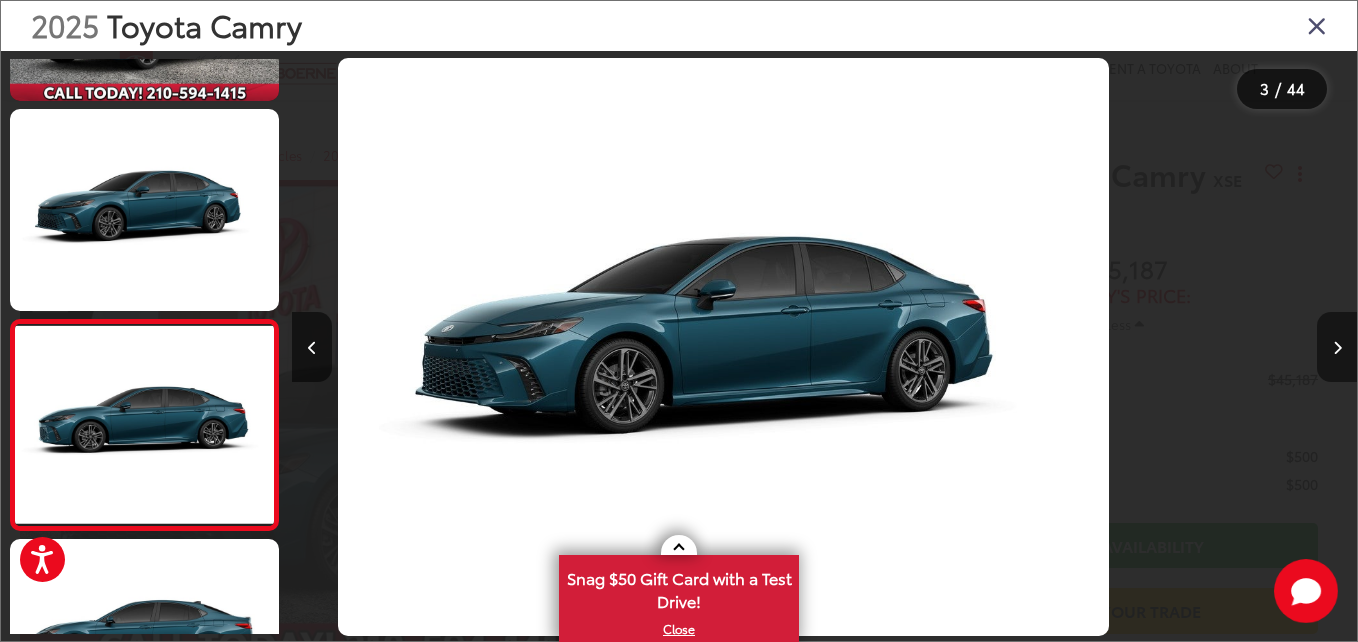 scroll, scrollTop: 297, scrollLeft: 0, axis: vertical 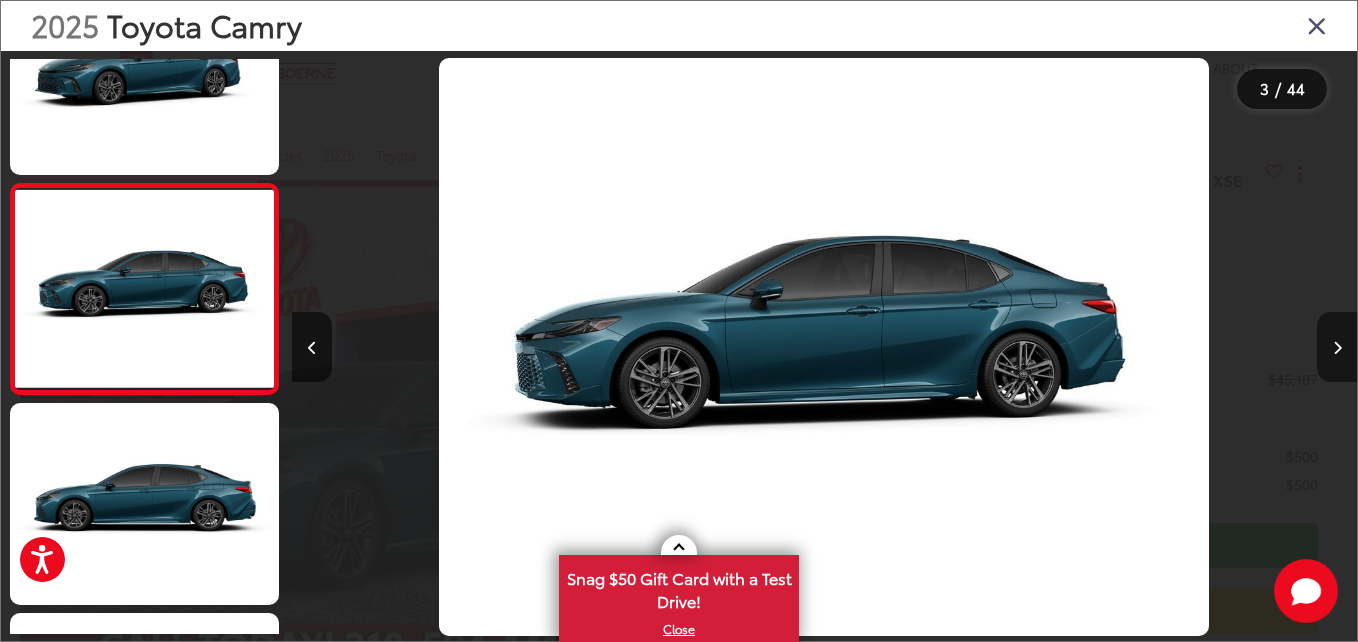 click at bounding box center (1337, 347) 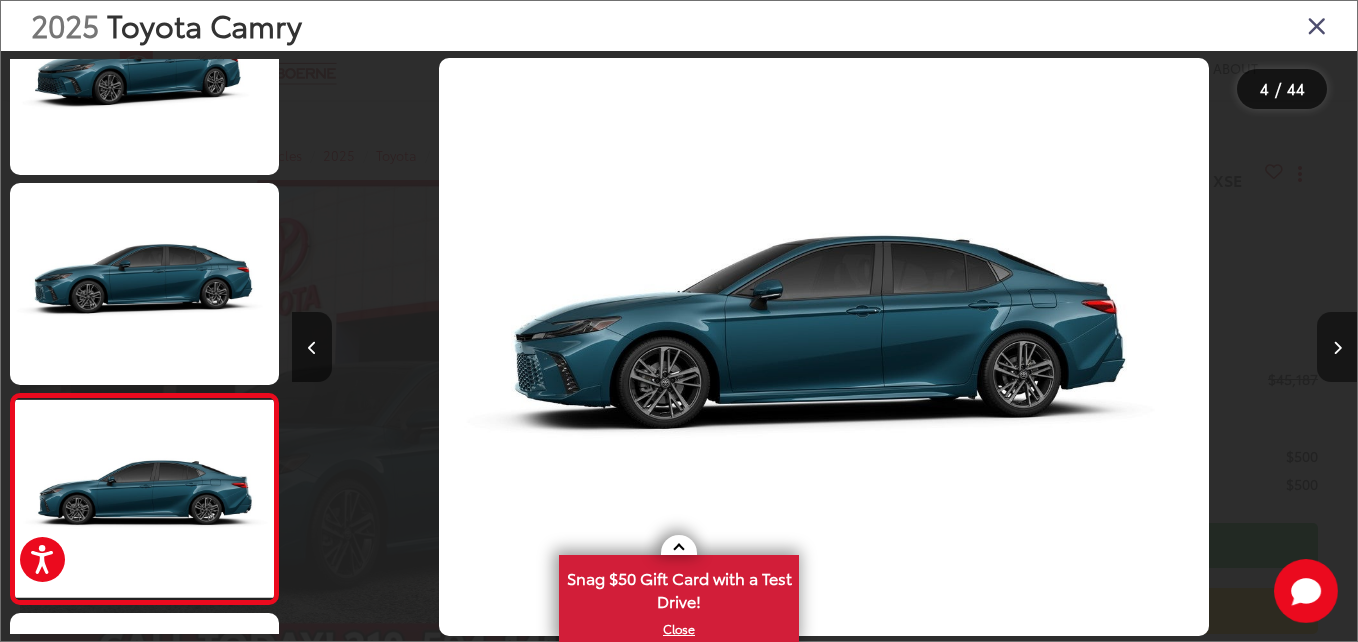 scroll, scrollTop: 0, scrollLeft: 2231, axis: horizontal 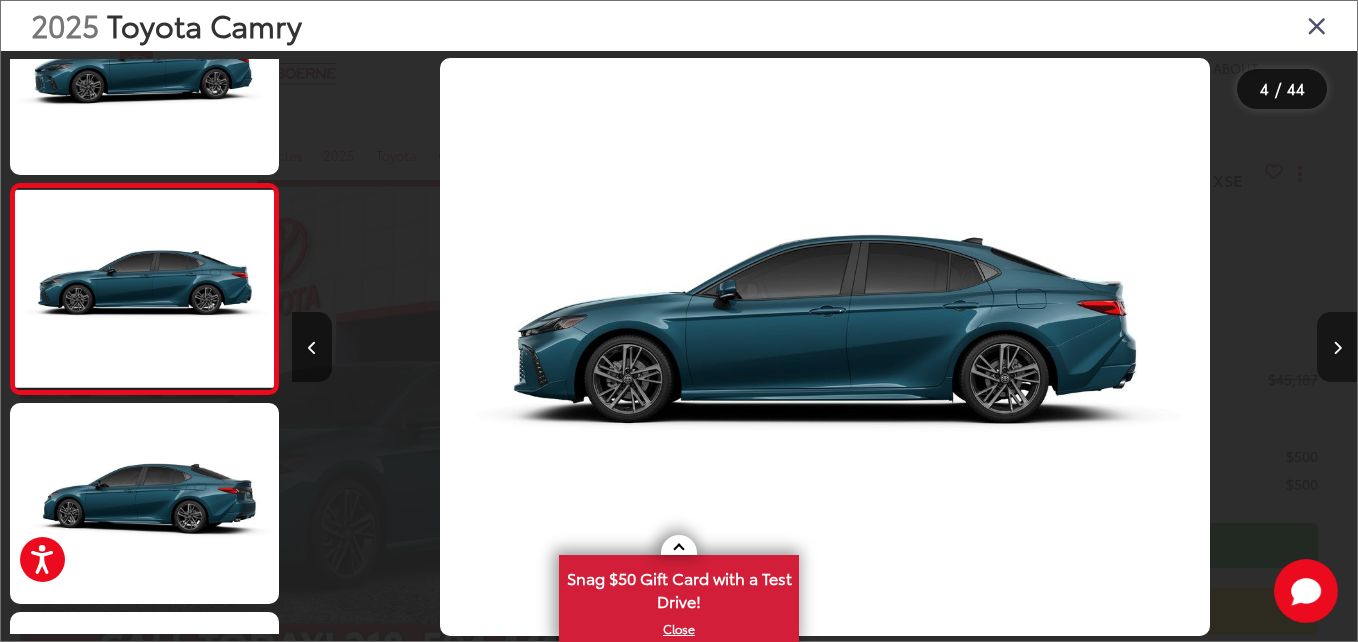 click at bounding box center (1337, 347) 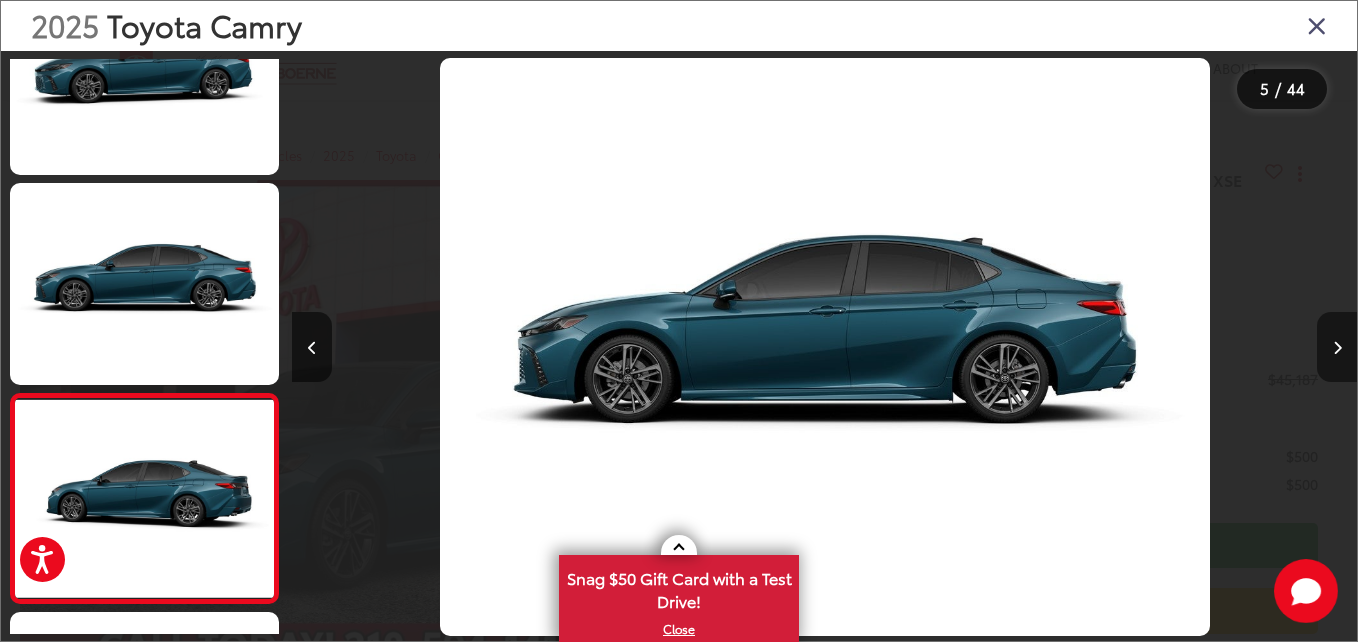 scroll, scrollTop: 0, scrollLeft: 3294, axis: horizontal 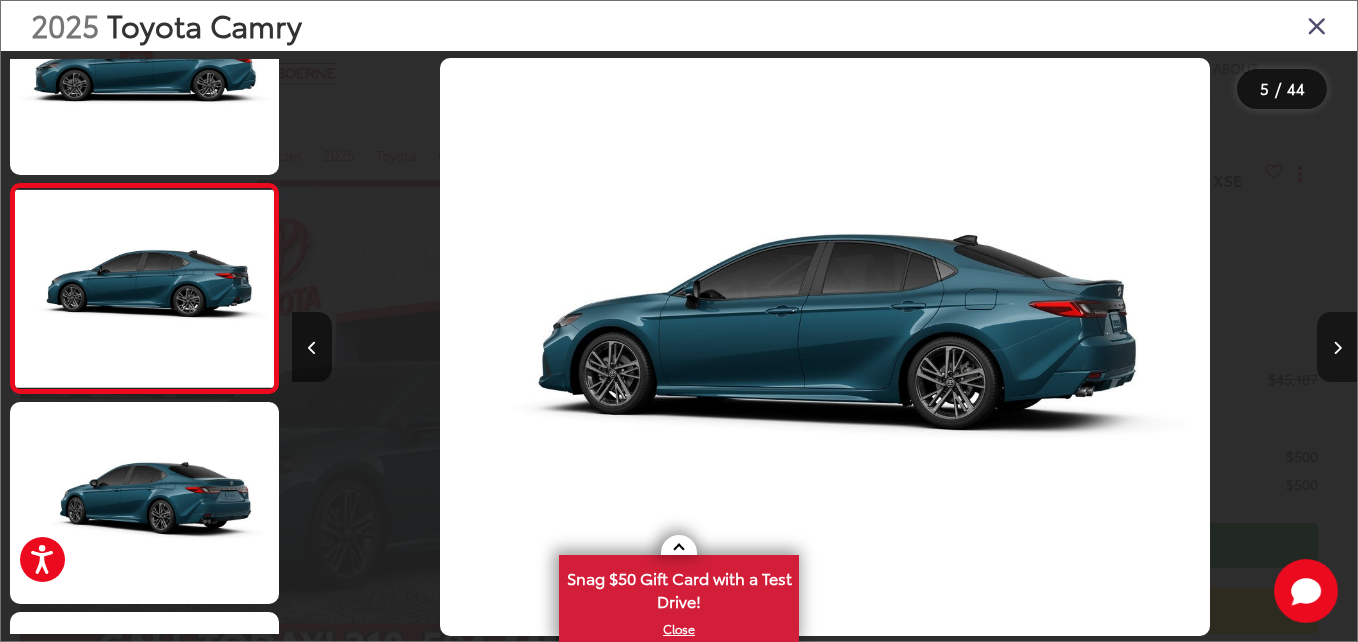 click at bounding box center (1337, 347) 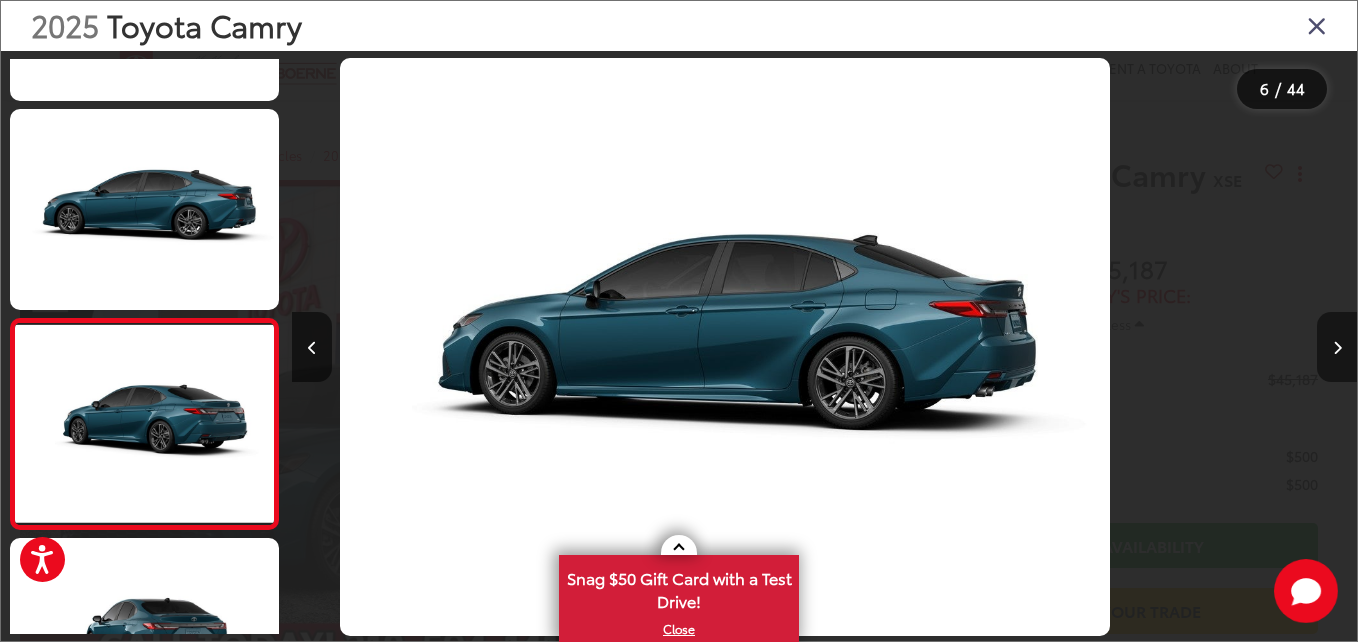 scroll, scrollTop: 922, scrollLeft: 0, axis: vertical 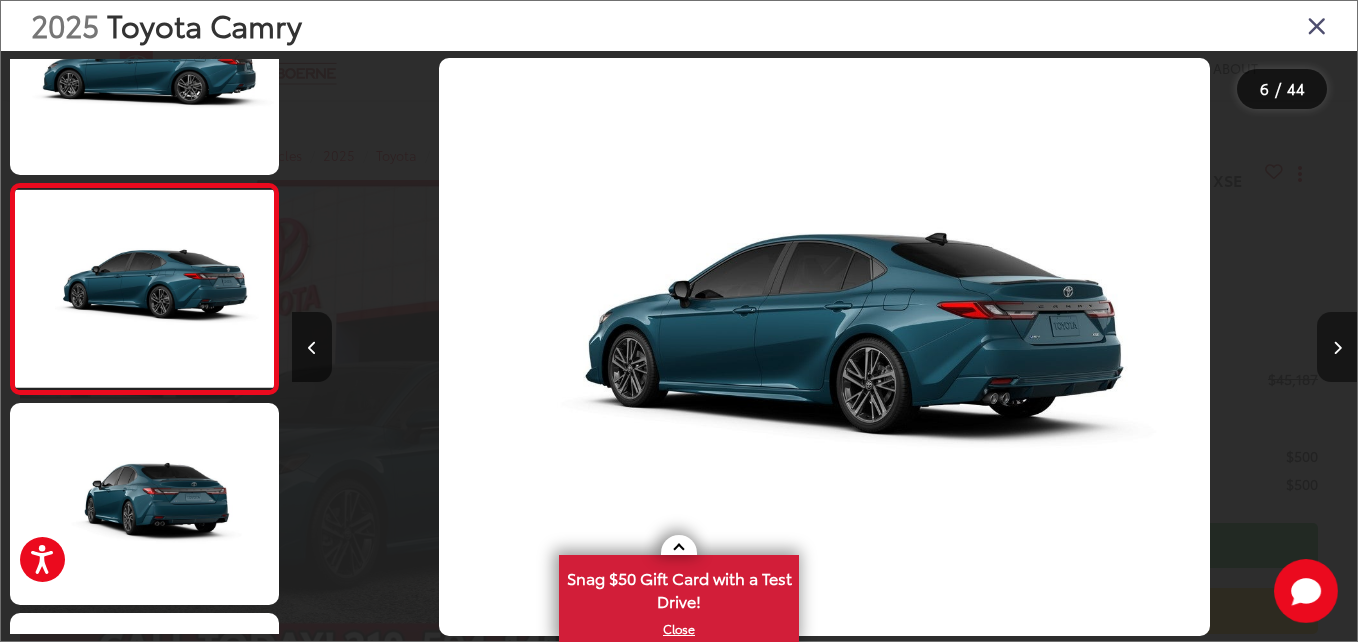 click at bounding box center [1337, 347] 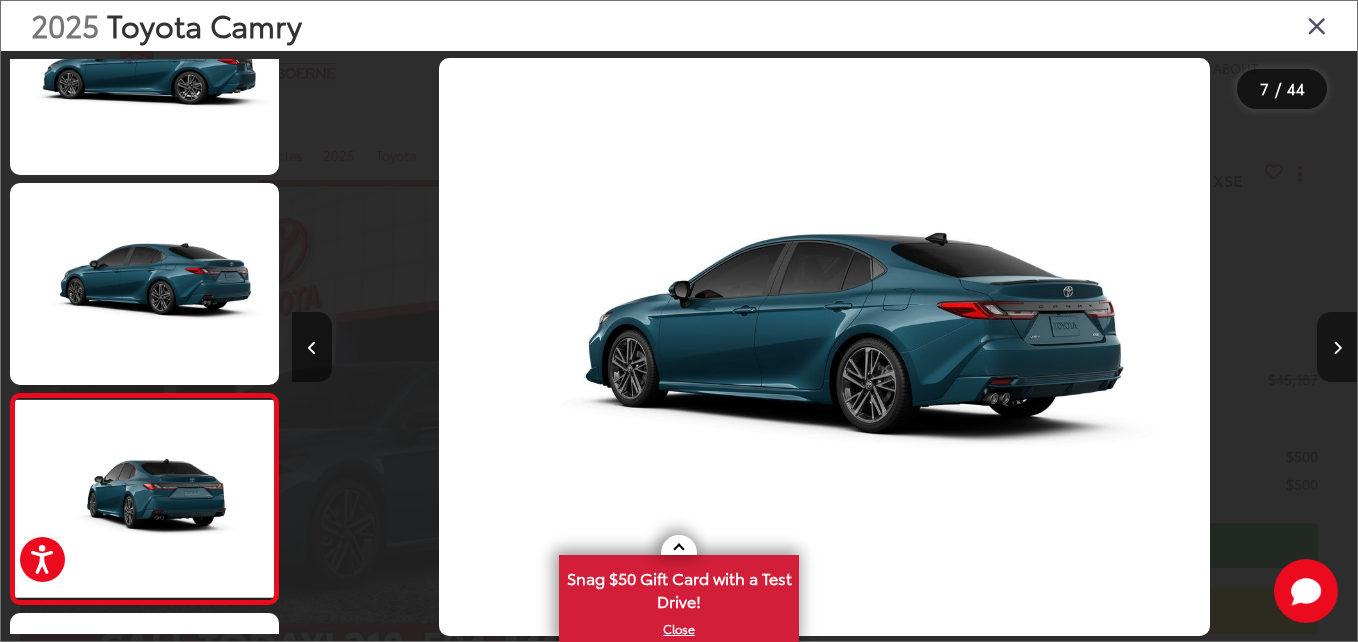 scroll, scrollTop: 0, scrollLeft: 5424, axis: horizontal 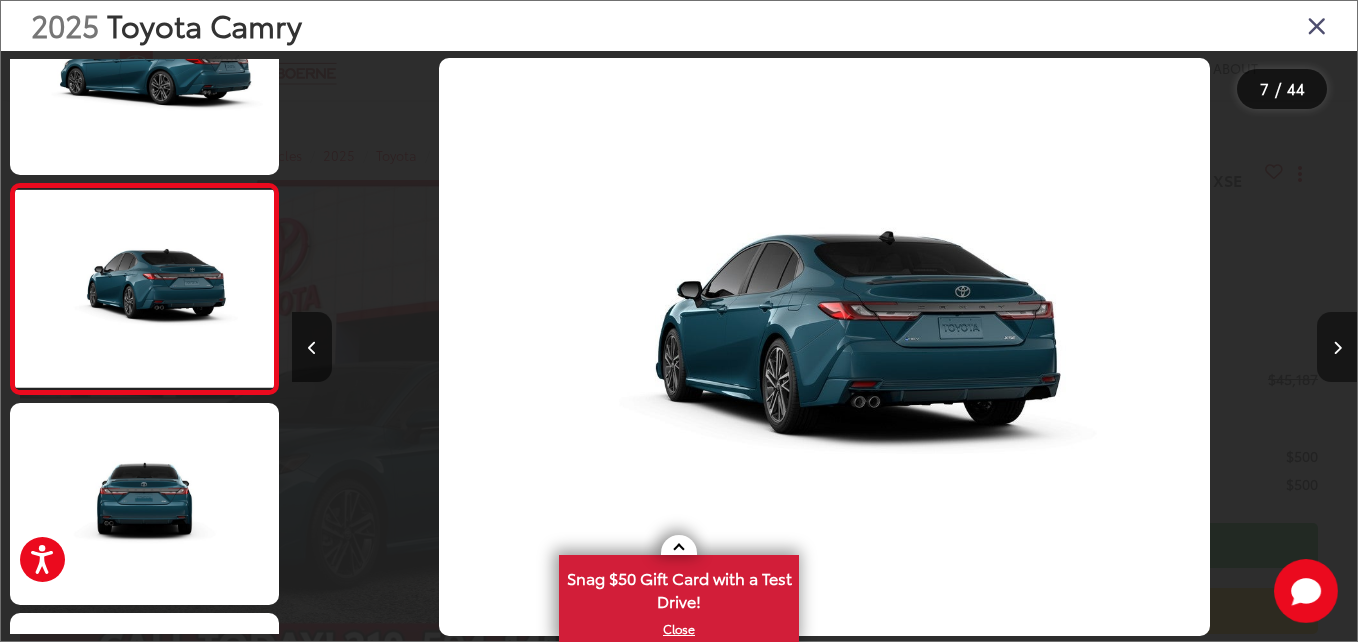 click at bounding box center [1337, 347] 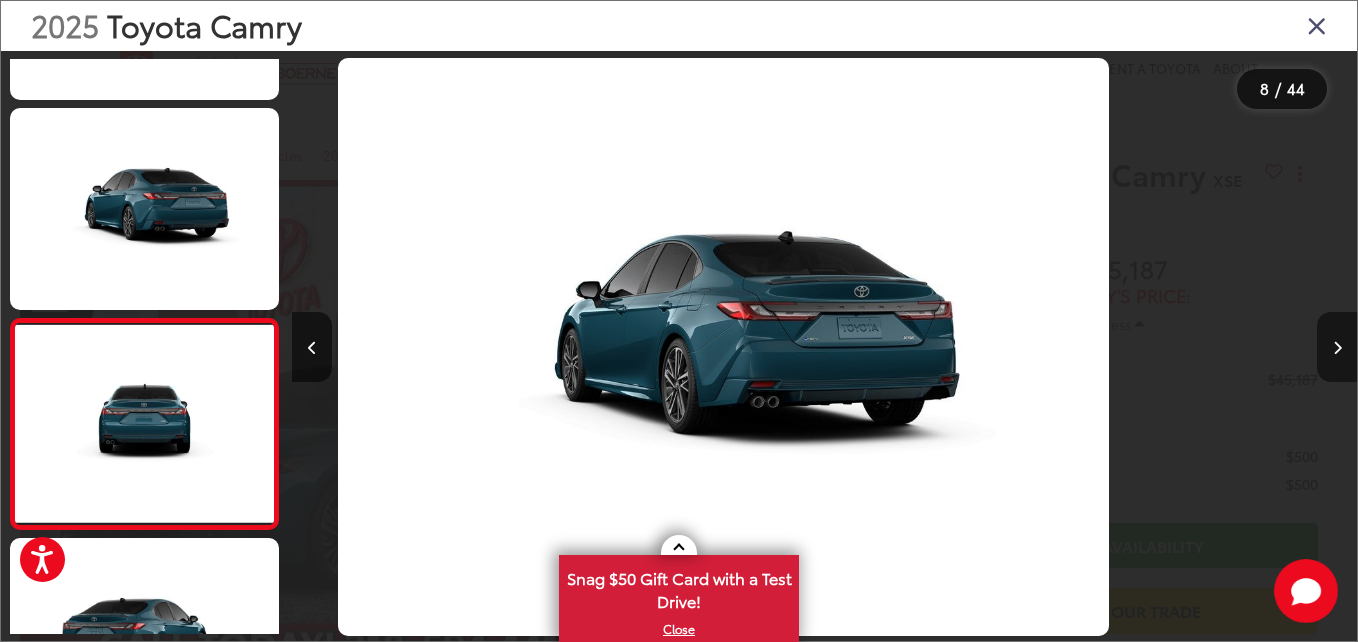 scroll, scrollTop: 1321, scrollLeft: 0, axis: vertical 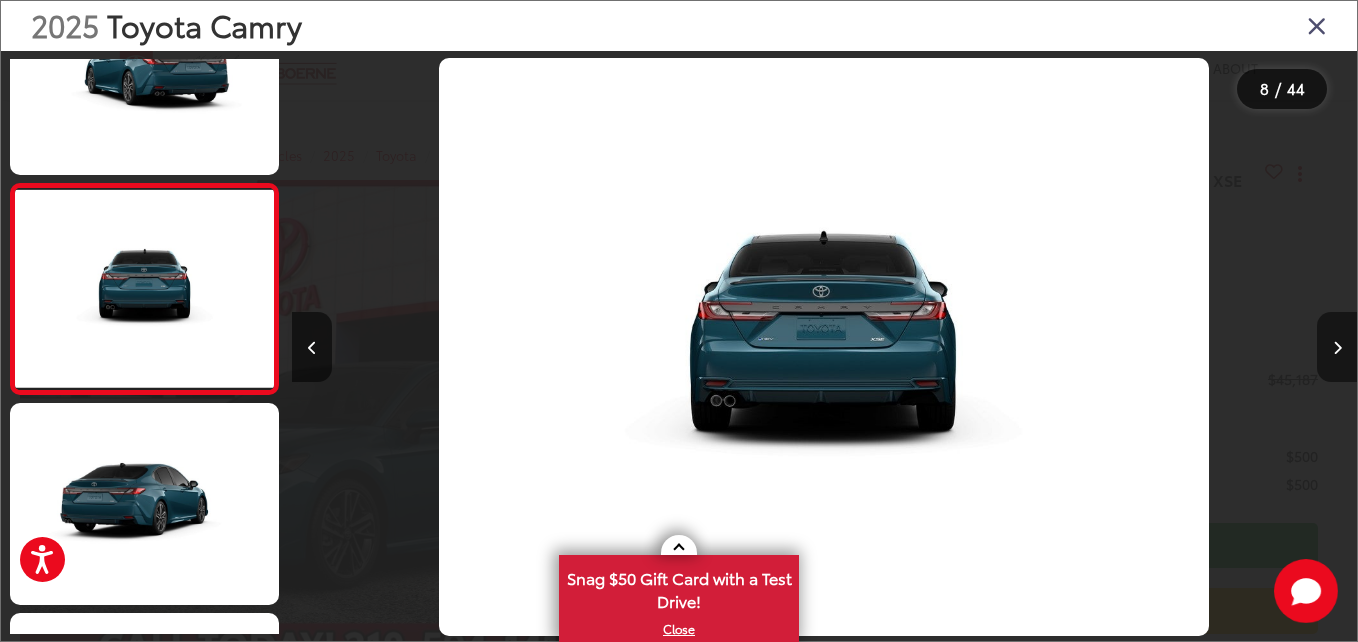 click at bounding box center (1337, 347) 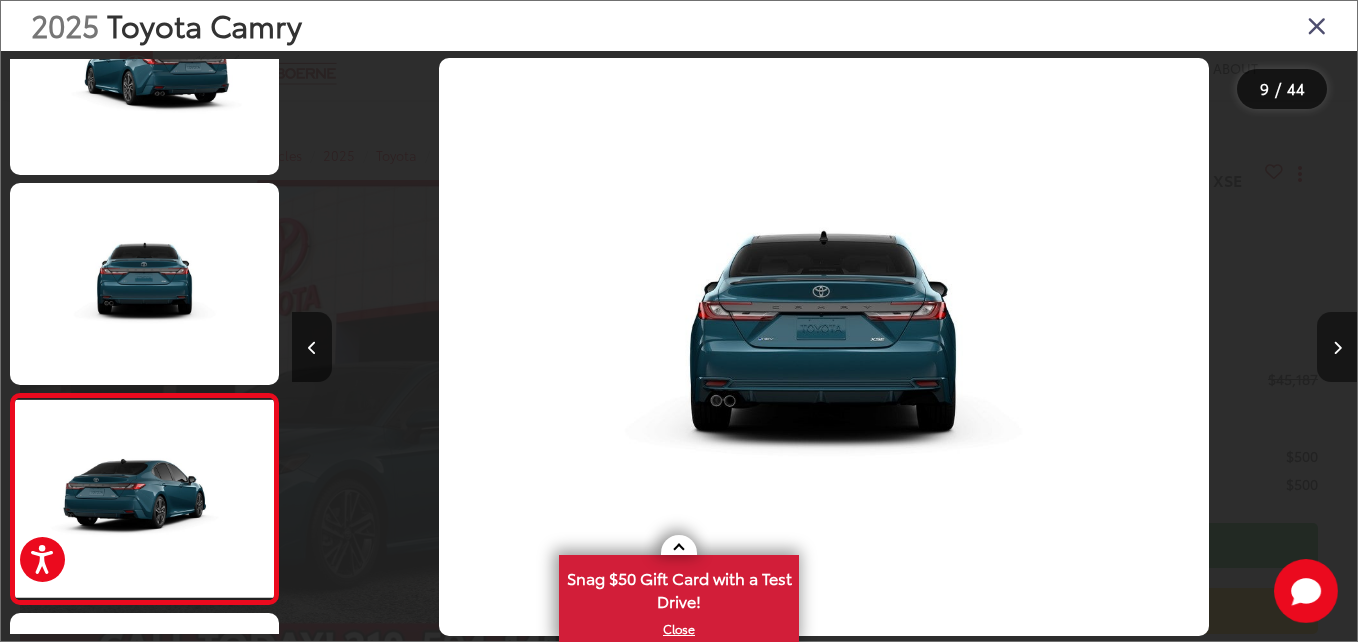 scroll, scrollTop: 0, scrollLeft: 7857, axis: horizontal 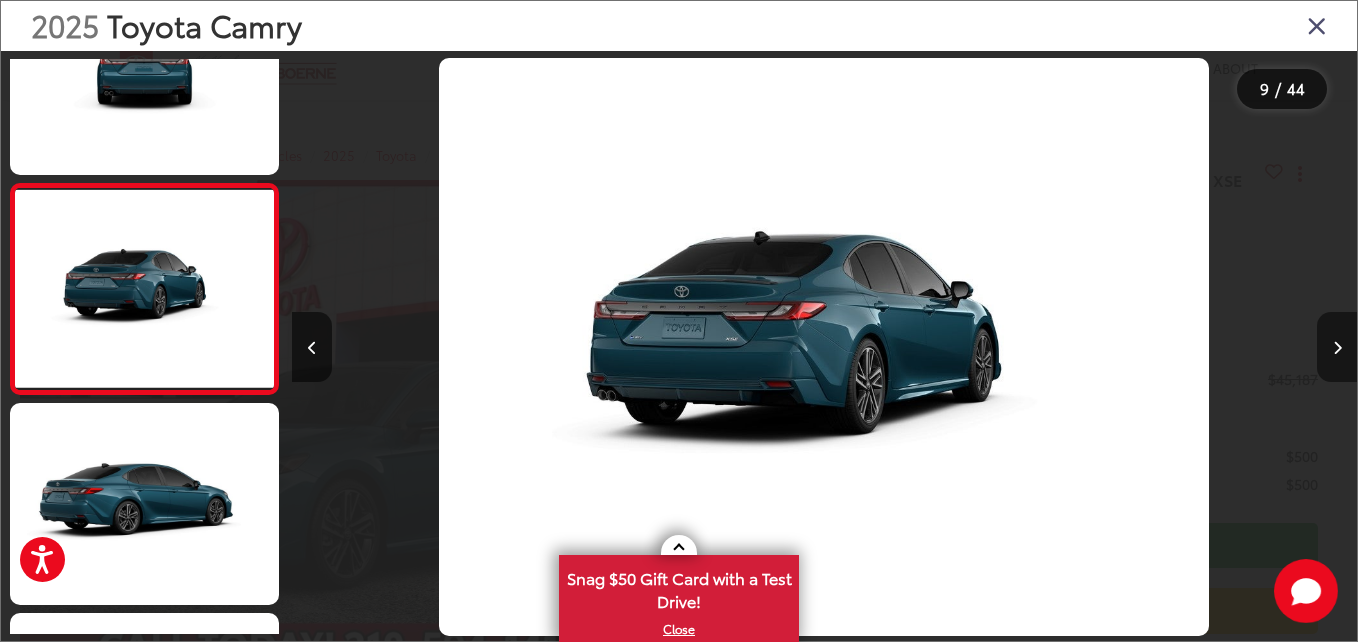 click at bounding box center (1337, 347) 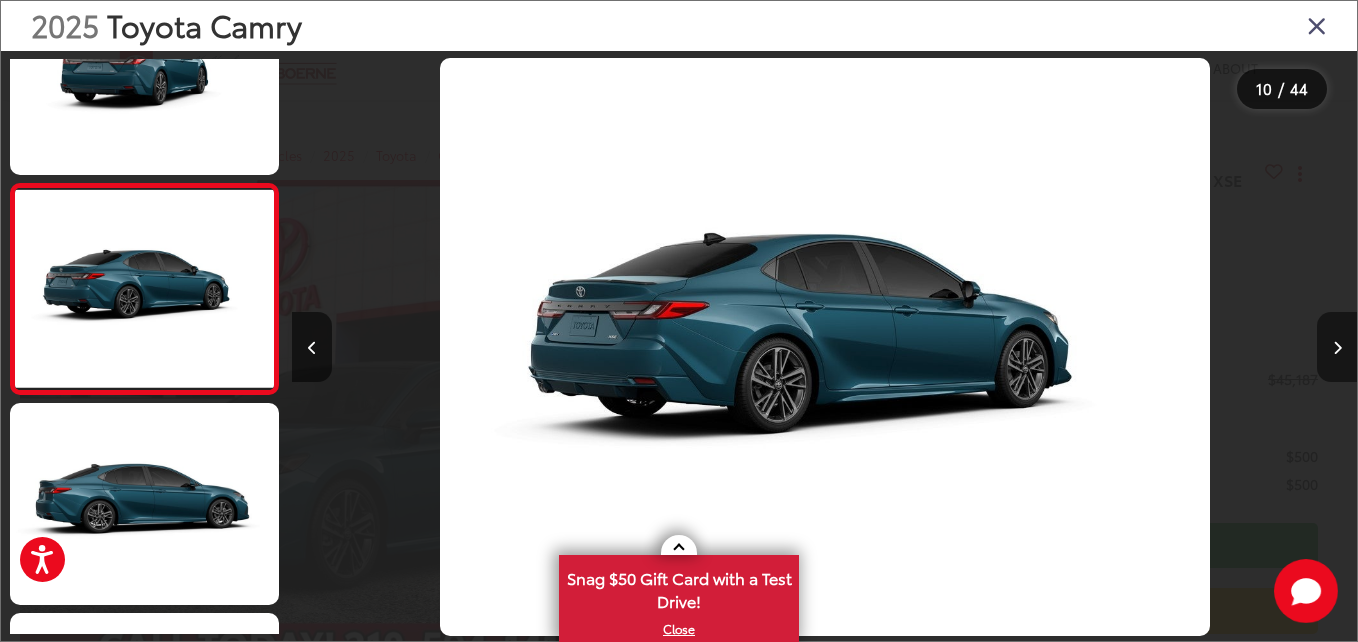 click at bounding box center [1337, 347] 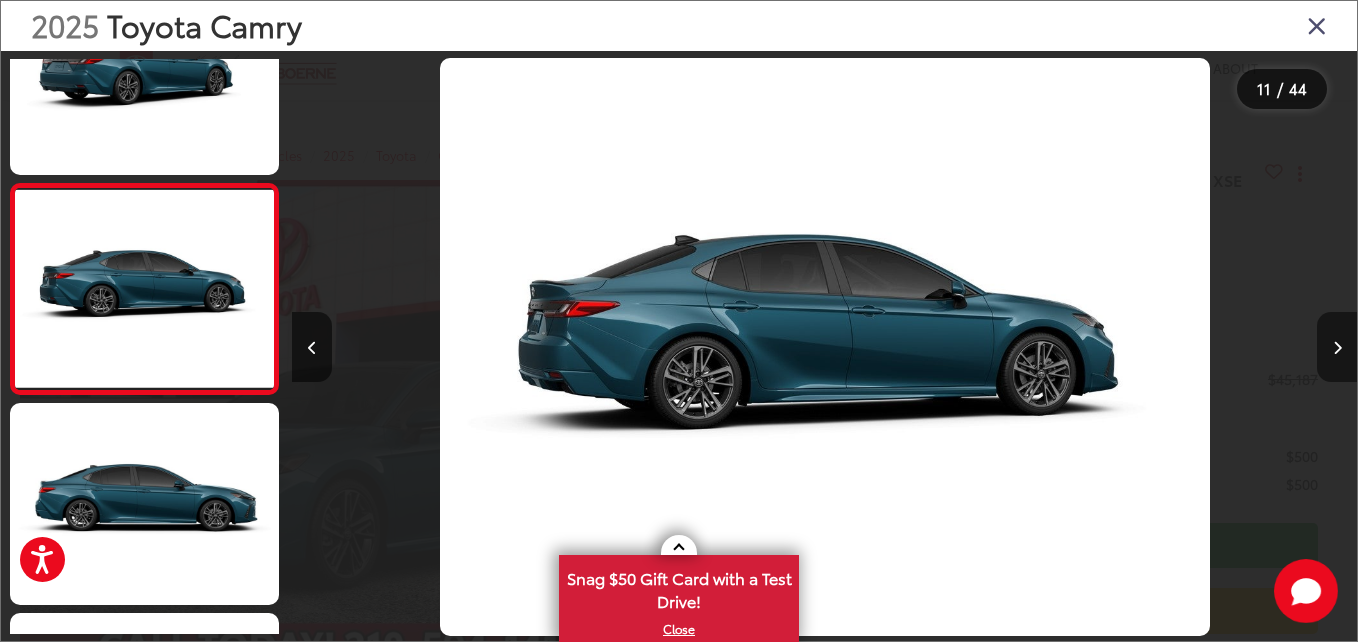 click at bounding box center (1337, 347) 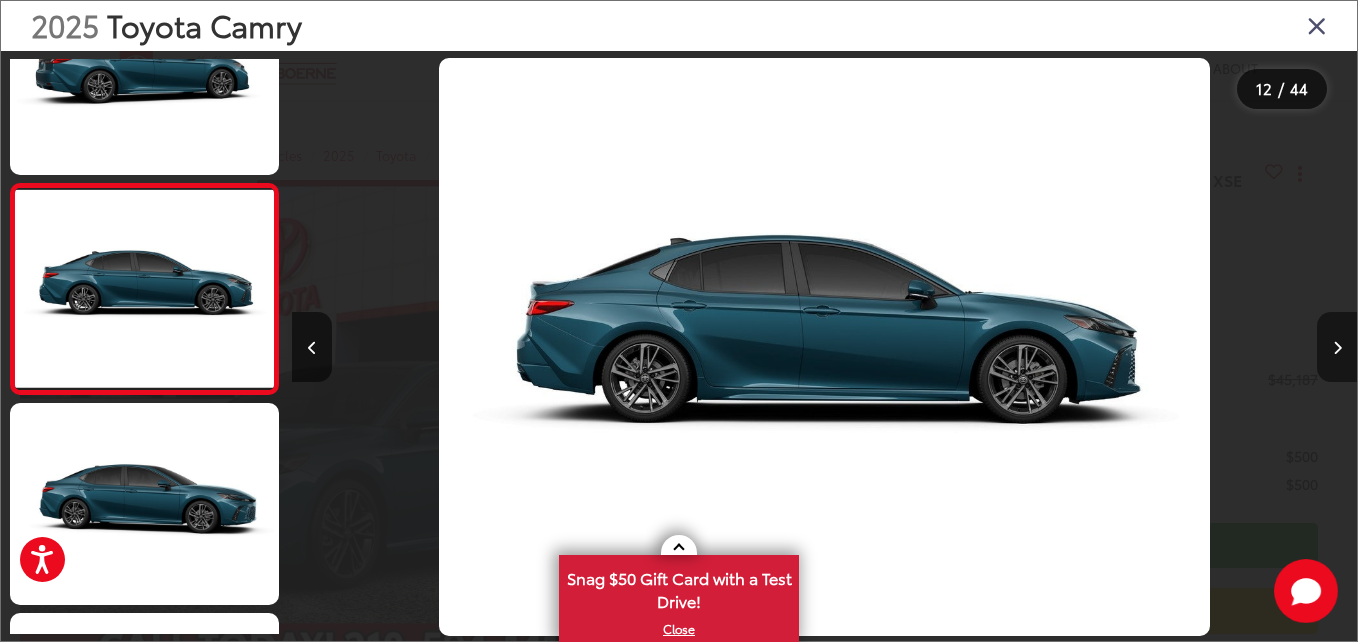 click at bounding box center (1337, 347) 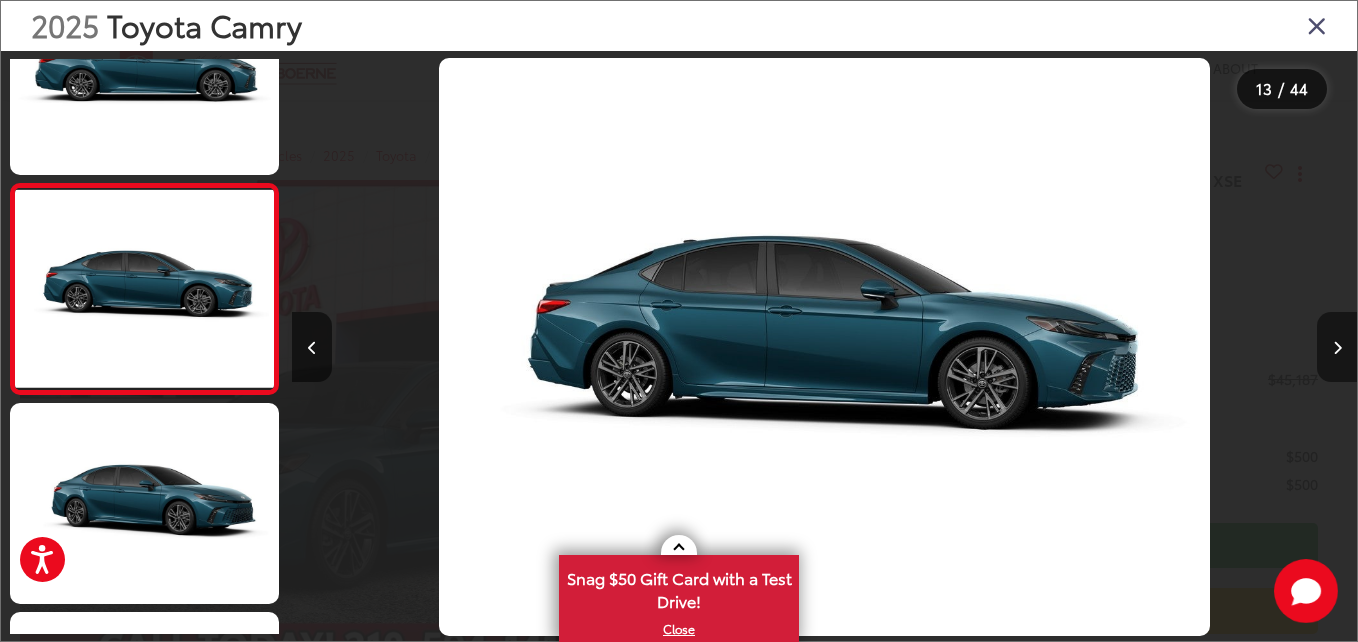 click at bounding box center (1337, 347) 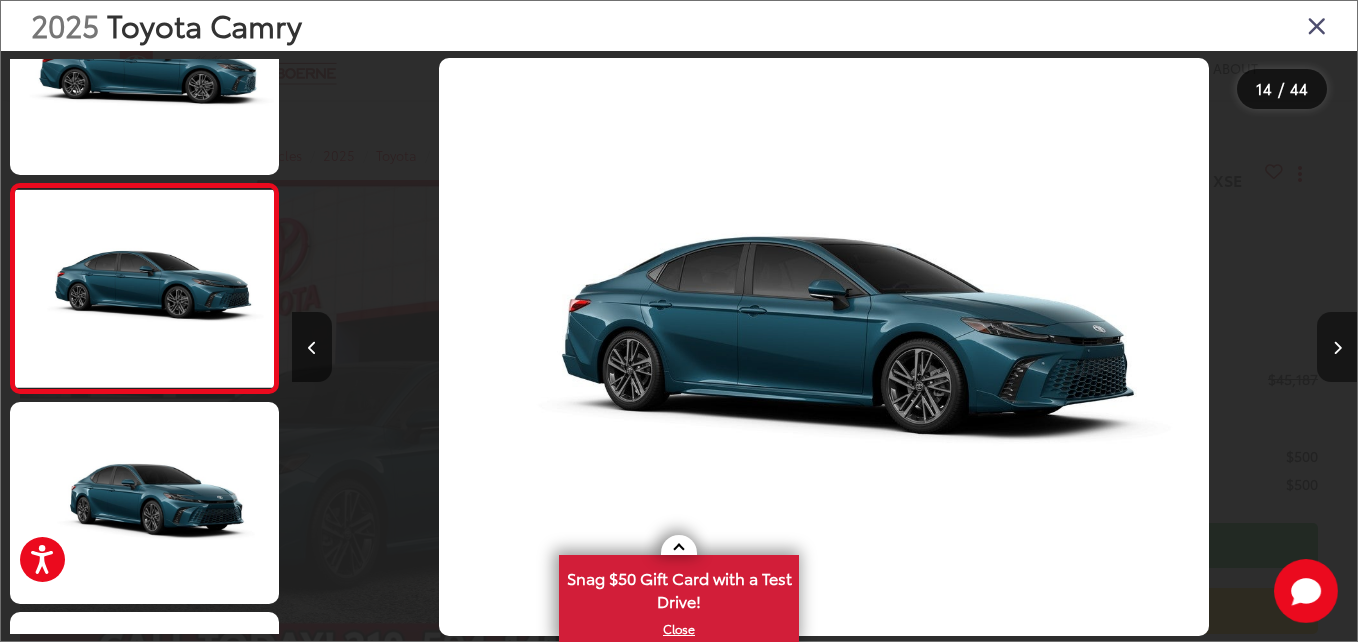 click at bounding box center (1337, 347) 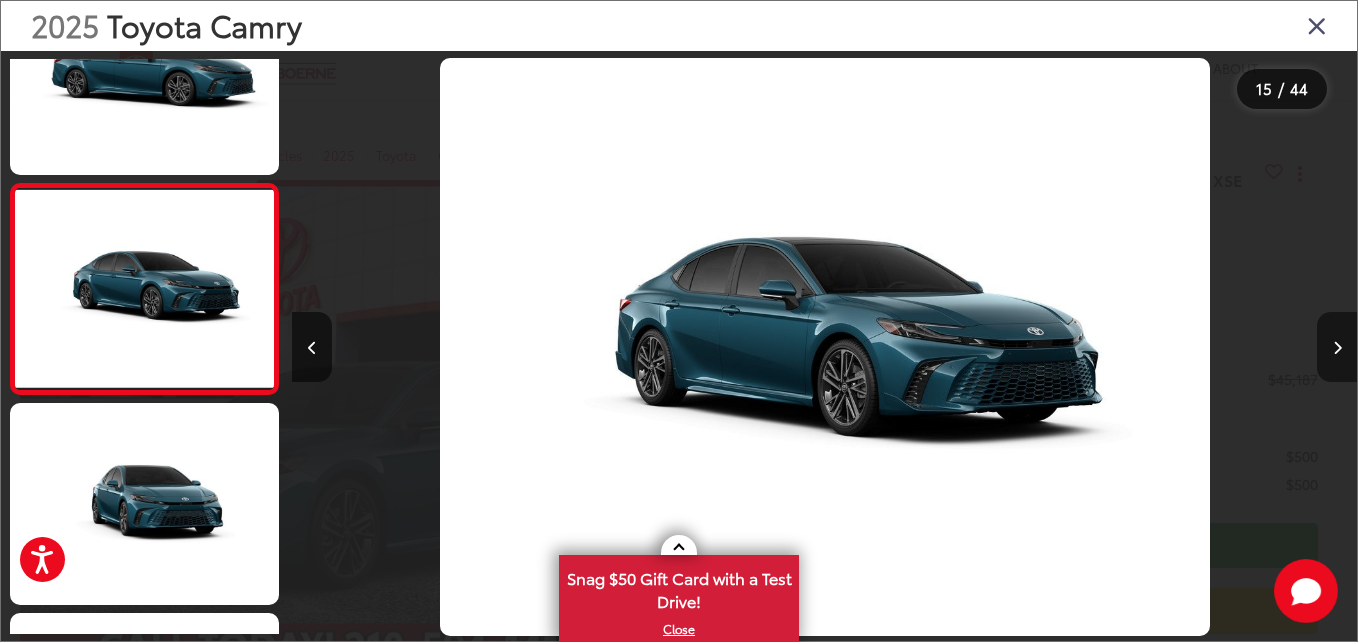 click at bounding box center (1337, 347) 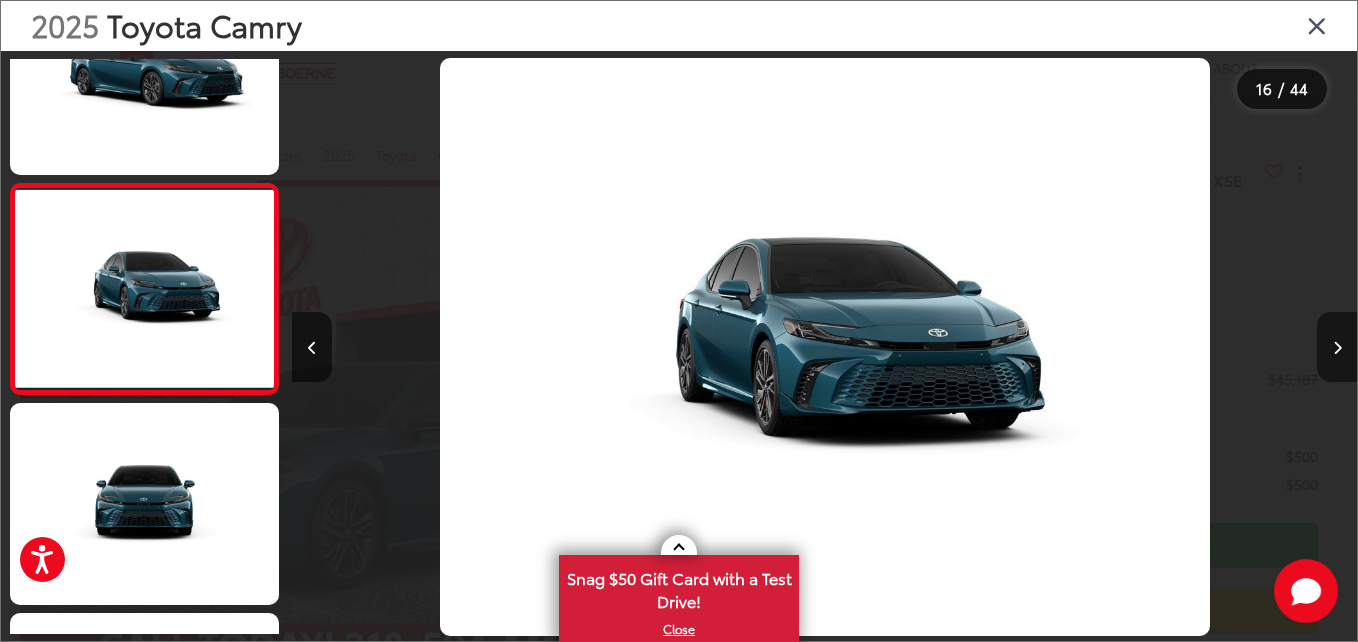 click at bounding box center [1337, 347] 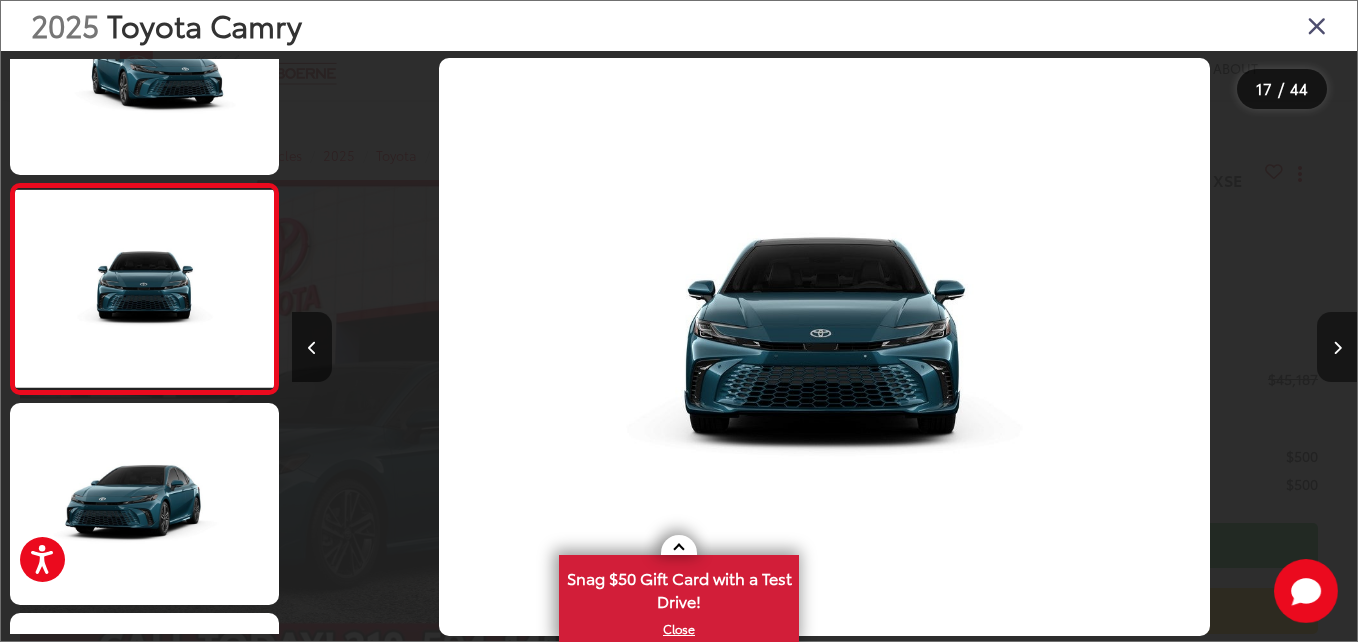 click at bounding box center [1337, 347] 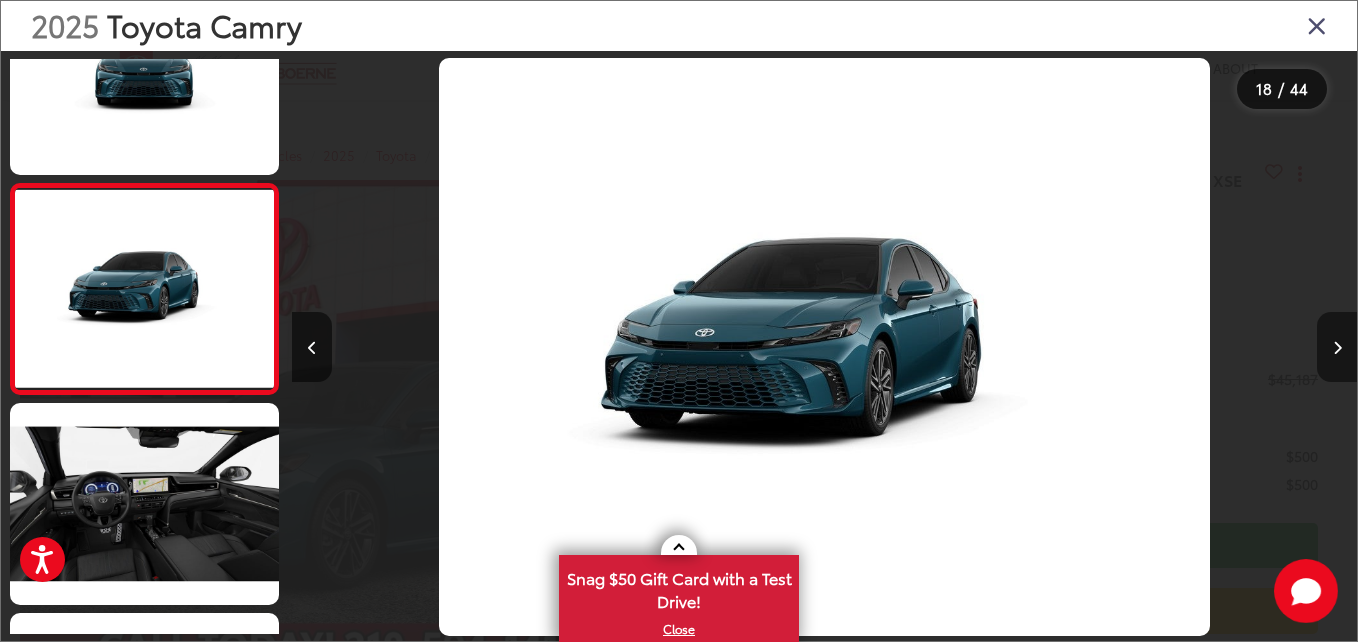 click at bounding box center [1337, 347] 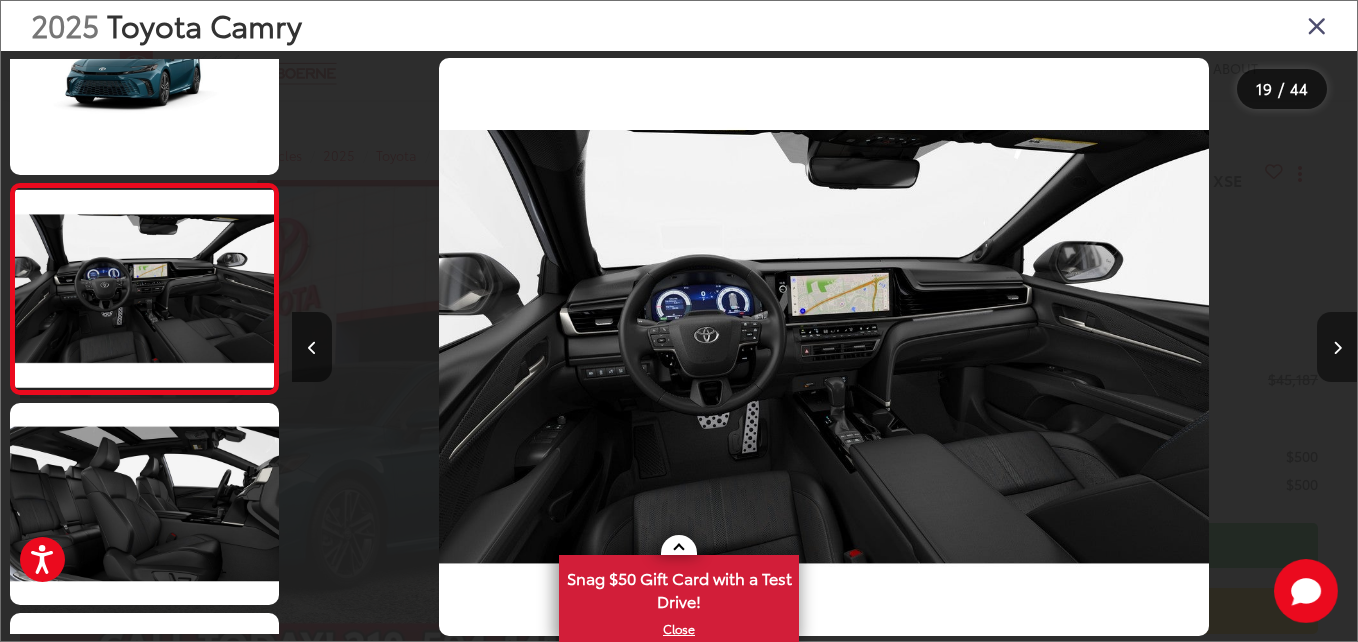 click at bounding box center (1337, 347) 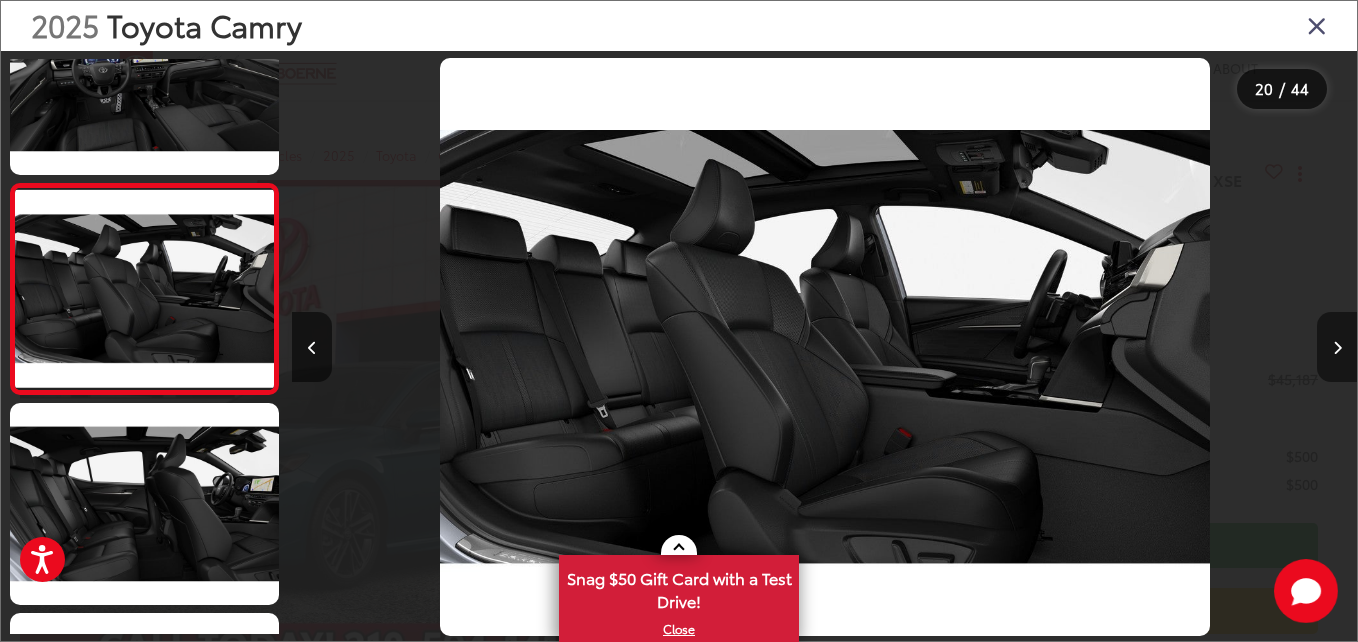 click at bounding box center (1337, 347) 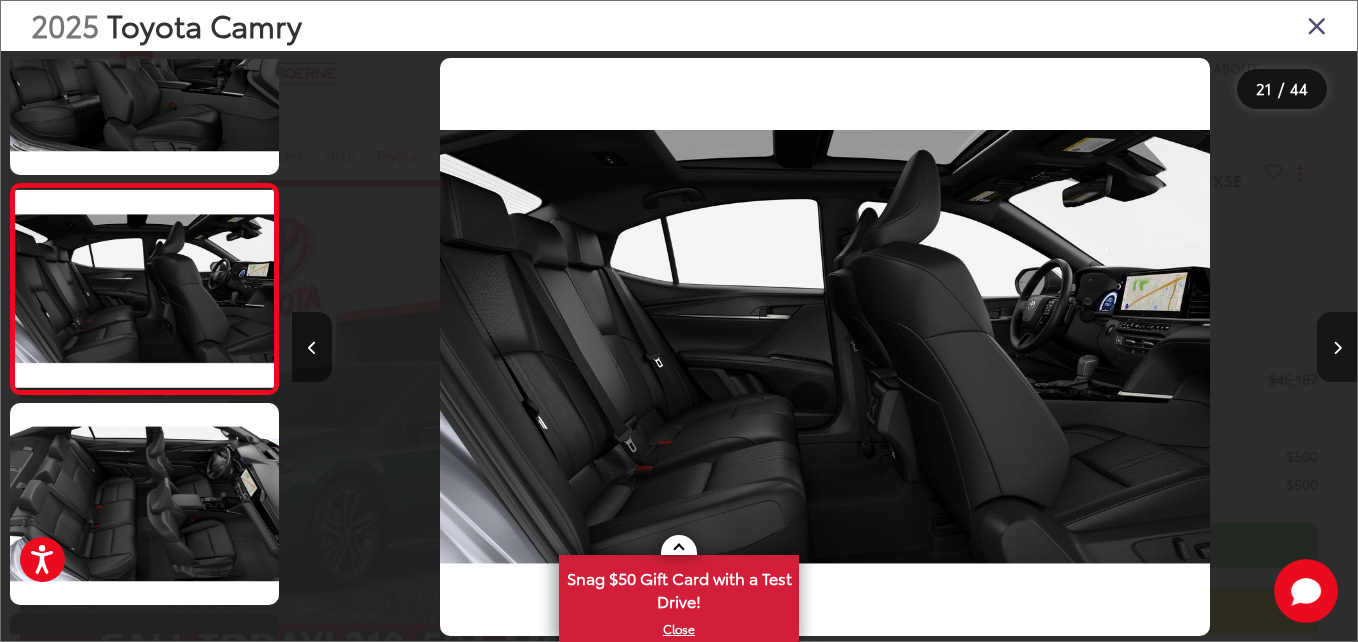 click at bounding box center [1337, 347] 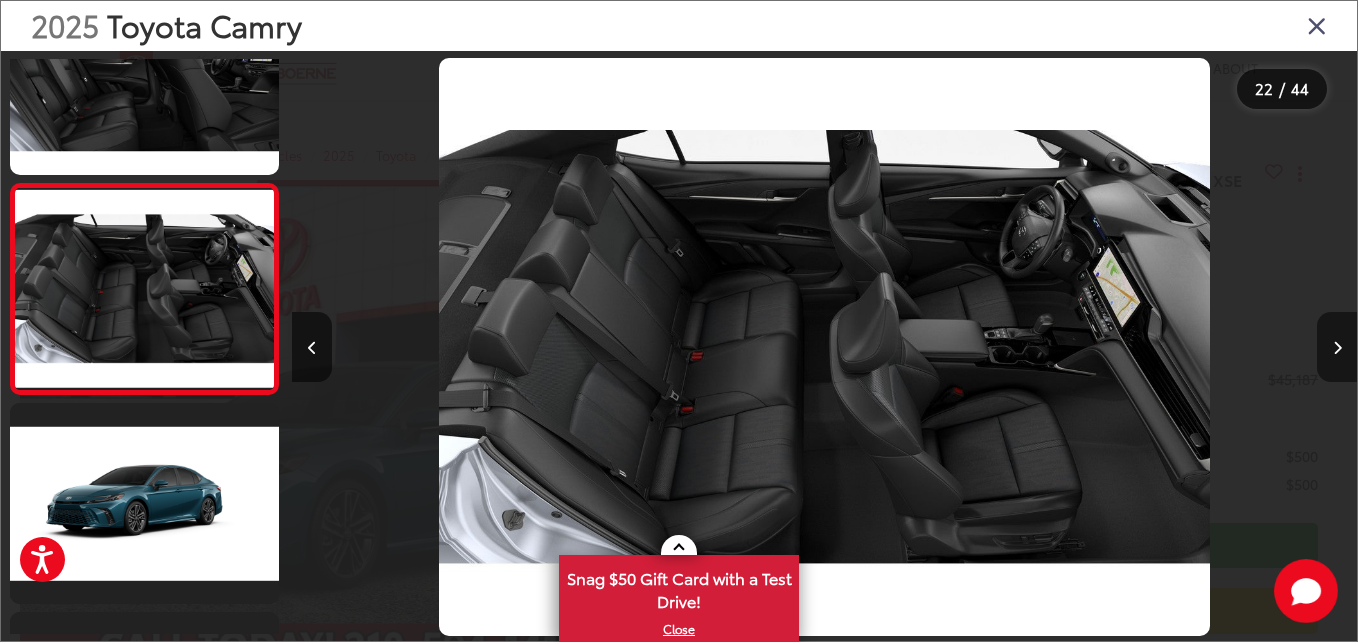 click at bounding box center (1337, 348) 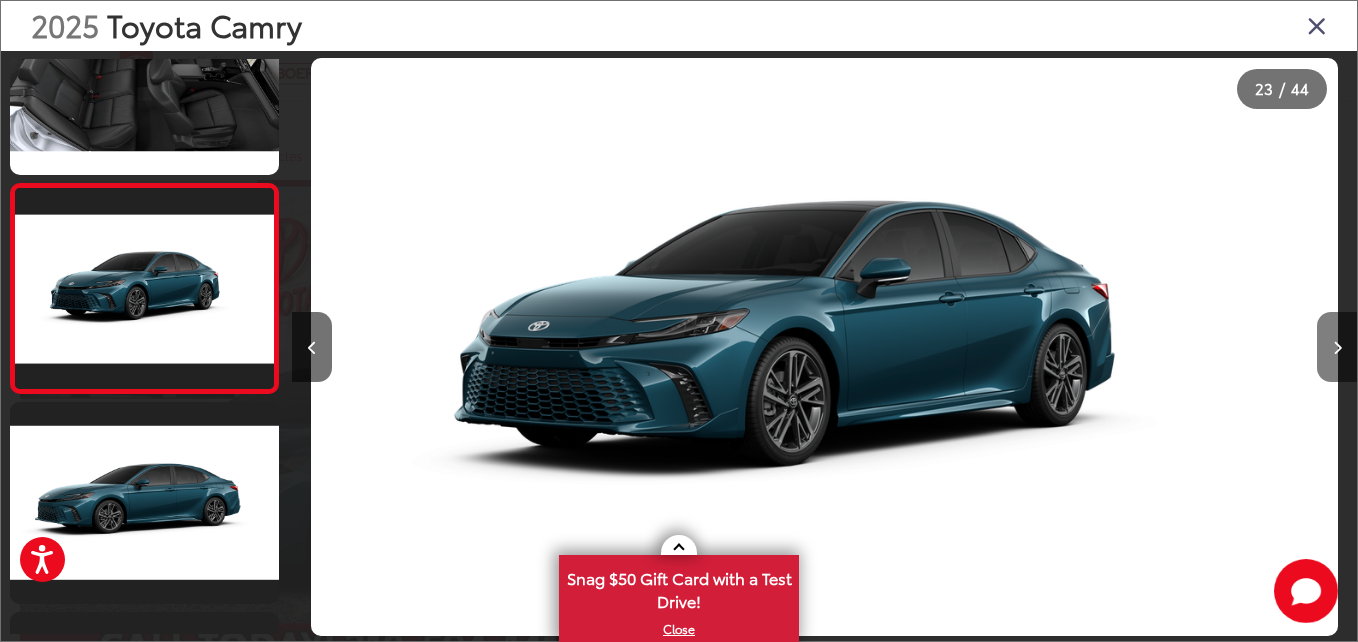click at bounding box center (1337, 348) 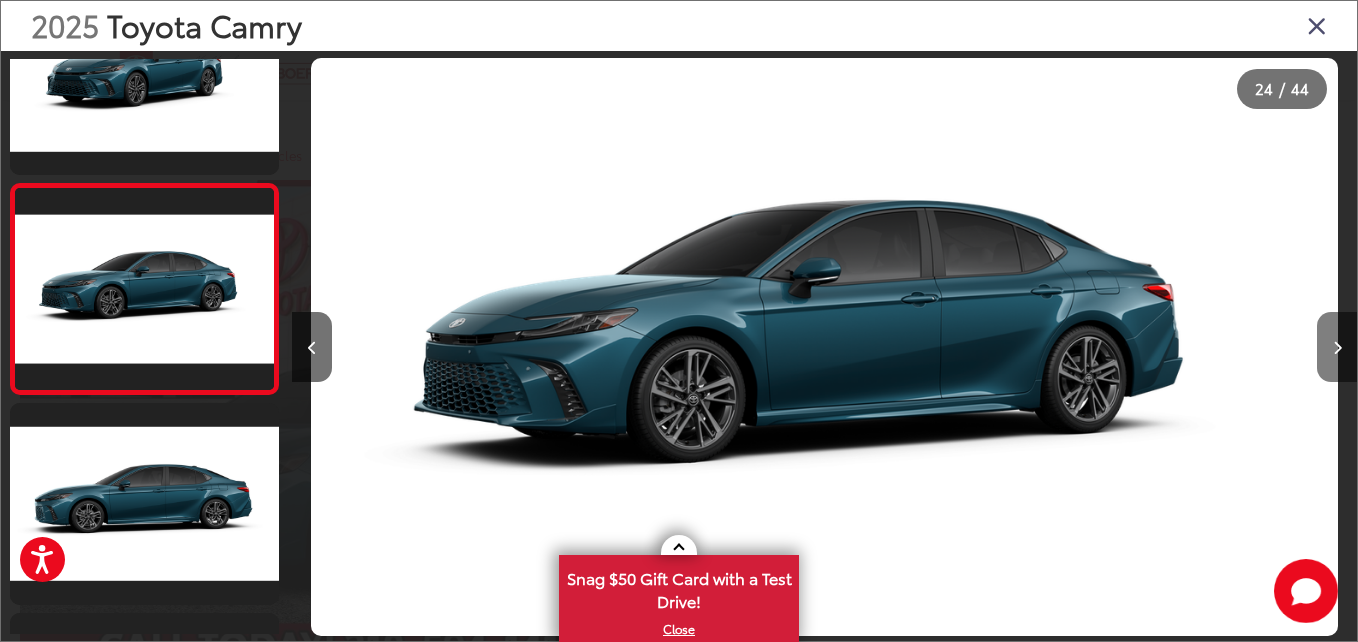click at bounding box center (1337, 348) 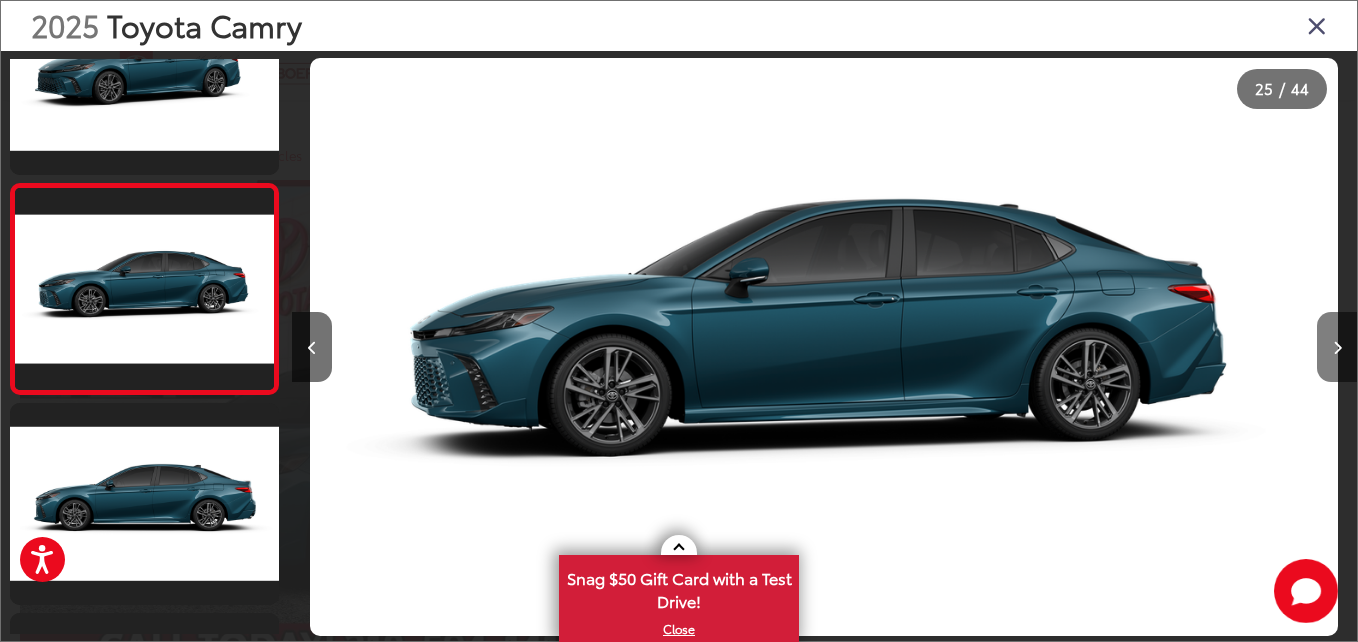 click at bounding box center [1337, 348] 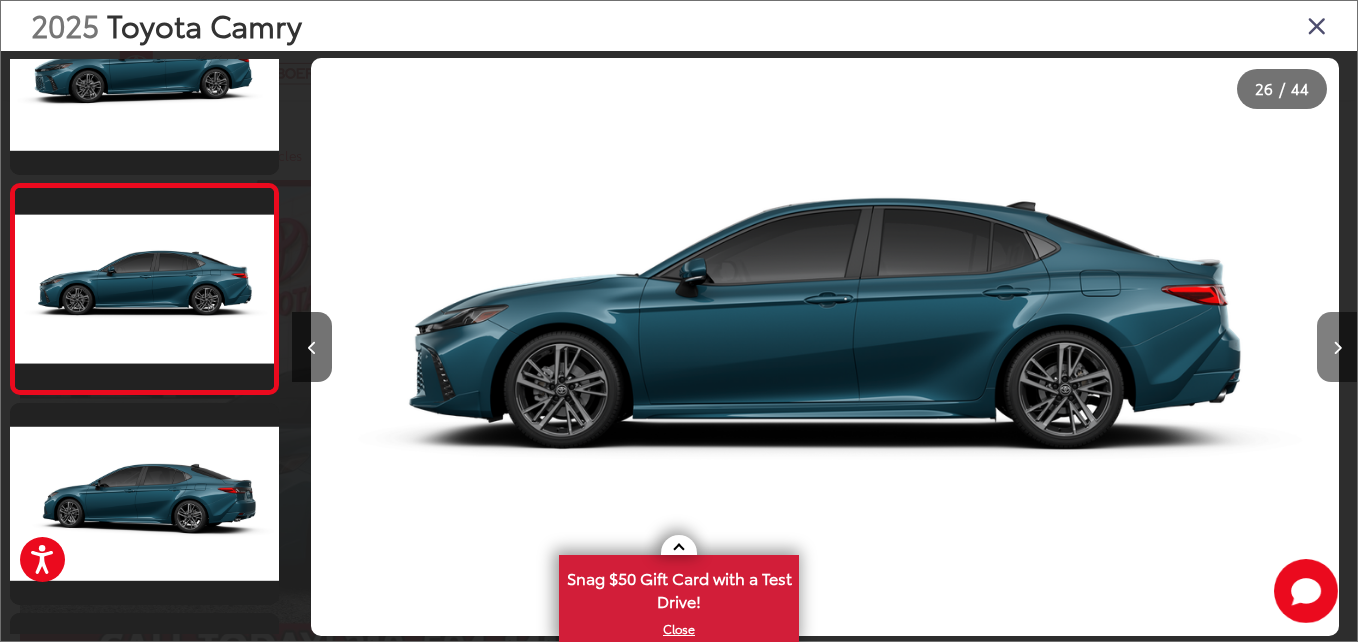 click at bounding box center (1337, 348) 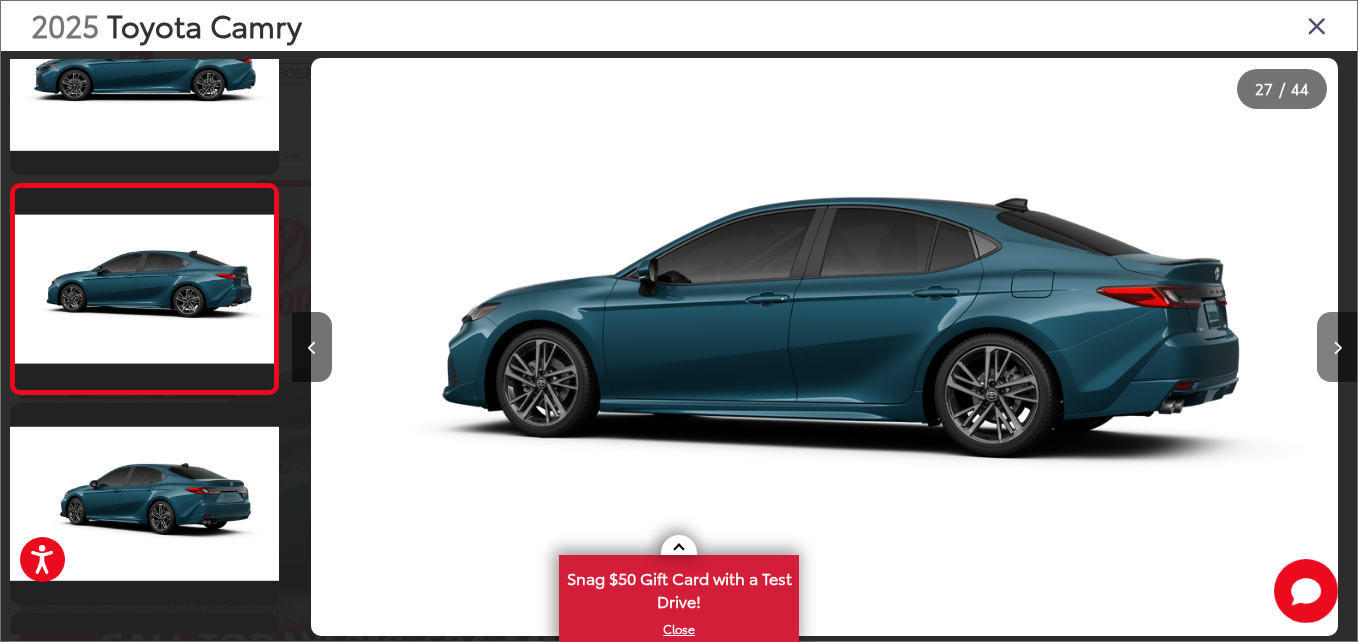 click at bounding box center [1337, 348] 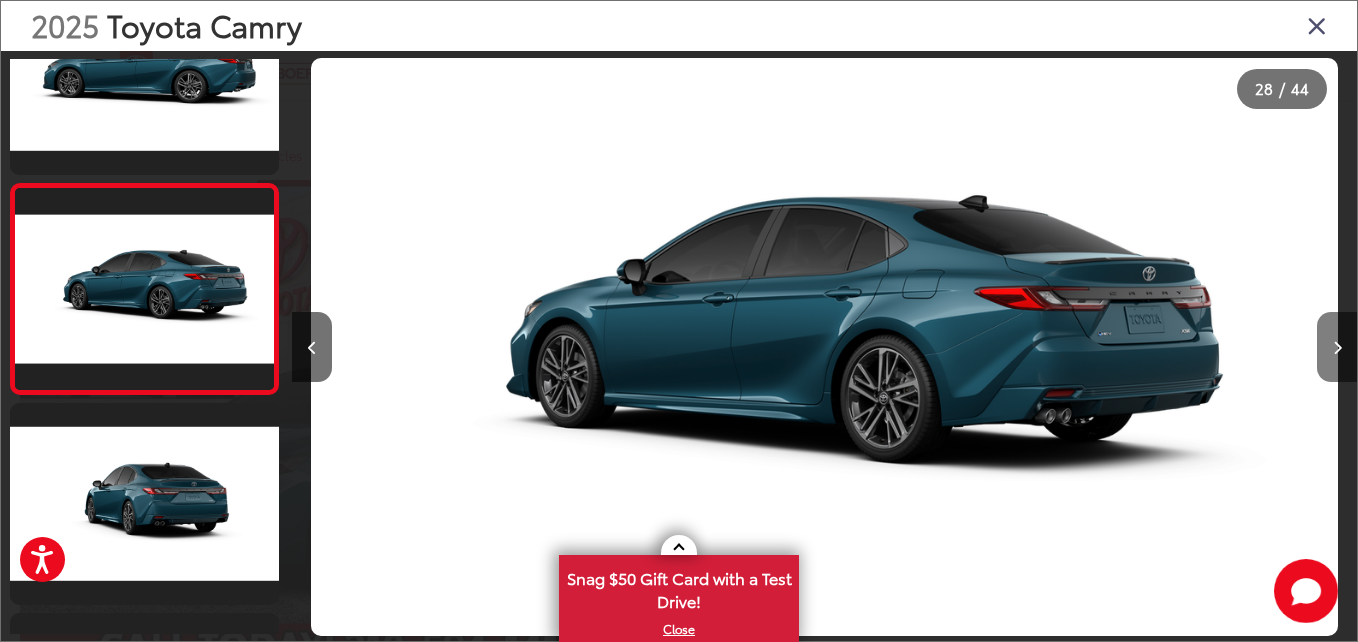 click at bounding box center (1337, 348) 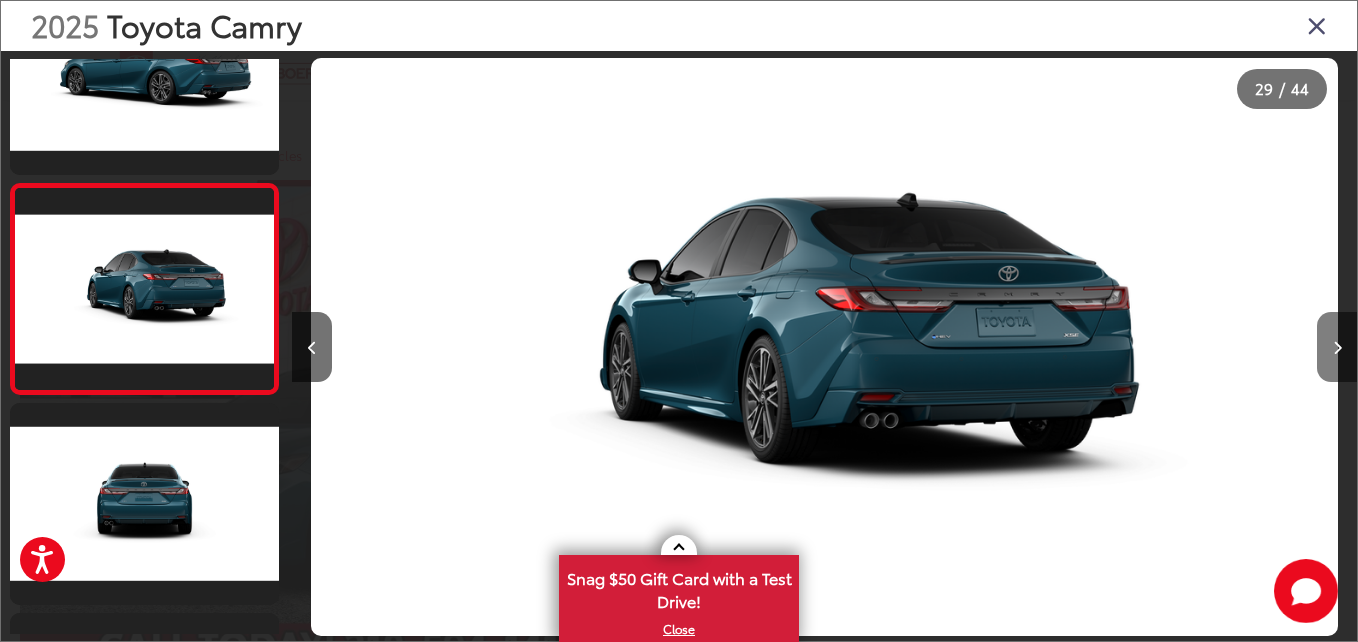 click at bounding box center [1337, 348] 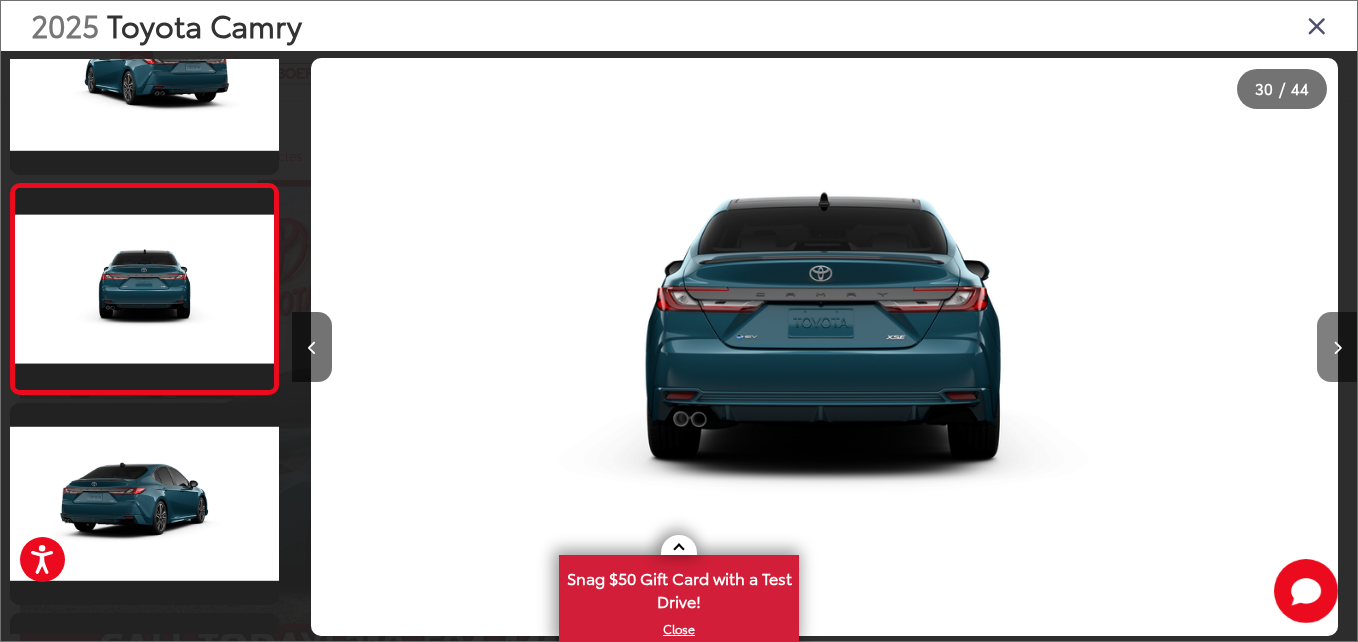 click at bounding box center (1337, 348) 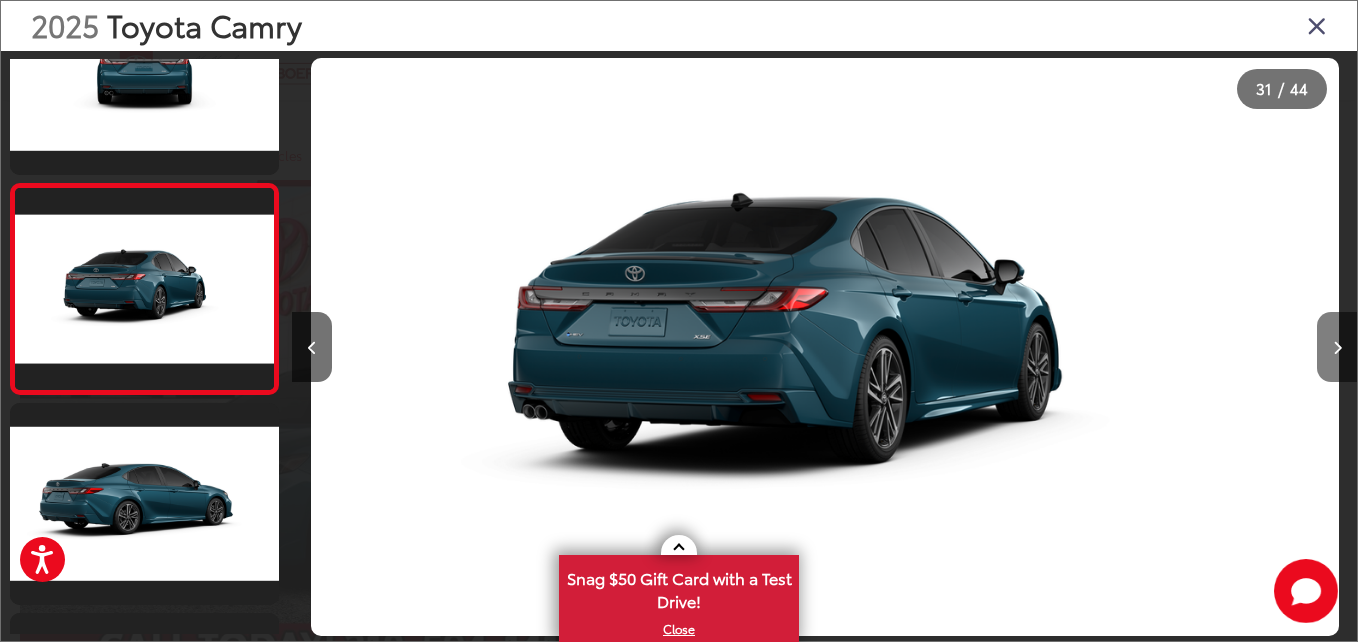 click at bounding box center (1337, 348) 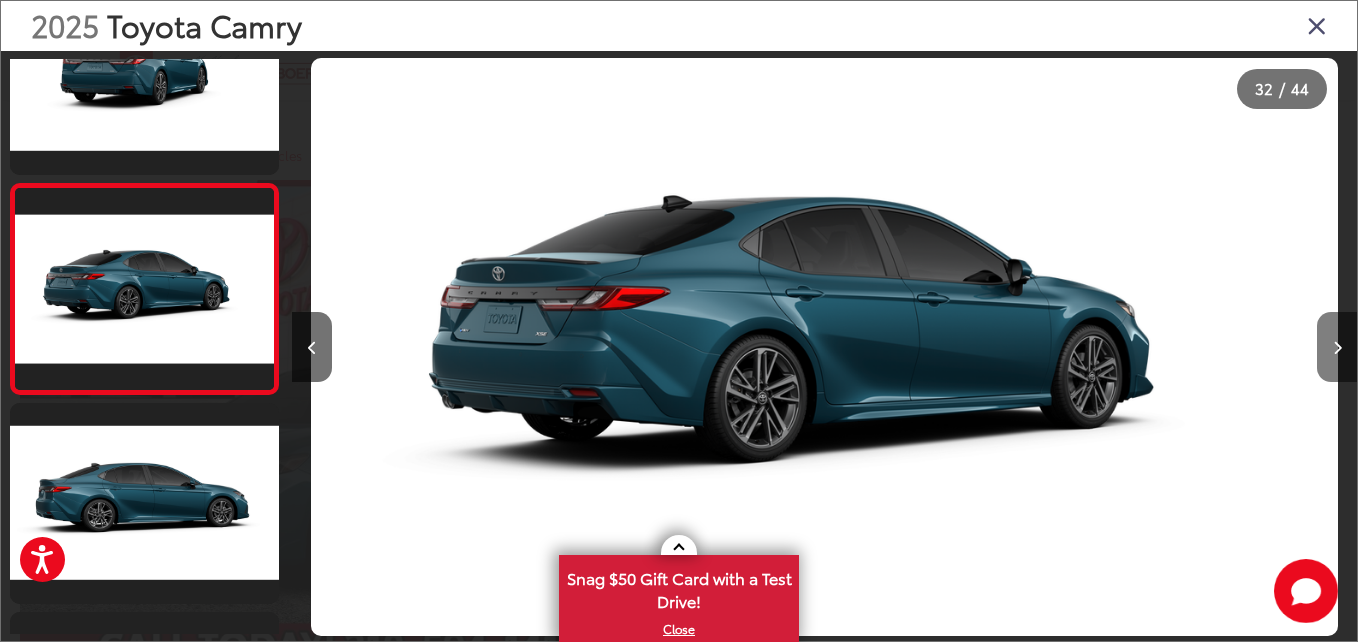 click at bounding box center [1337, 348] 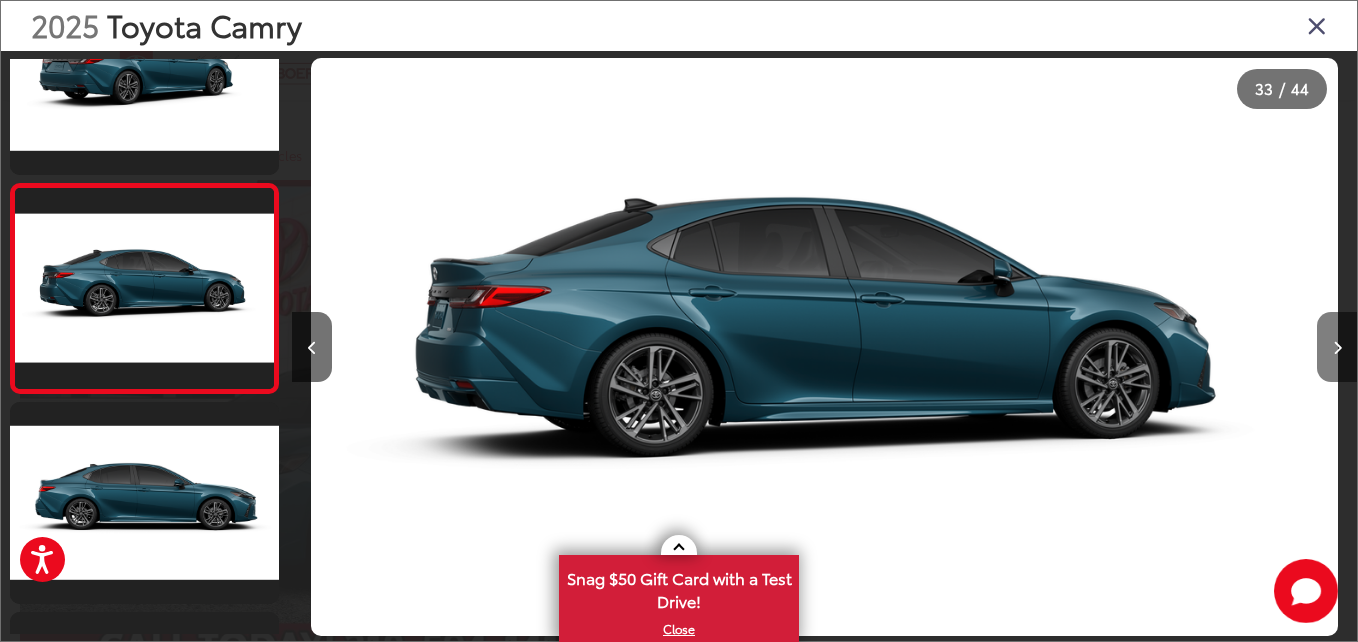 click at bounding box center [1337, 348] 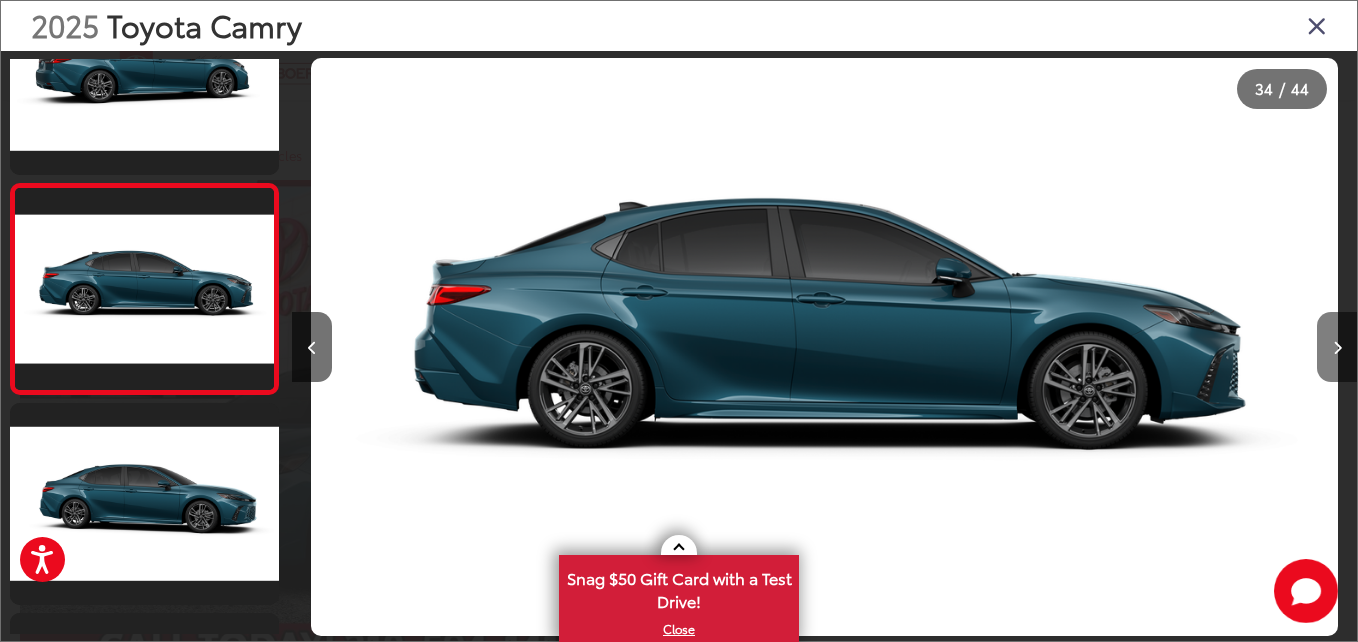 click at bounding box center (1337, 348) 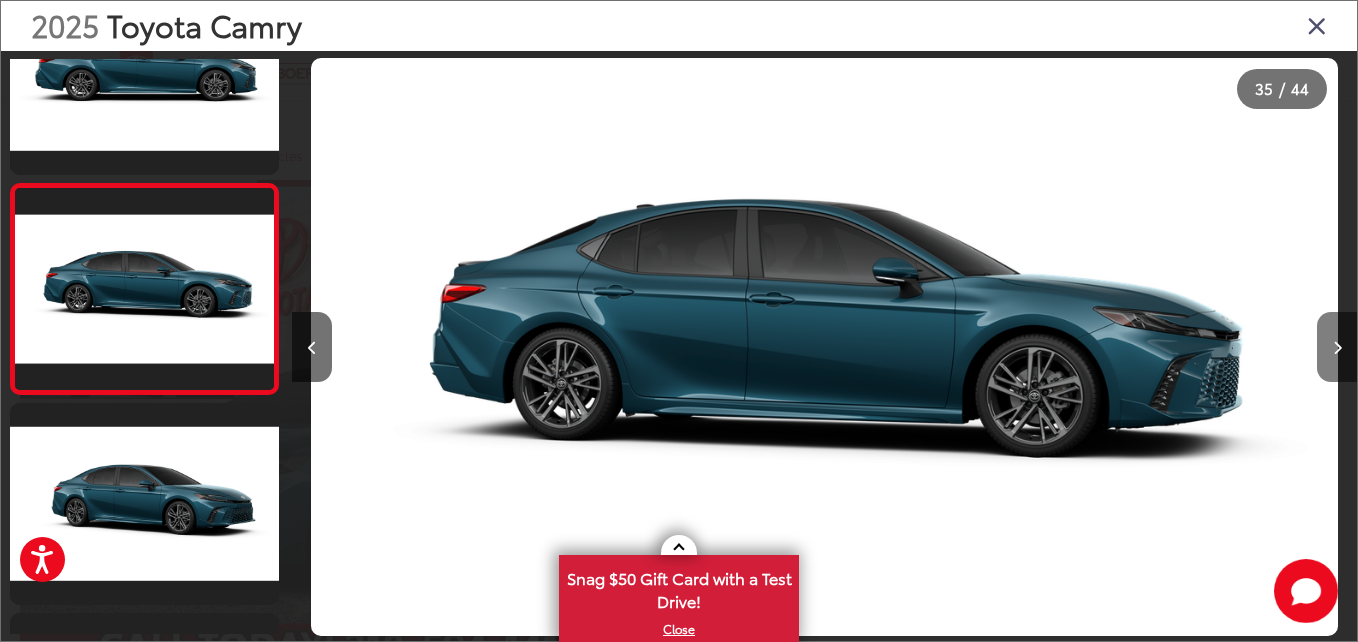 click at bounding box center [1337, 348] 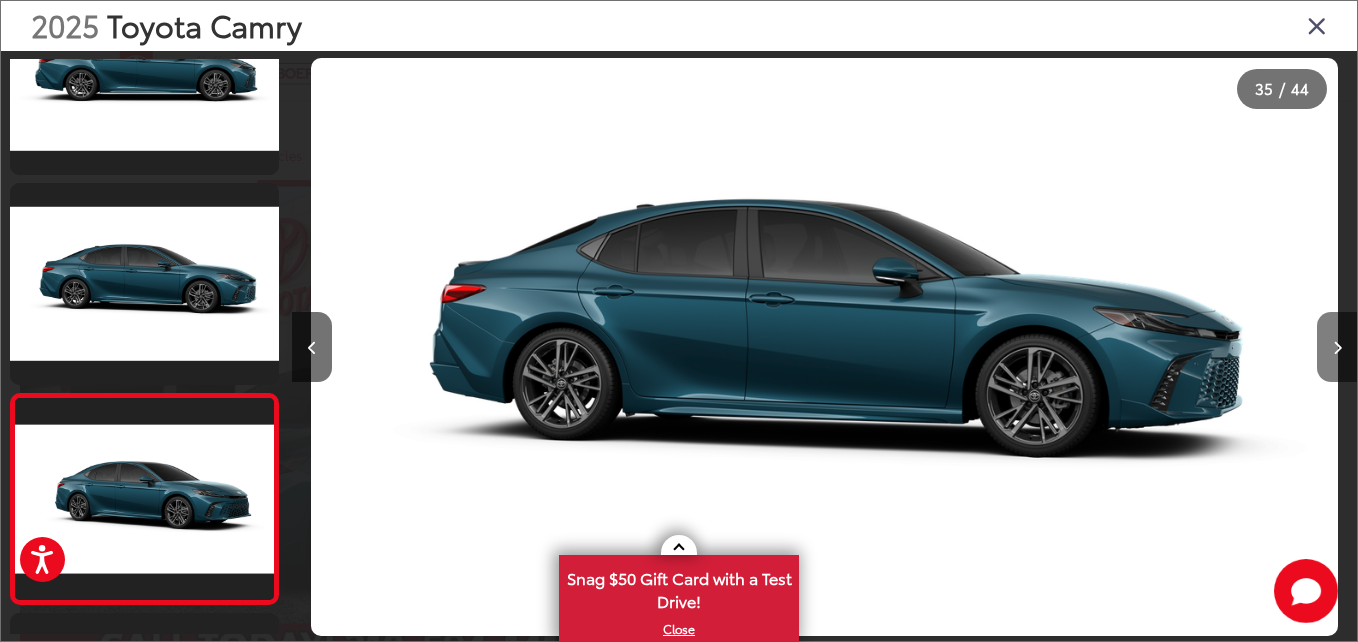 scroll, scrollTop: 0, scrollLeft: 36304, axis: horizontal 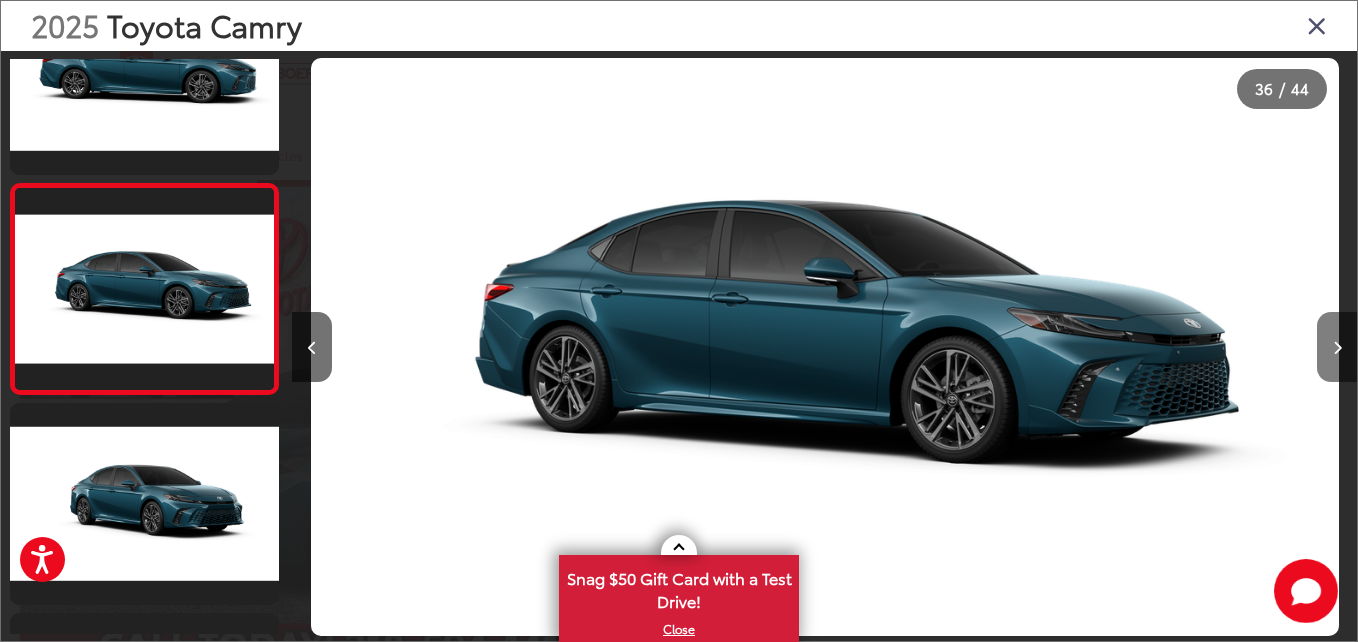 click at bounding box center [1337, 348] 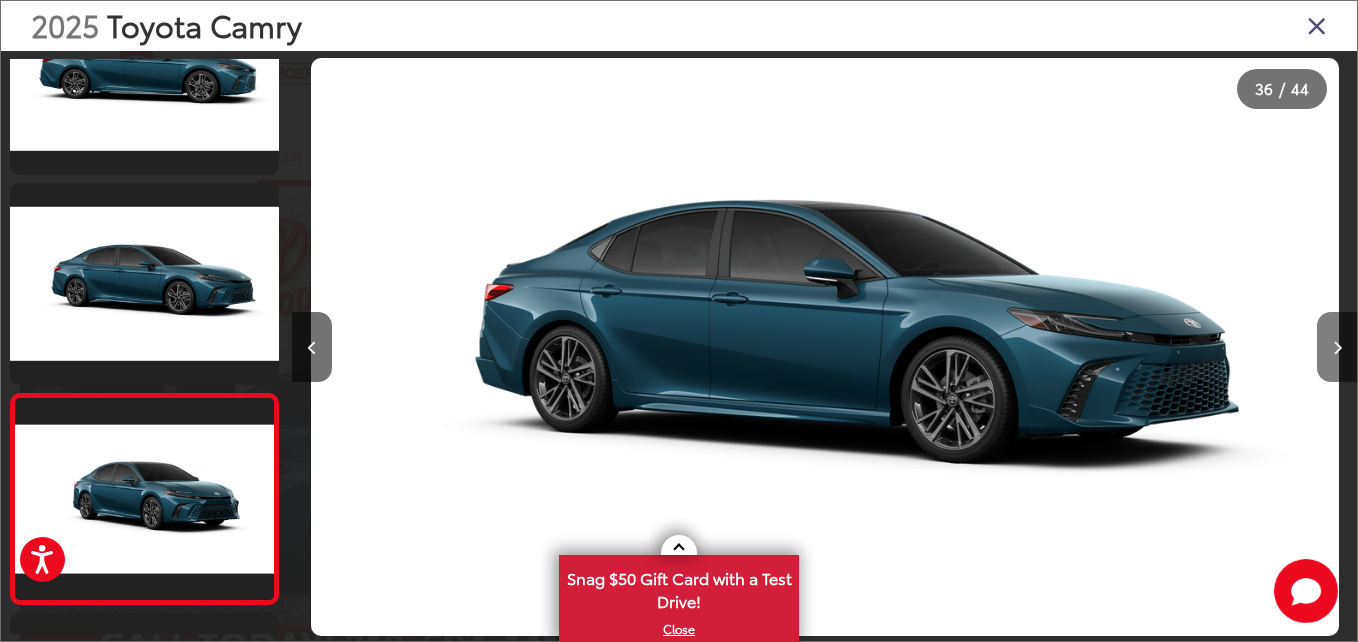 scroll, scrollTop: 0, scrollLeft: 37368, axis: horizontal 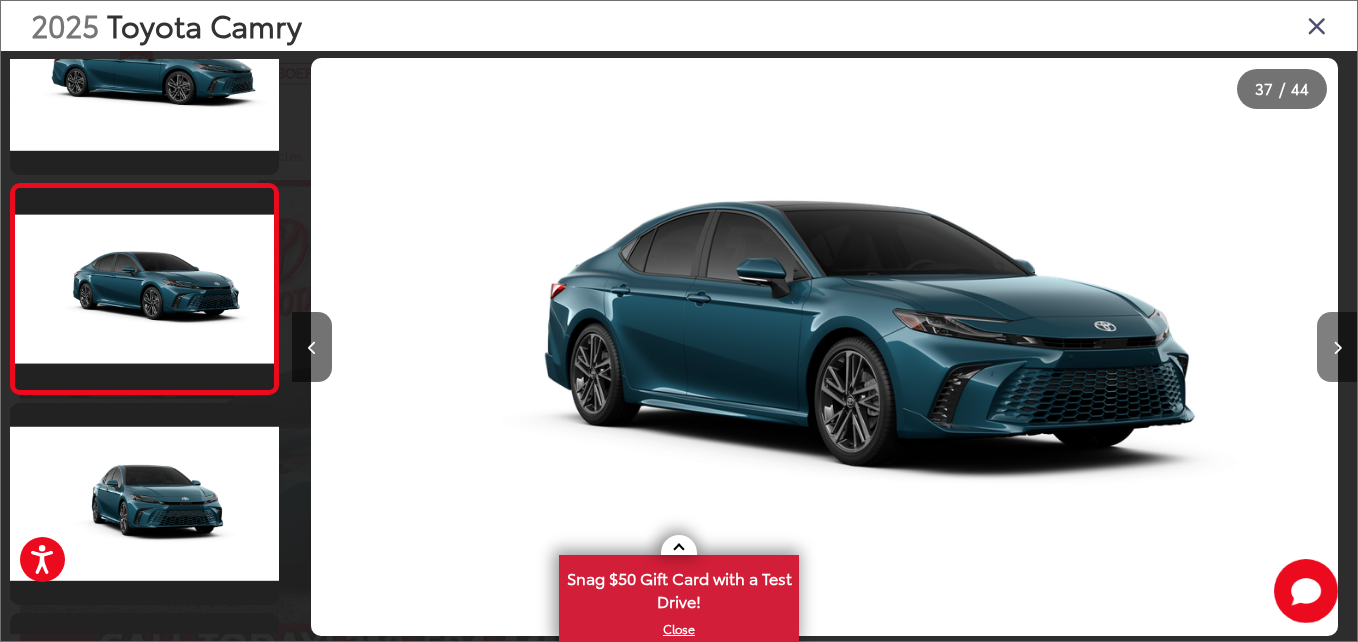 click at bounding box center [1337, 348] 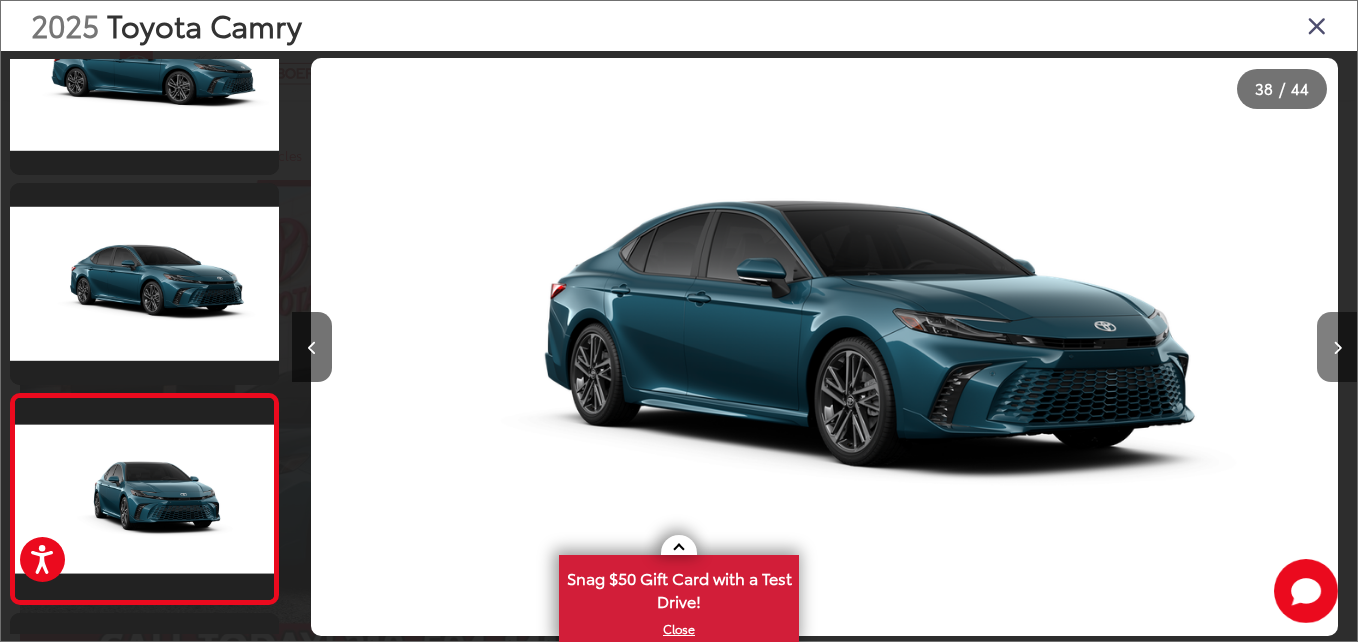 scroll, scrollTop: 0, scrollLeft: 38433, axis: horizontal 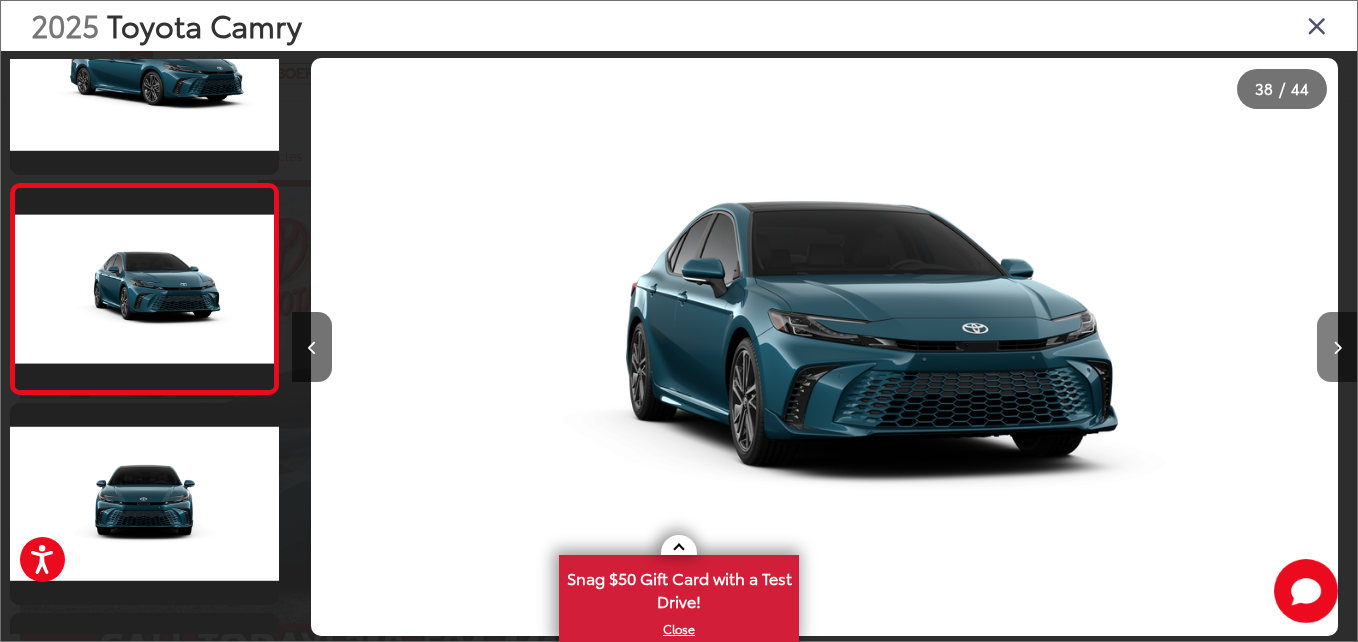 click at bounding box center (1337, 348) 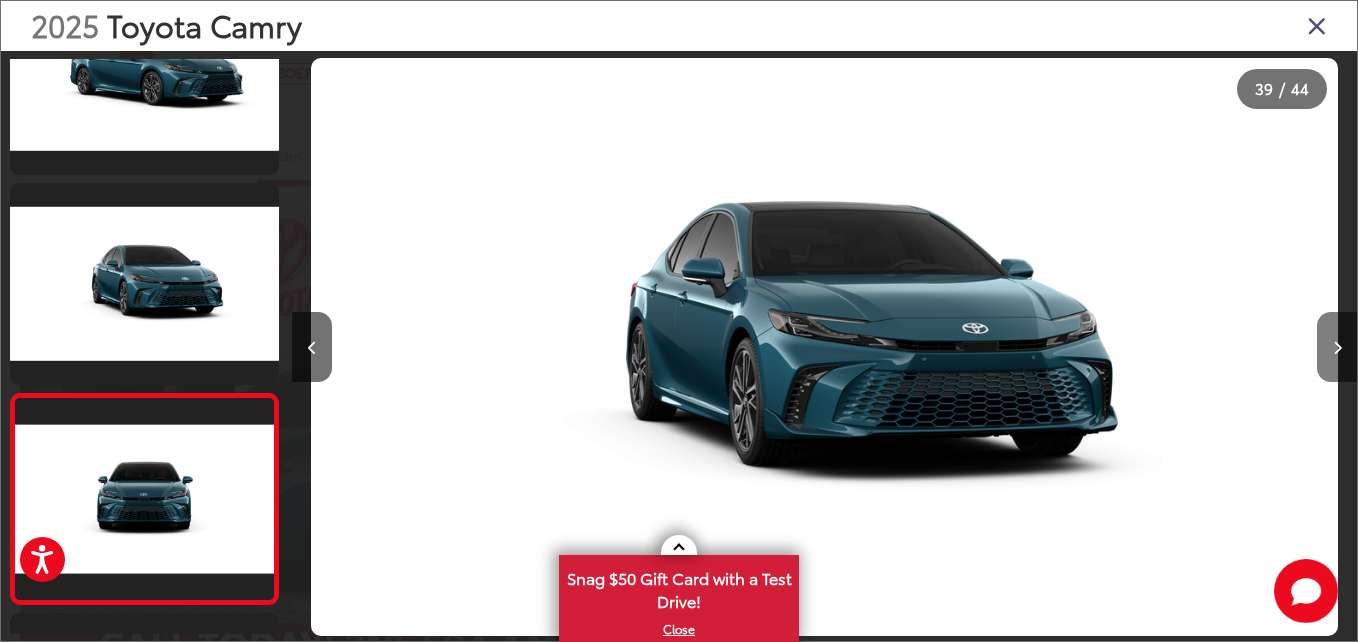 scroll, scrollTop: 0, scrollLeft: 39801, axis: horizontal 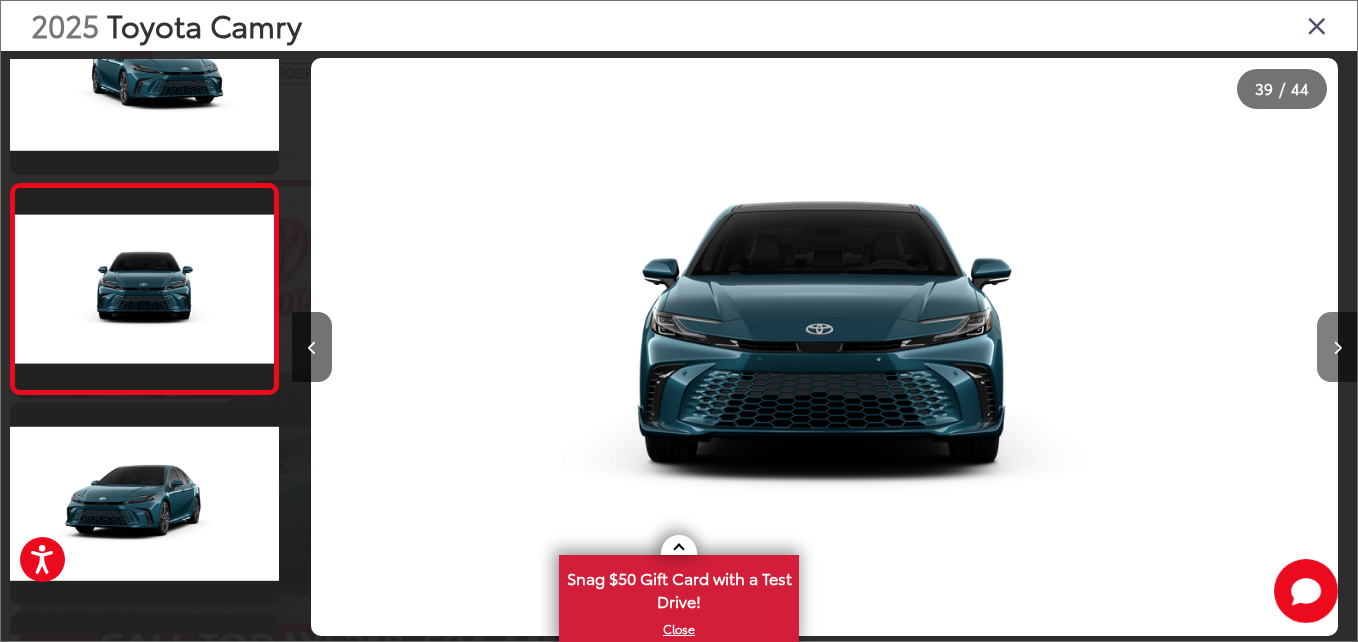 click at bounding box center (1337, 348) 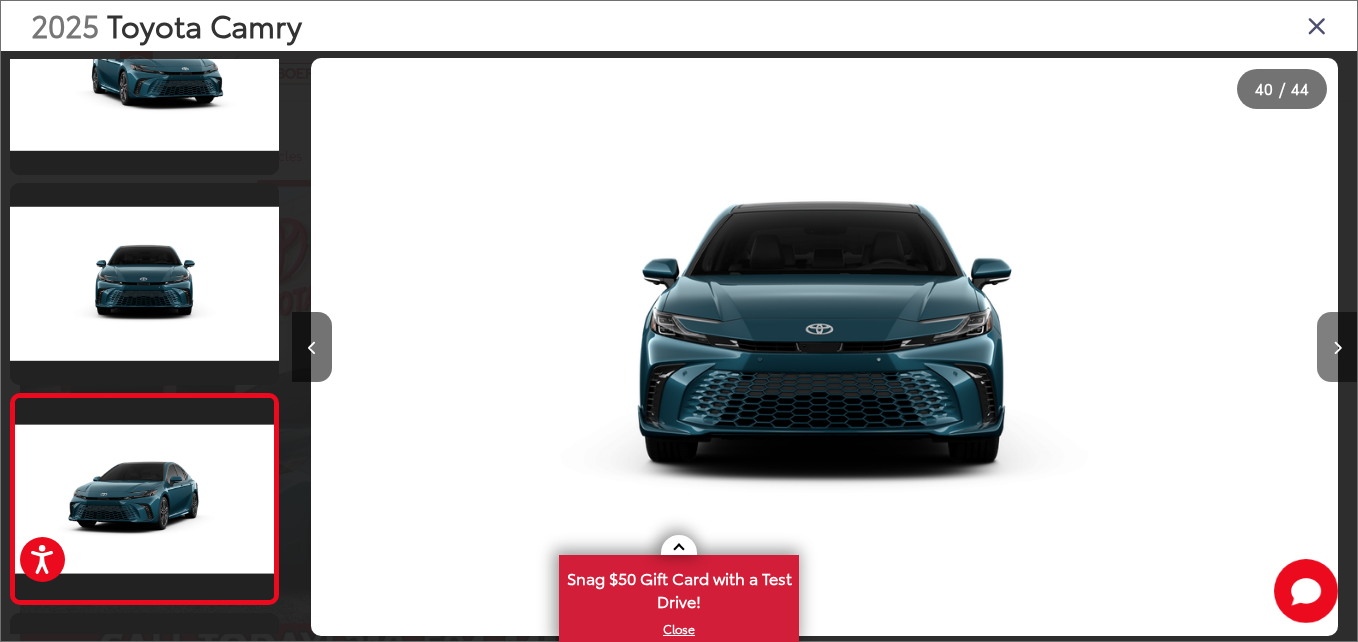 scroll, scrollTop: 0, scrollLeft: 40763, axis: horizontal 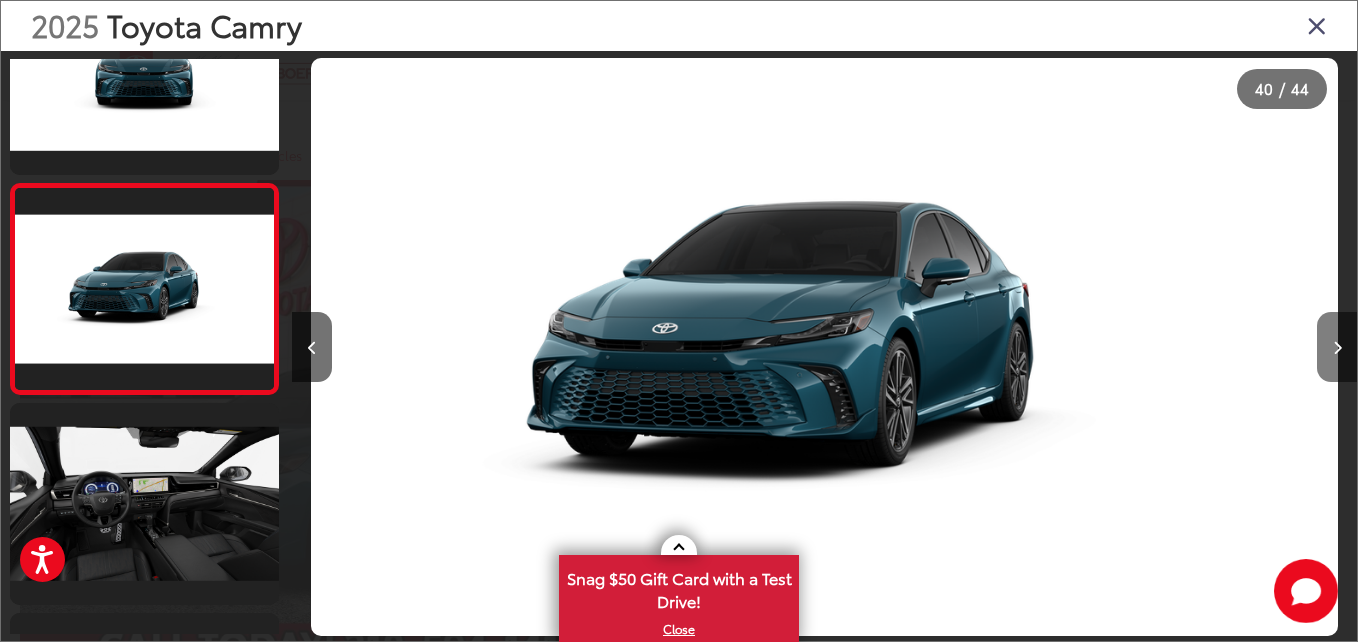 click at bounding box center [1337, 348] 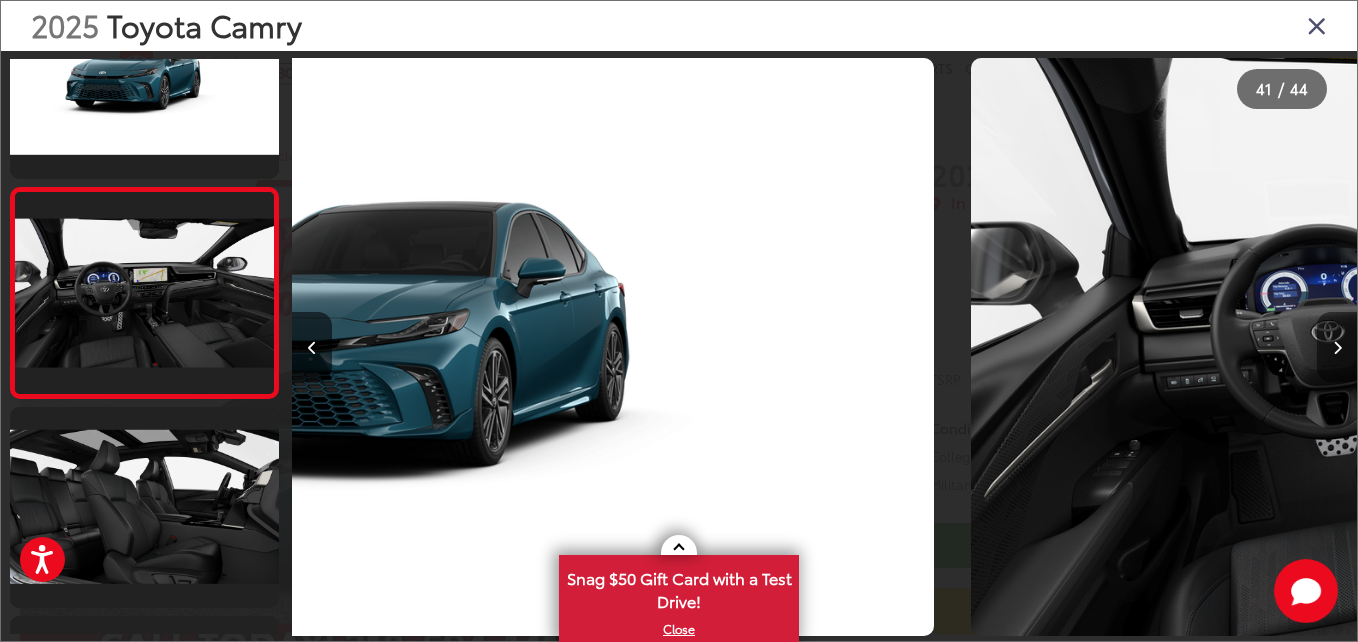 scroll, scrollTop: 8273, scrollLeft: 0, axis: vertical 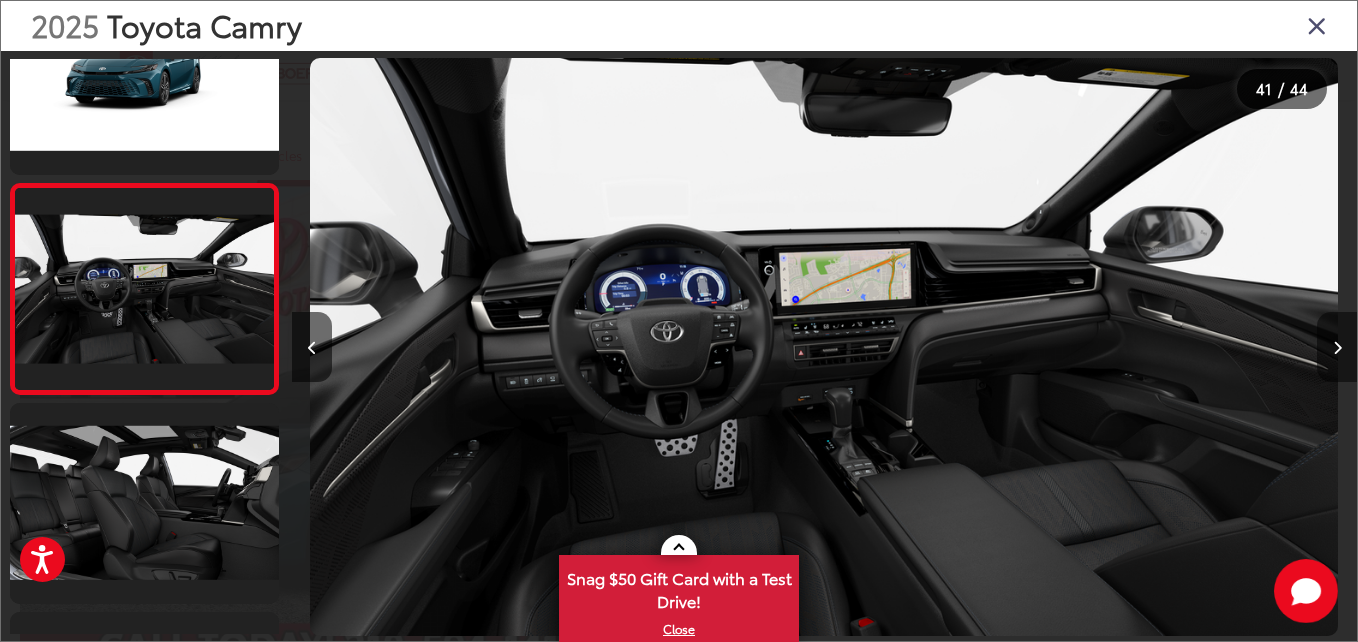 click at bounding box center (1337, 348) 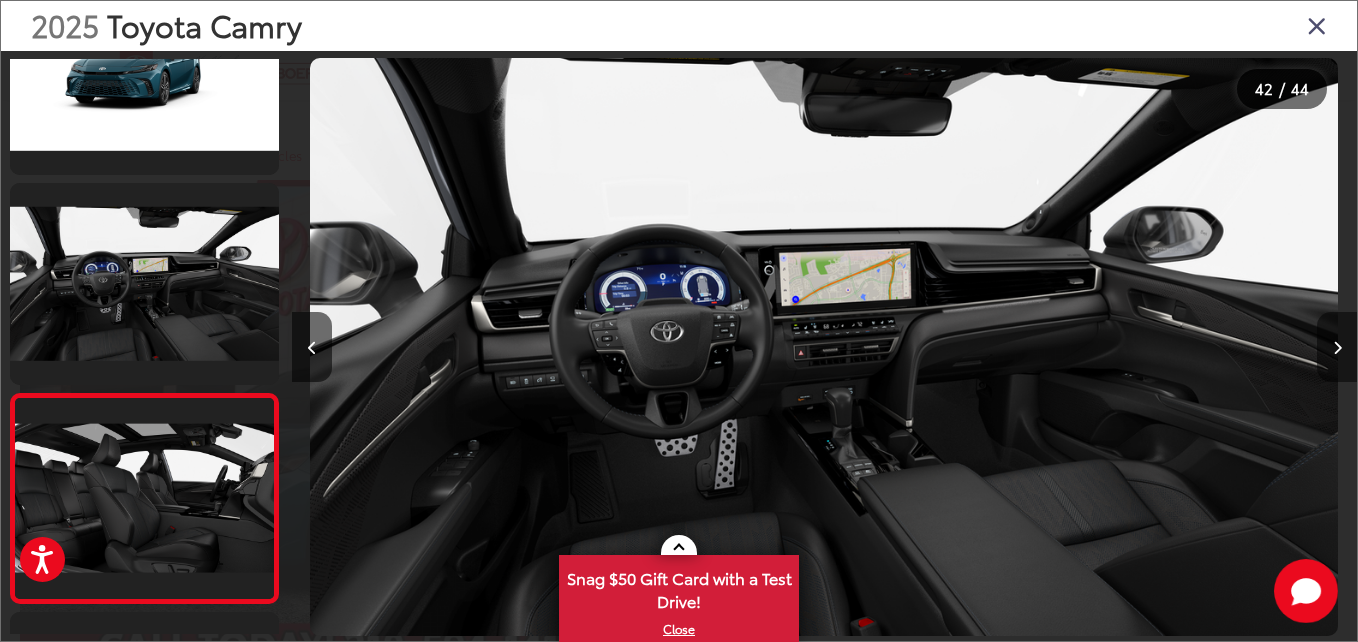scroll, scrollTop: 0, scrollLeft: 42997, axis: horizontal 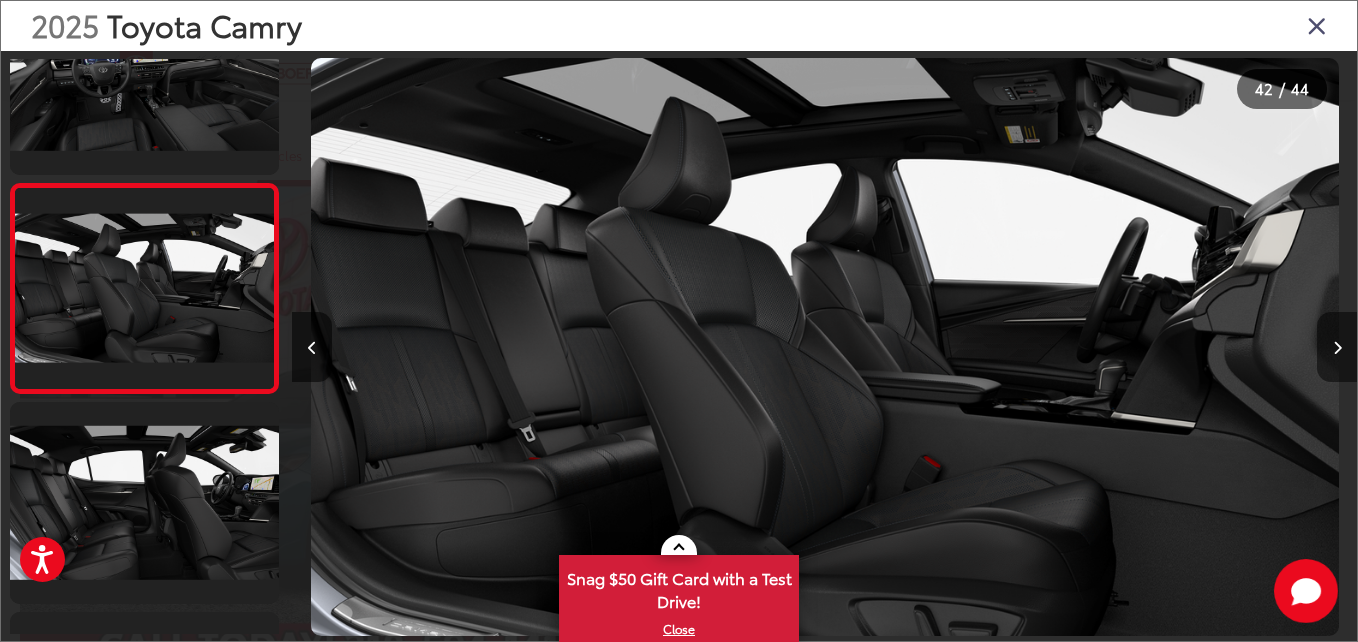 click at bounding box center [1337, 348] 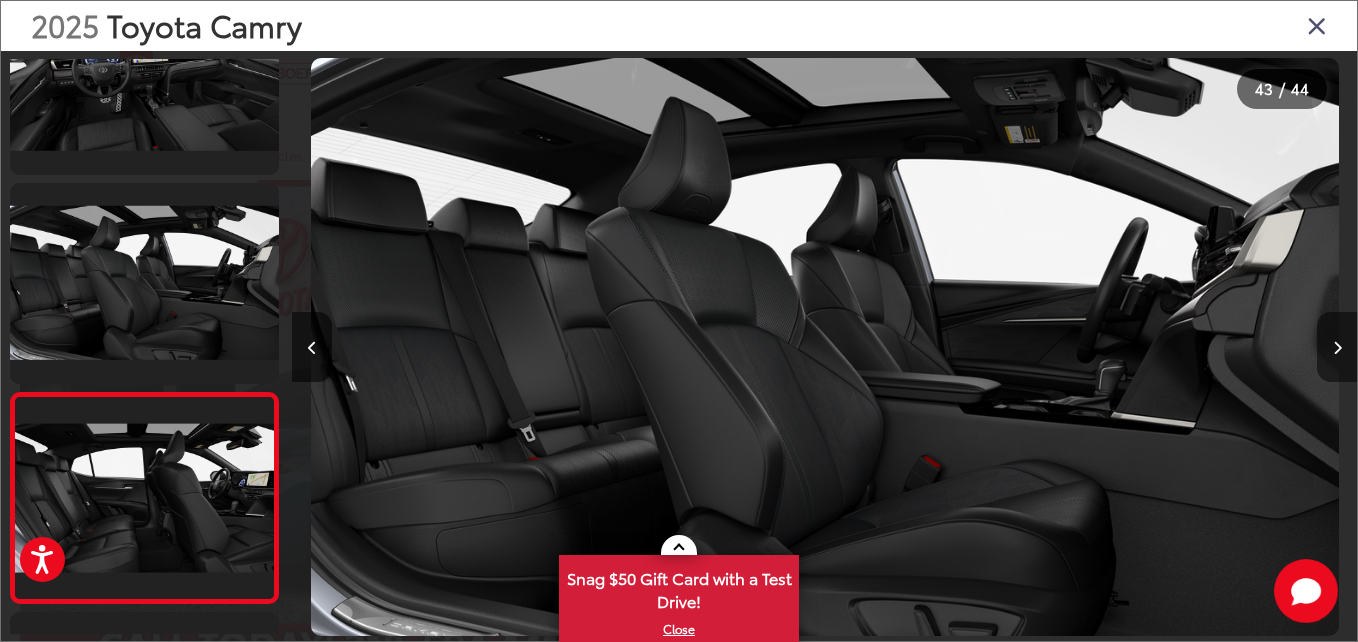 scroll, scrollTop: 0, scrollLeft: 43758, axis: horizontal 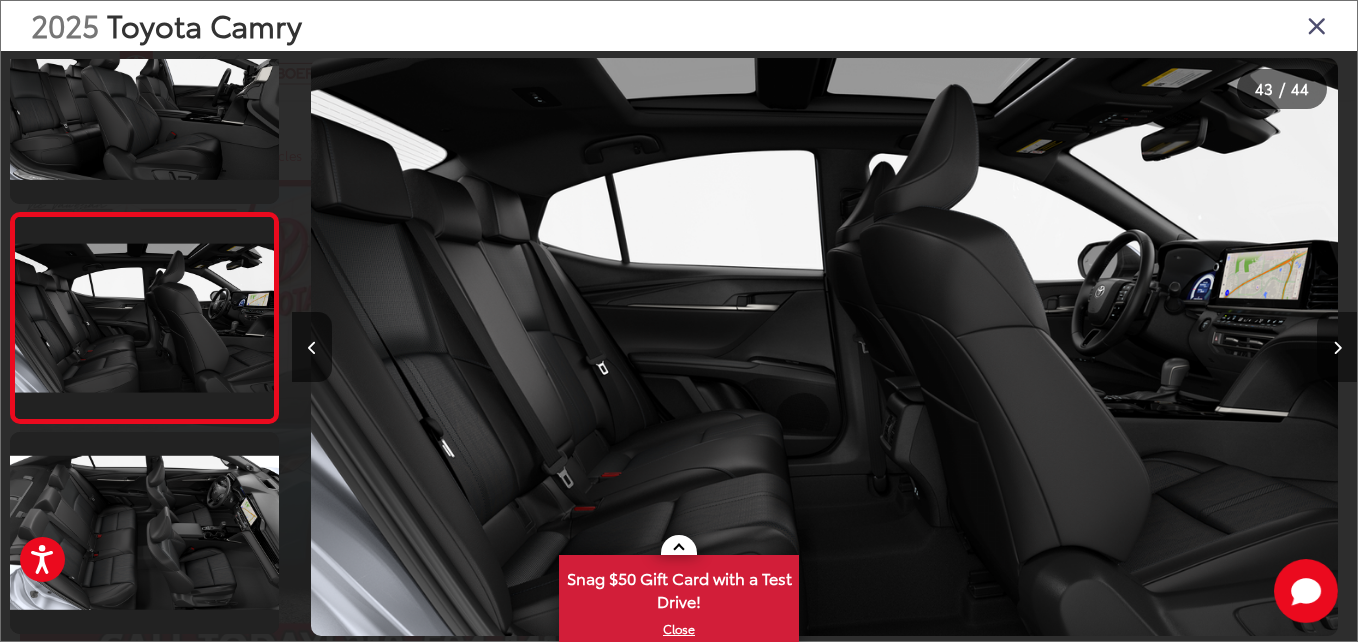 click at bounding box center [1337, 348] 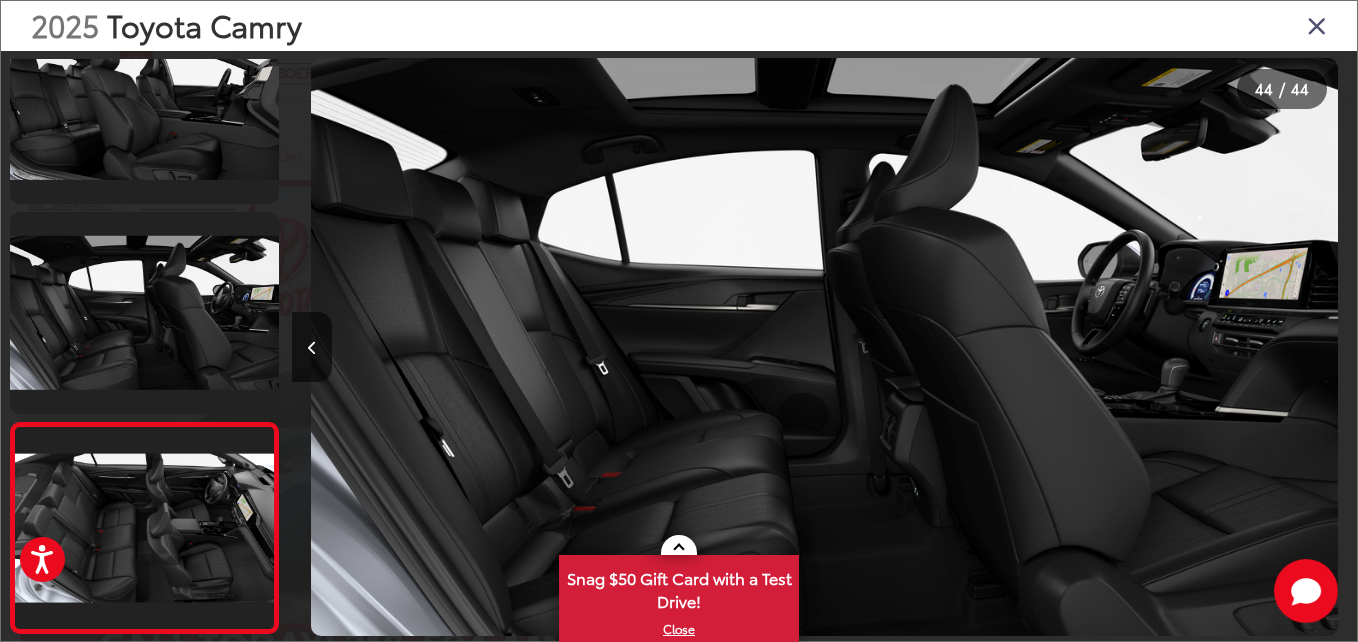 scroll, scrollTop: 8663, scrollLeft: 0, axis: vertical 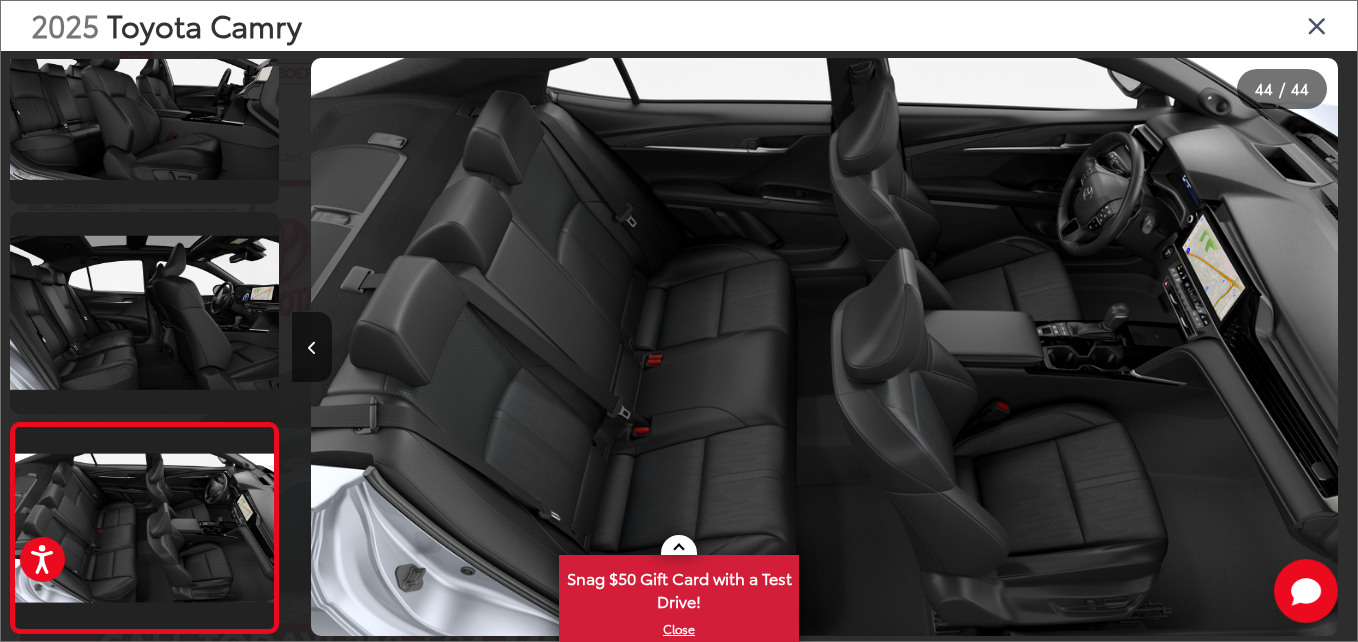 click at bounding box center [1317, 25] 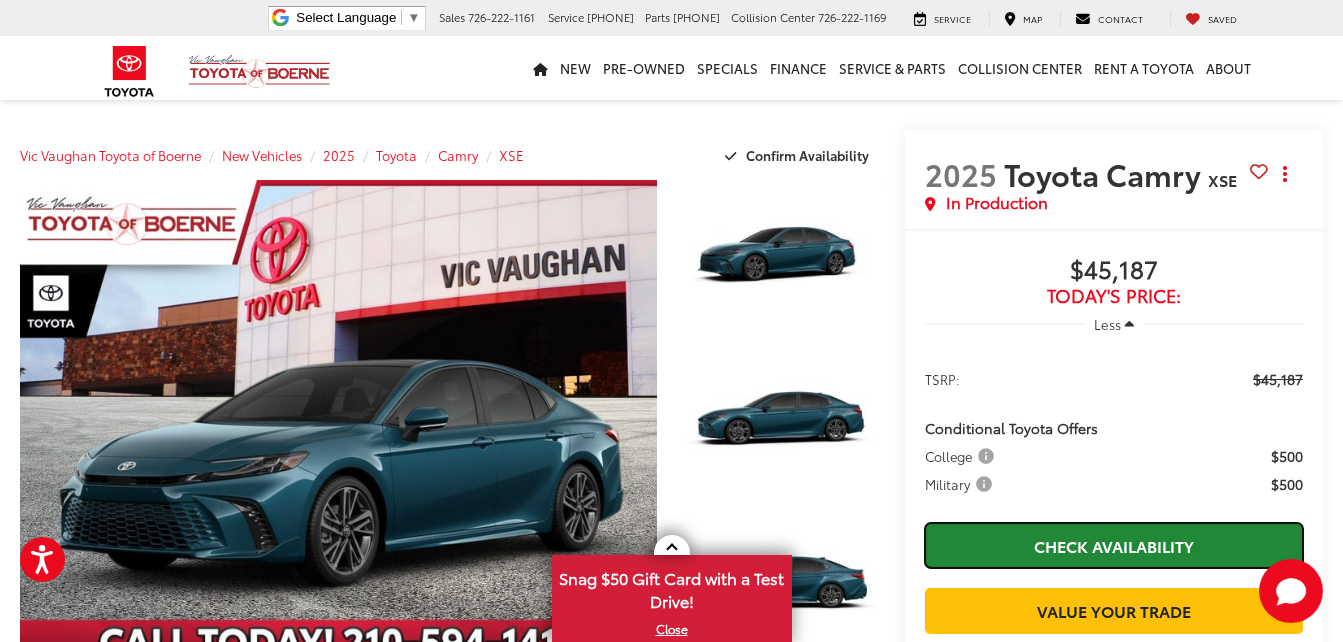click on "Check Availability" at bounding box center (1114, 545) 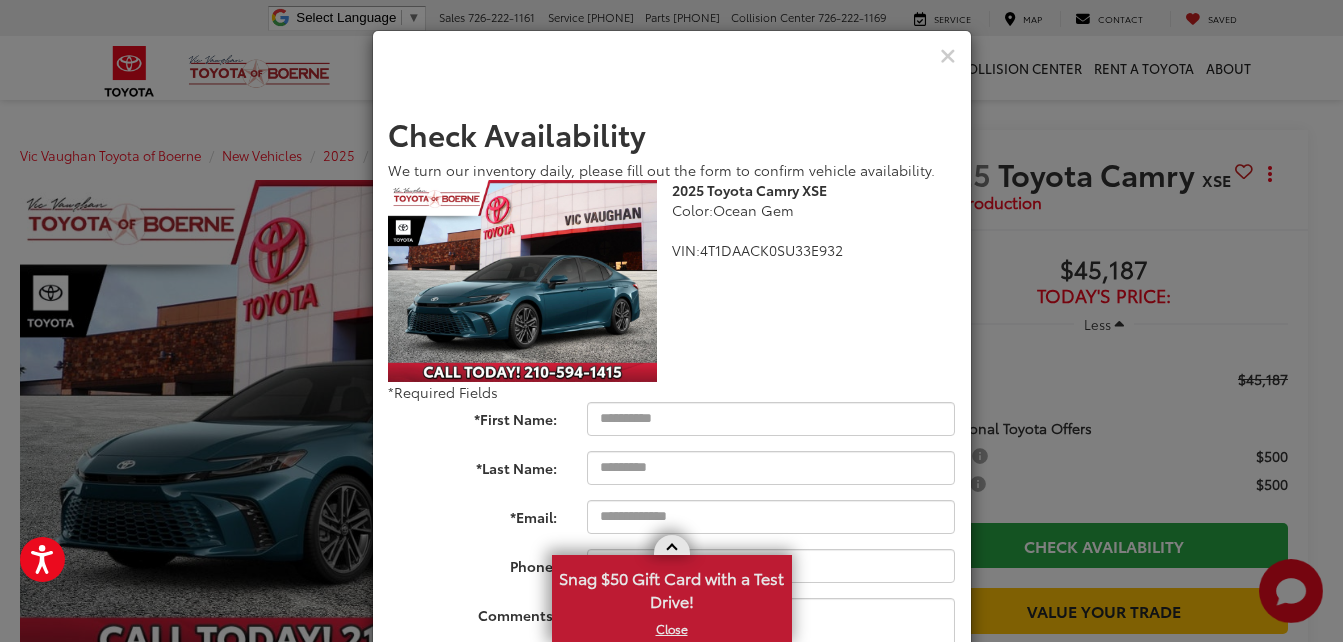 click on "X" at bounding box center [672, 629] 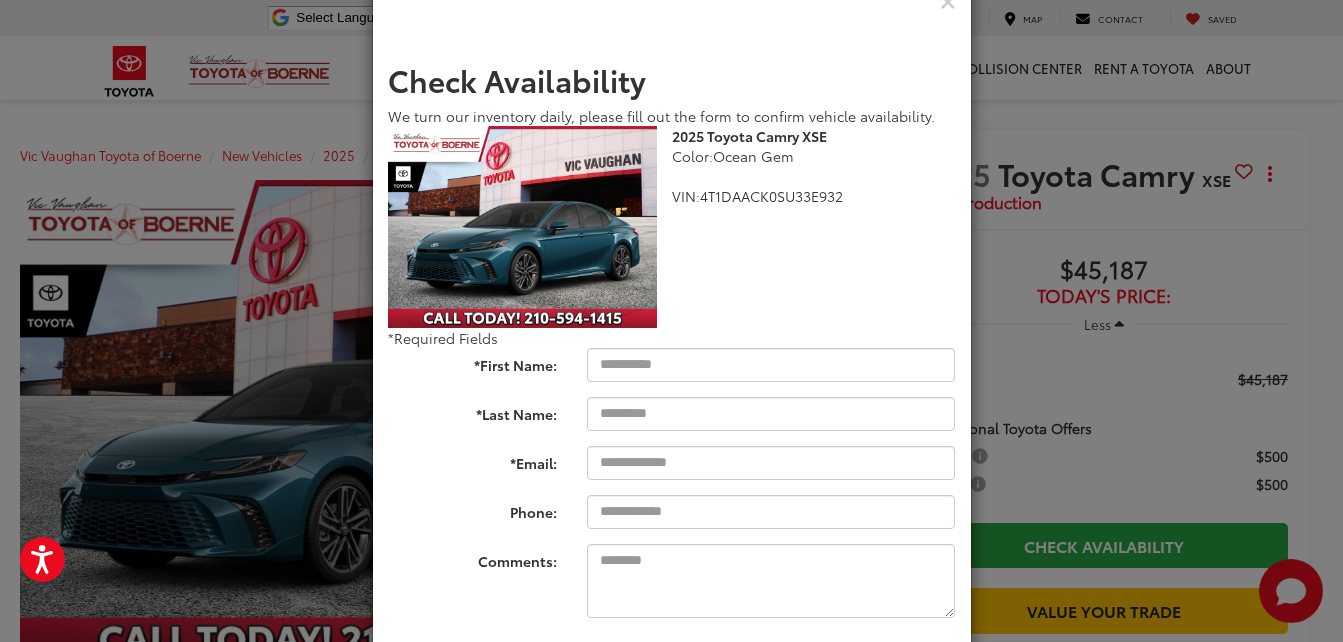 scroll, scrollTop: 0, scrollLeft: 0, axis: both 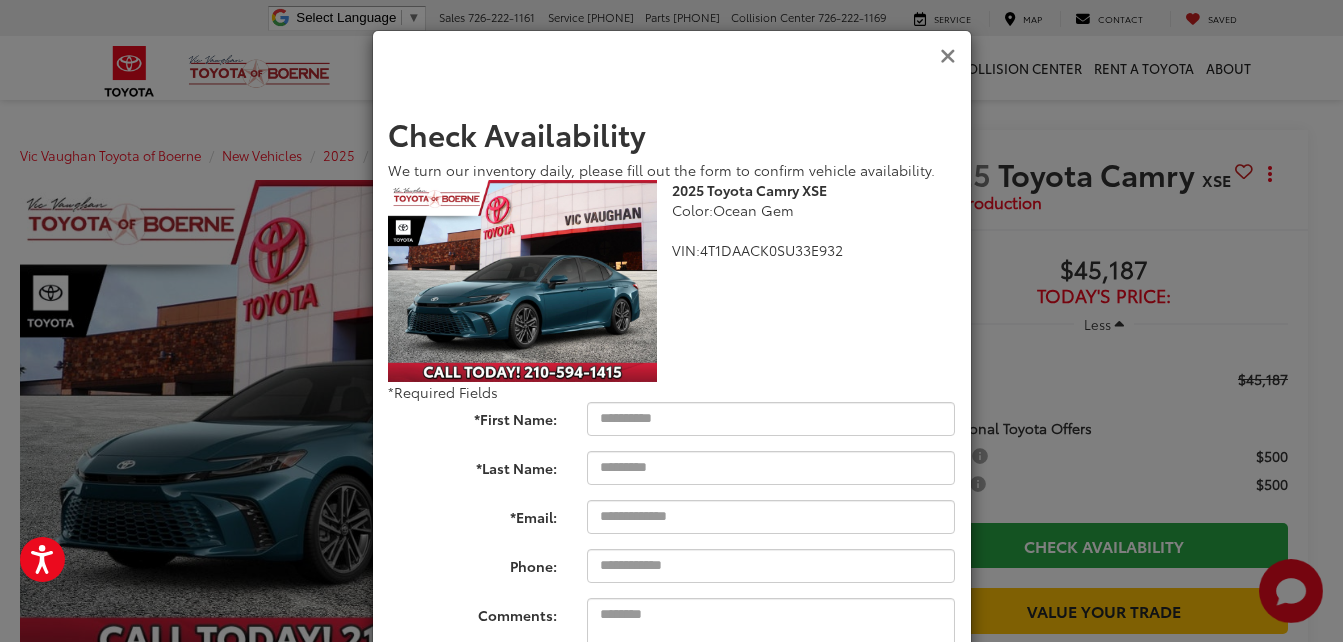 click at bounding box center [948, 56] 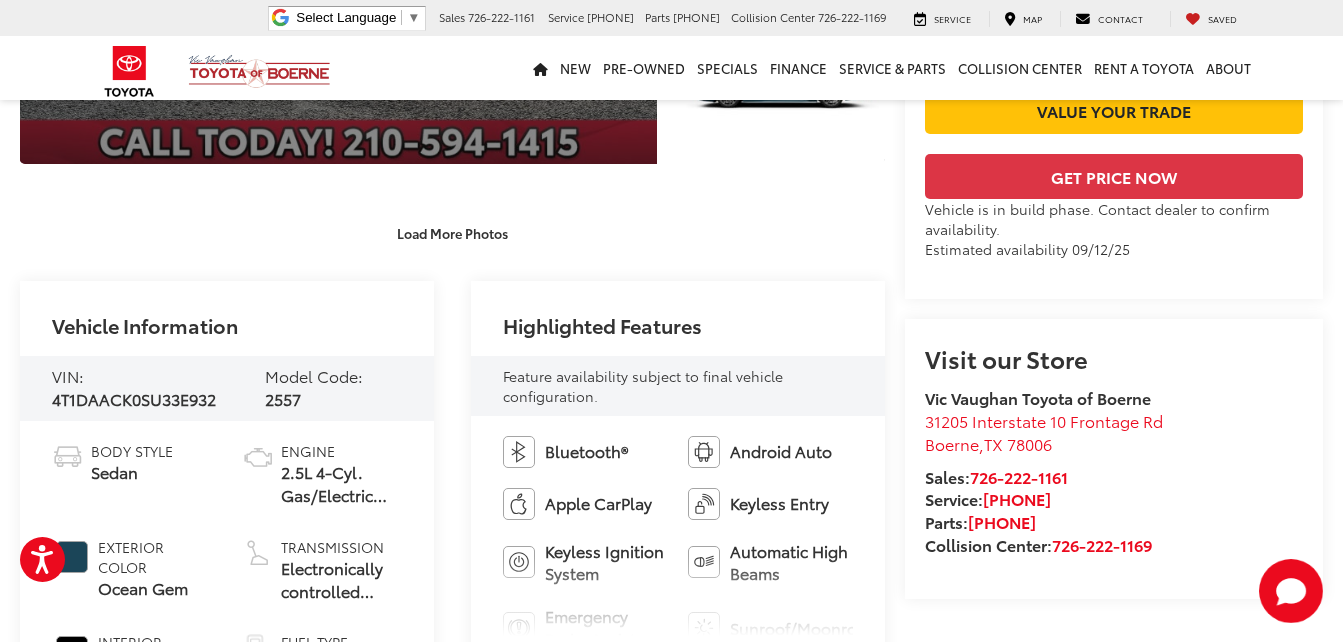 scroll, scrollTop: 0, scrollLeft: 0, axis: both 